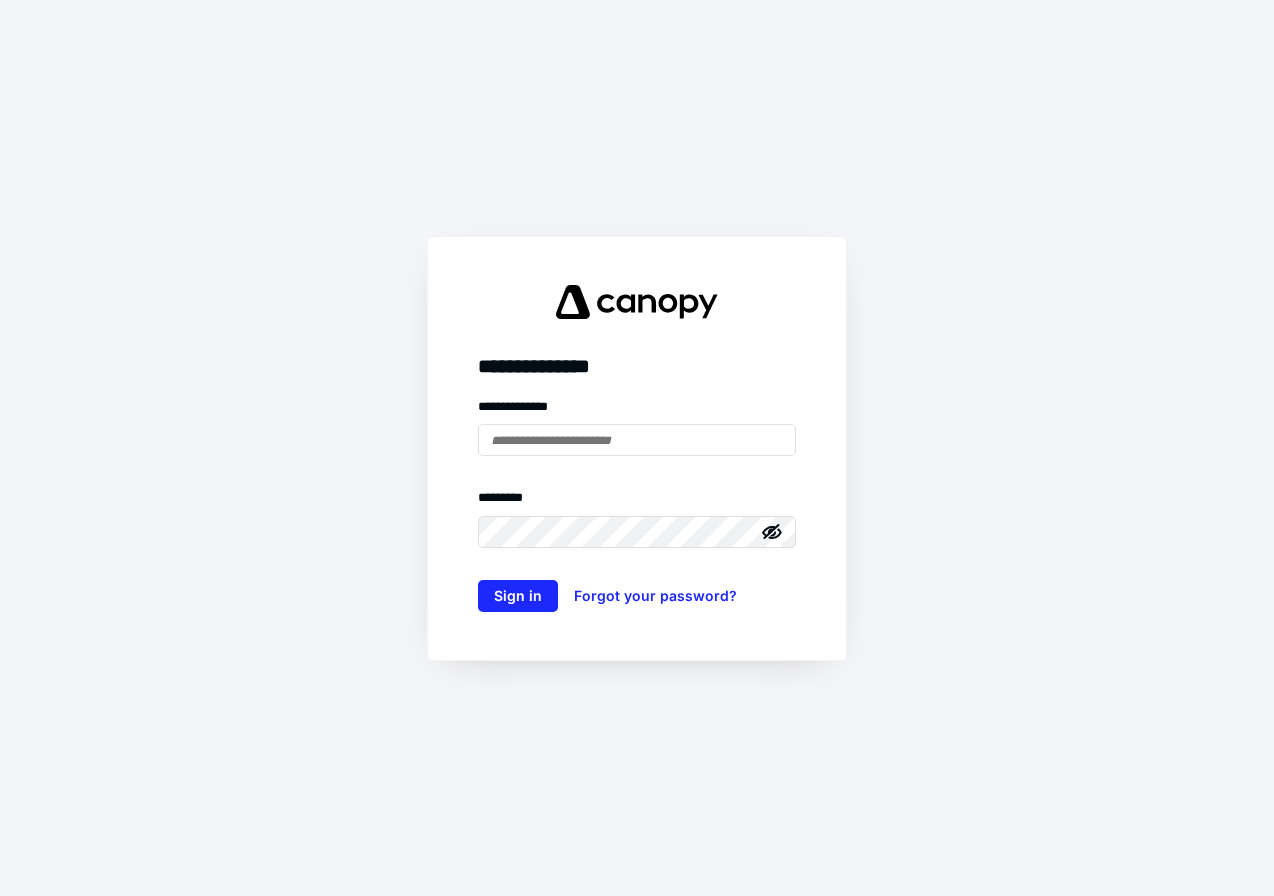 scroll, scrollTop: 0, scrollLeft: 0, axis: both 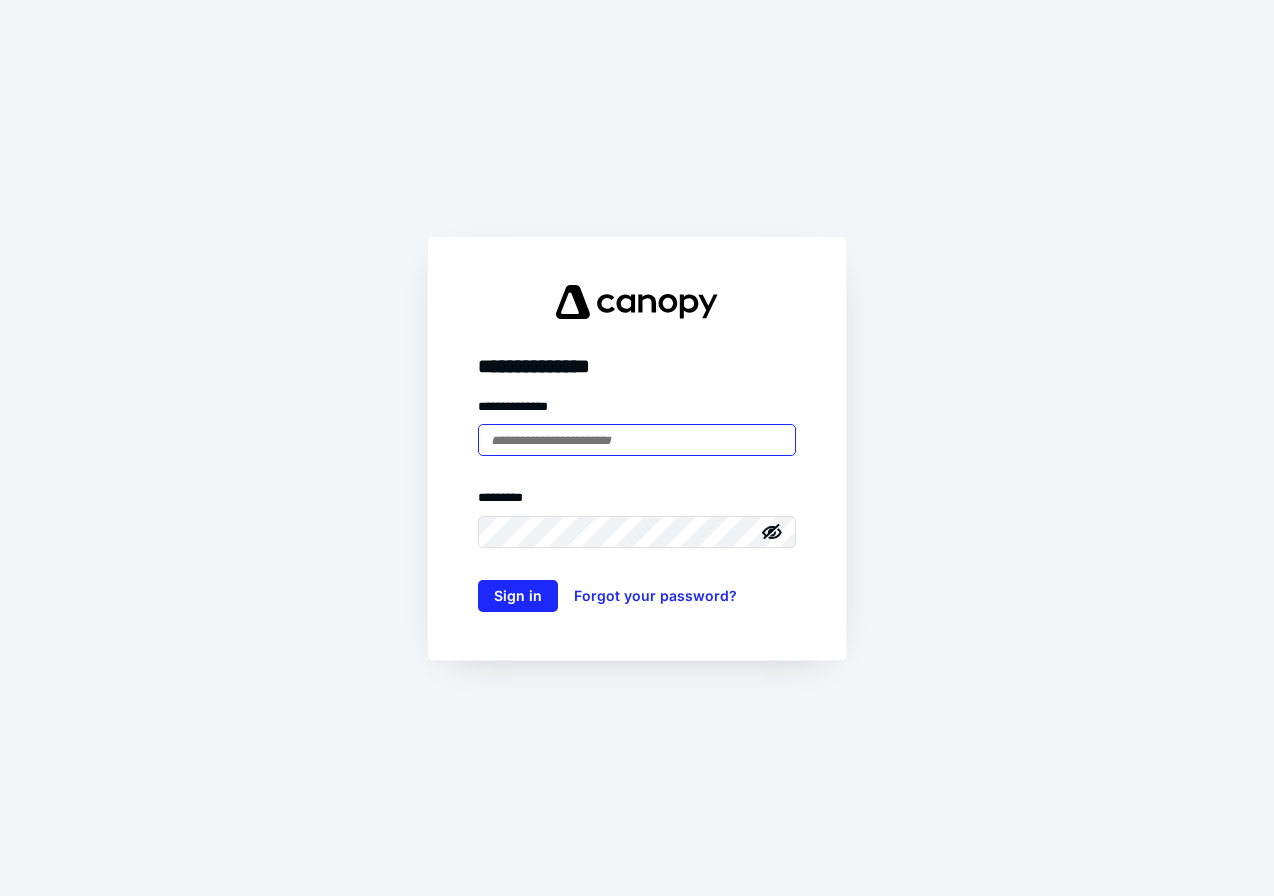 type on "**********" 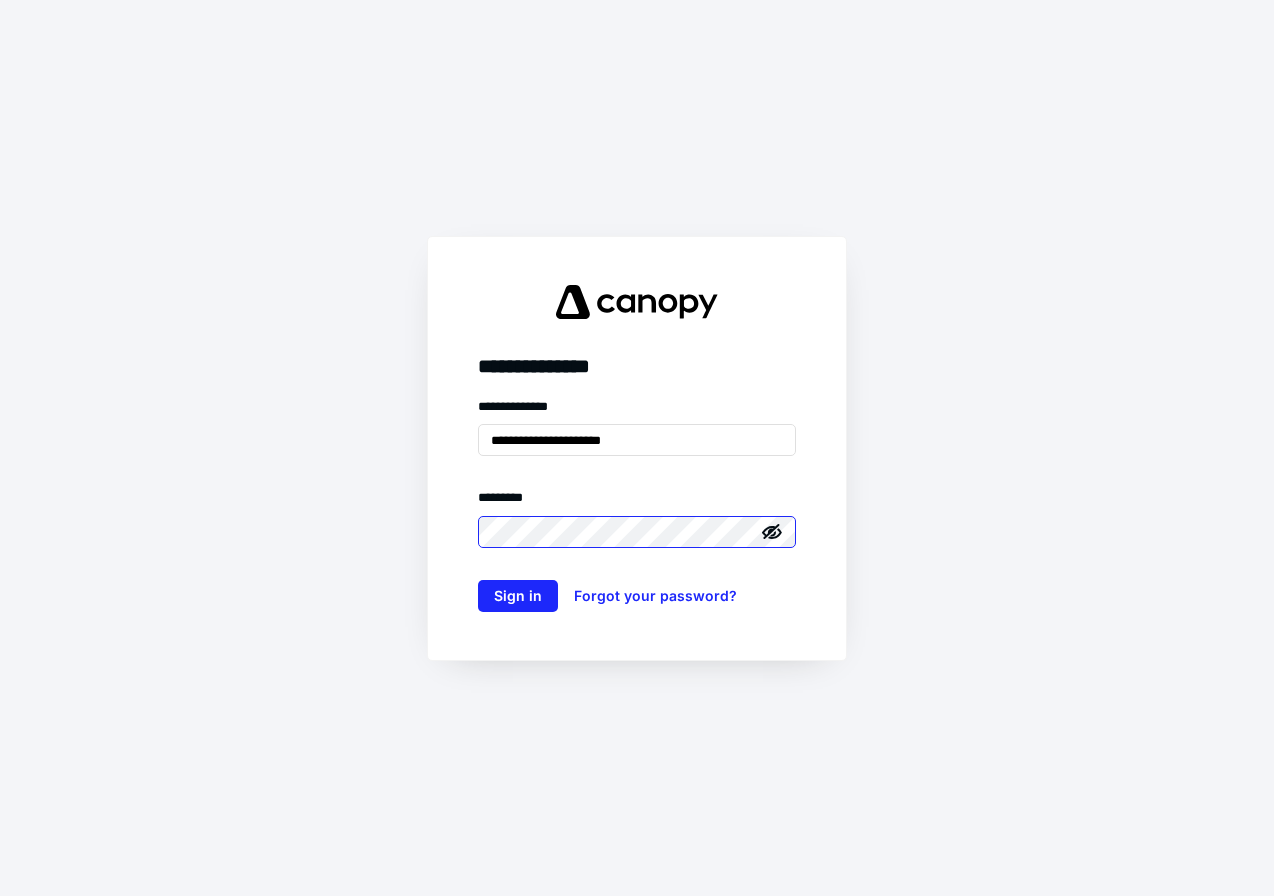 click on "Sign in" at bounding box center [518, 596] 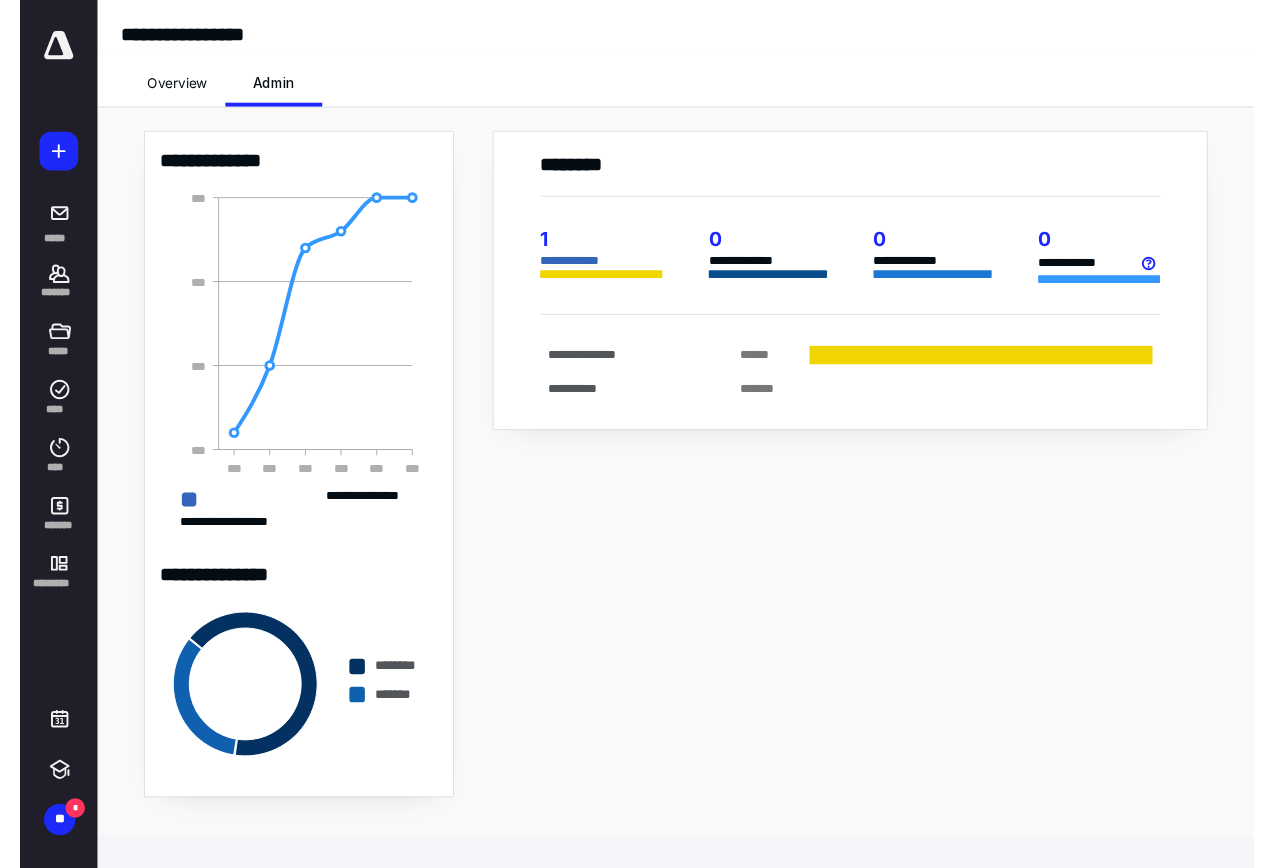 scroll, scrollTop: 0, scrollLeft: 0, axis: both 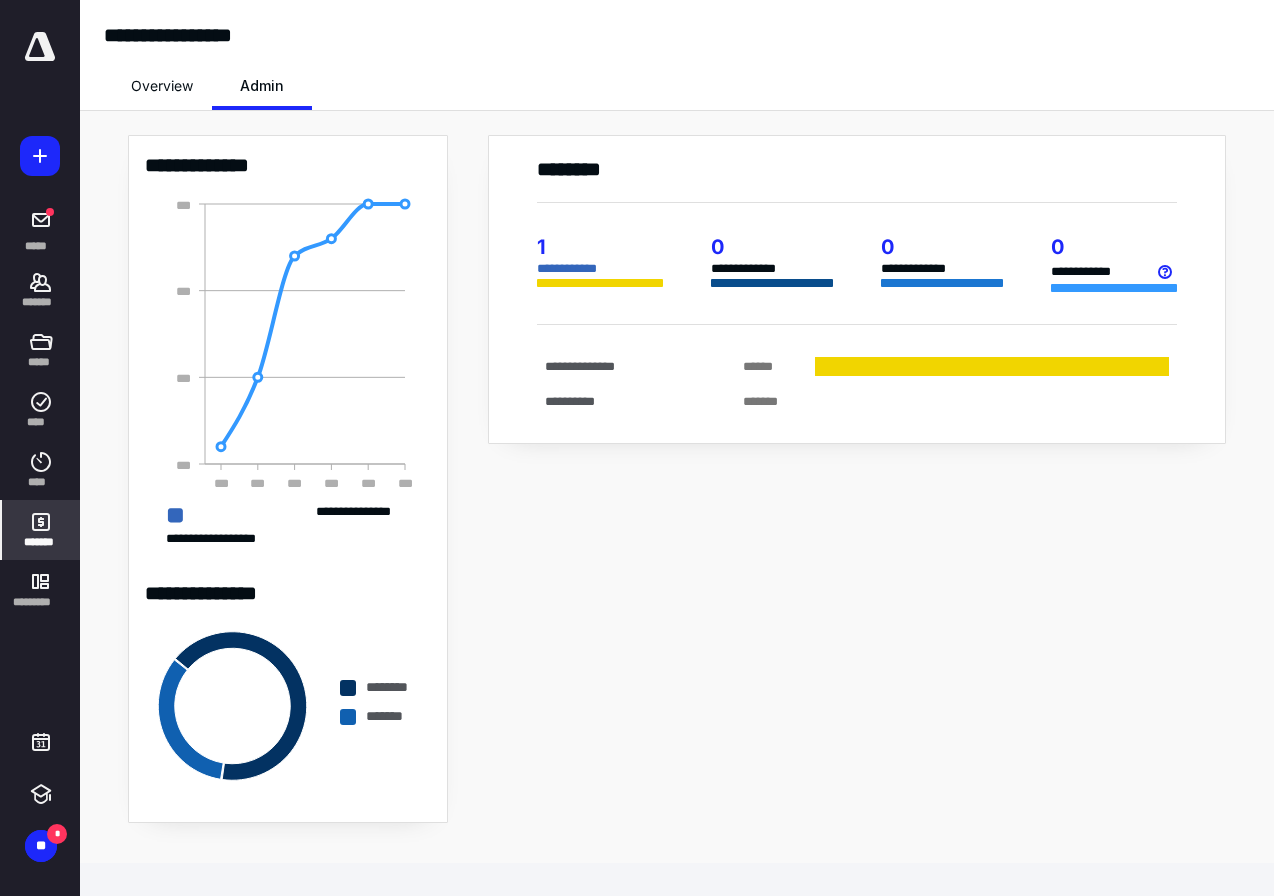 click on "*******" at bounding box center [40, 542] 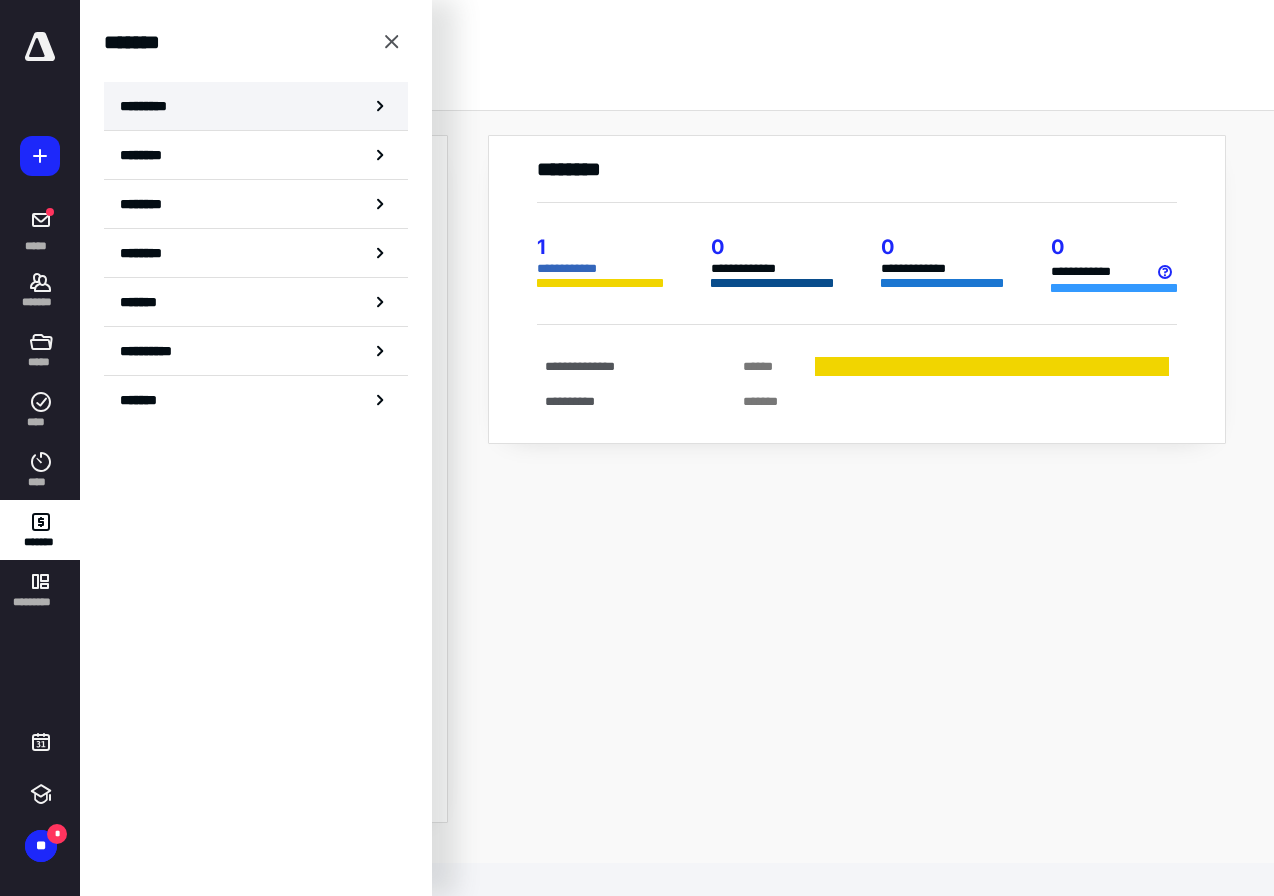 click on "*********" at bounding box center [256, 106] 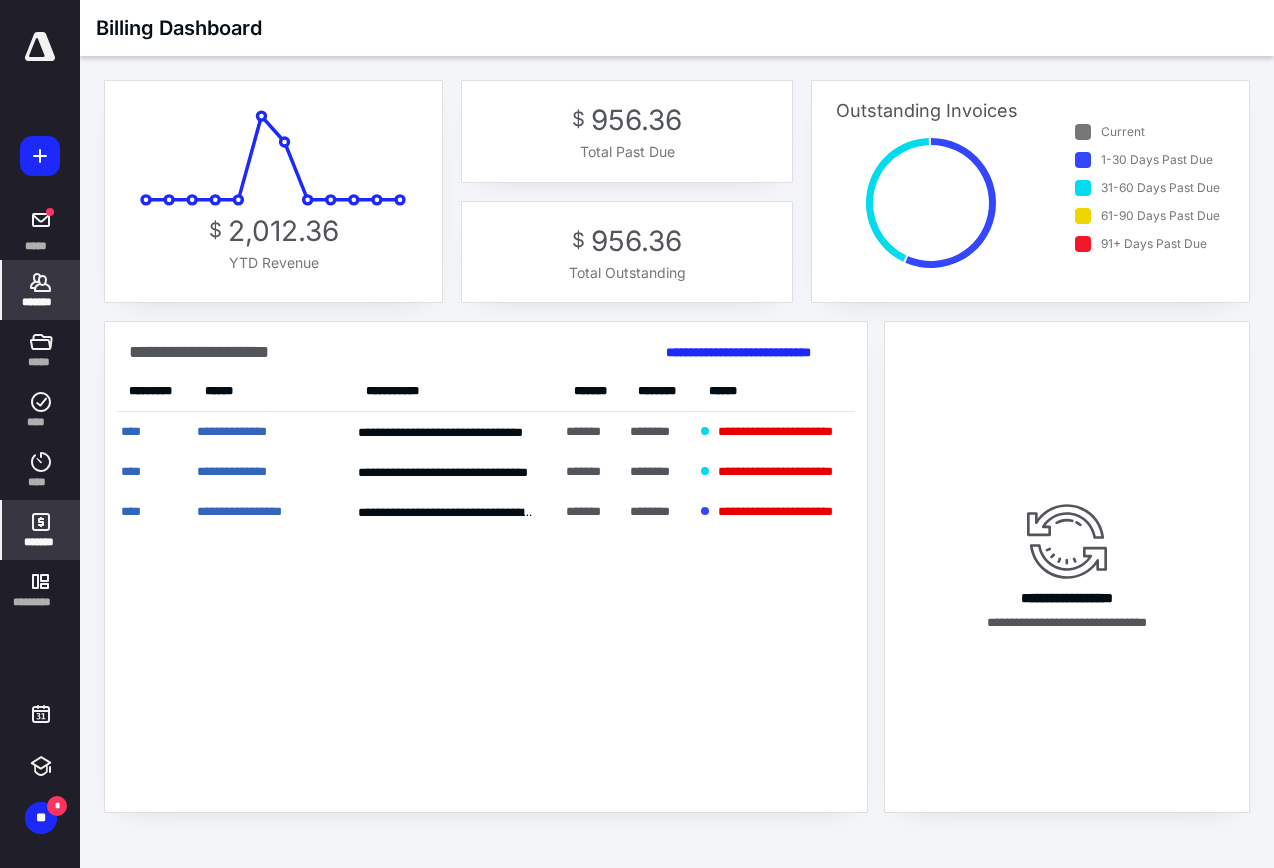 click on "*******" at bounding box center (41, 302) 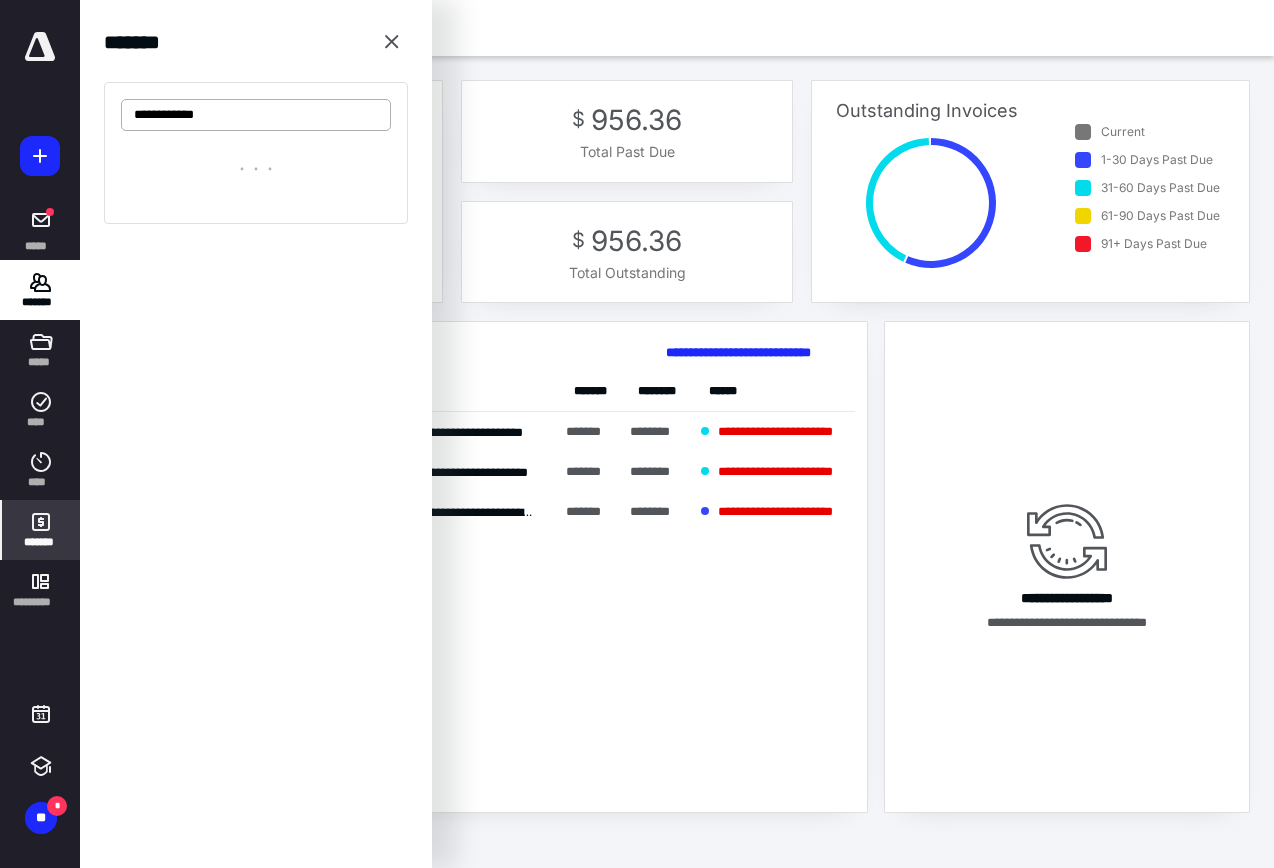 type on "**********" 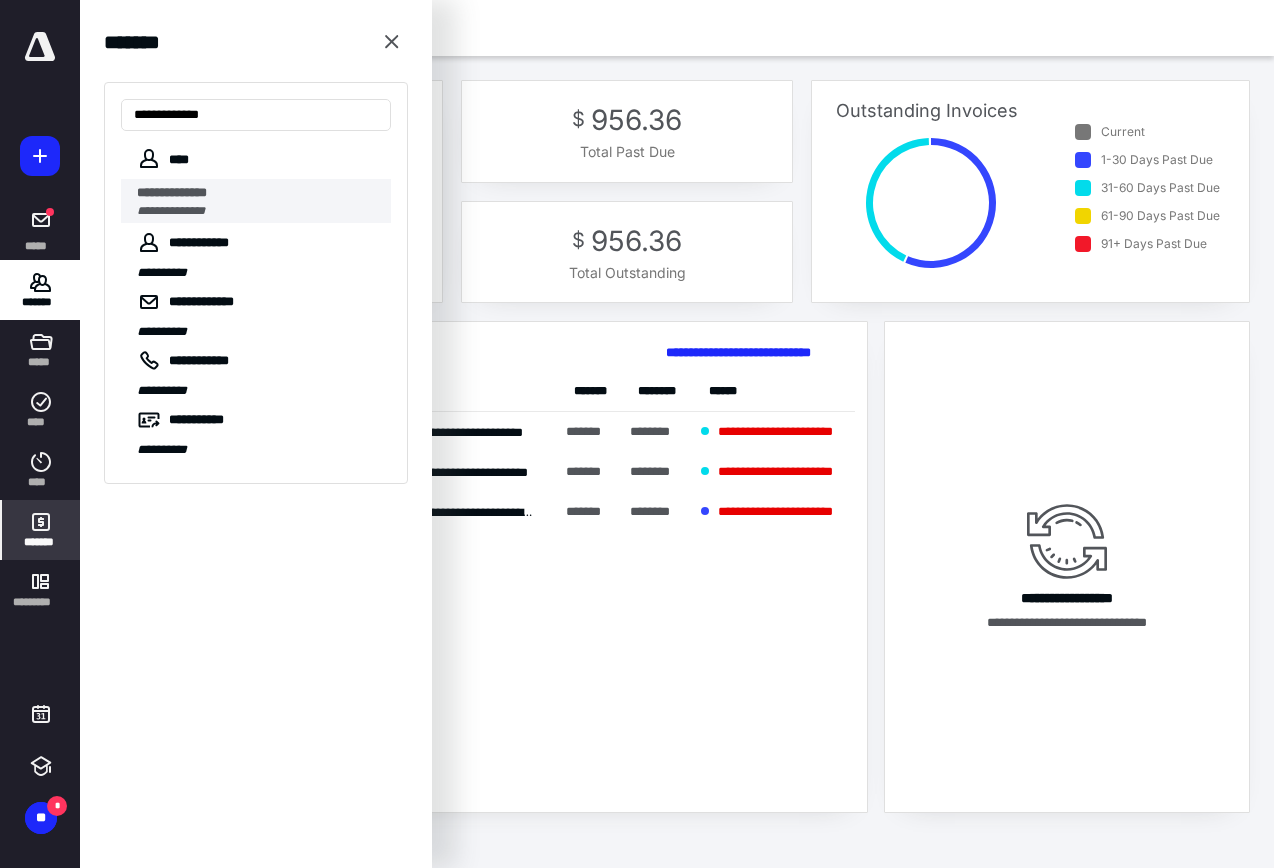click on "**********" at bounding box center [171, 211] 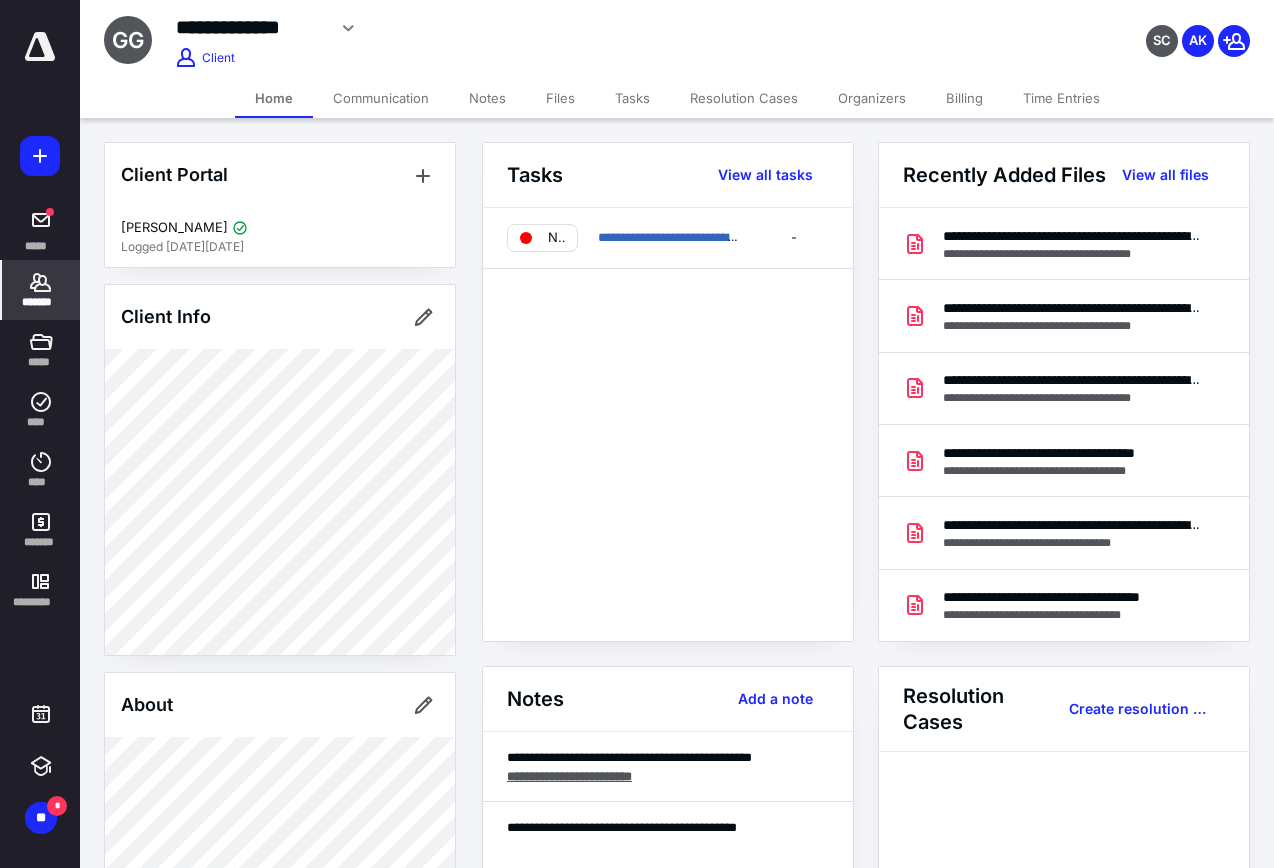 click on "Files" at bounding box center (560, 98) 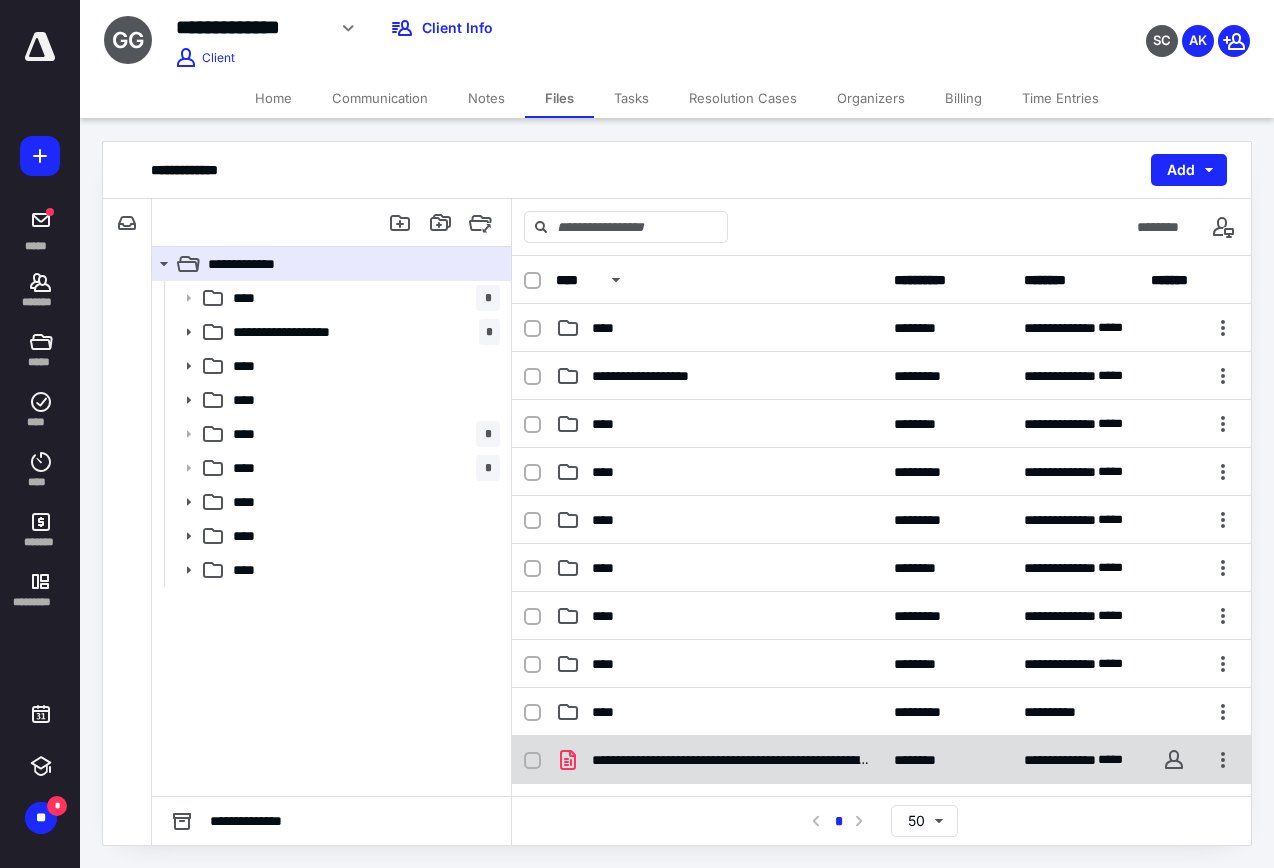 click on "**********" at bounding box center (881, 760) 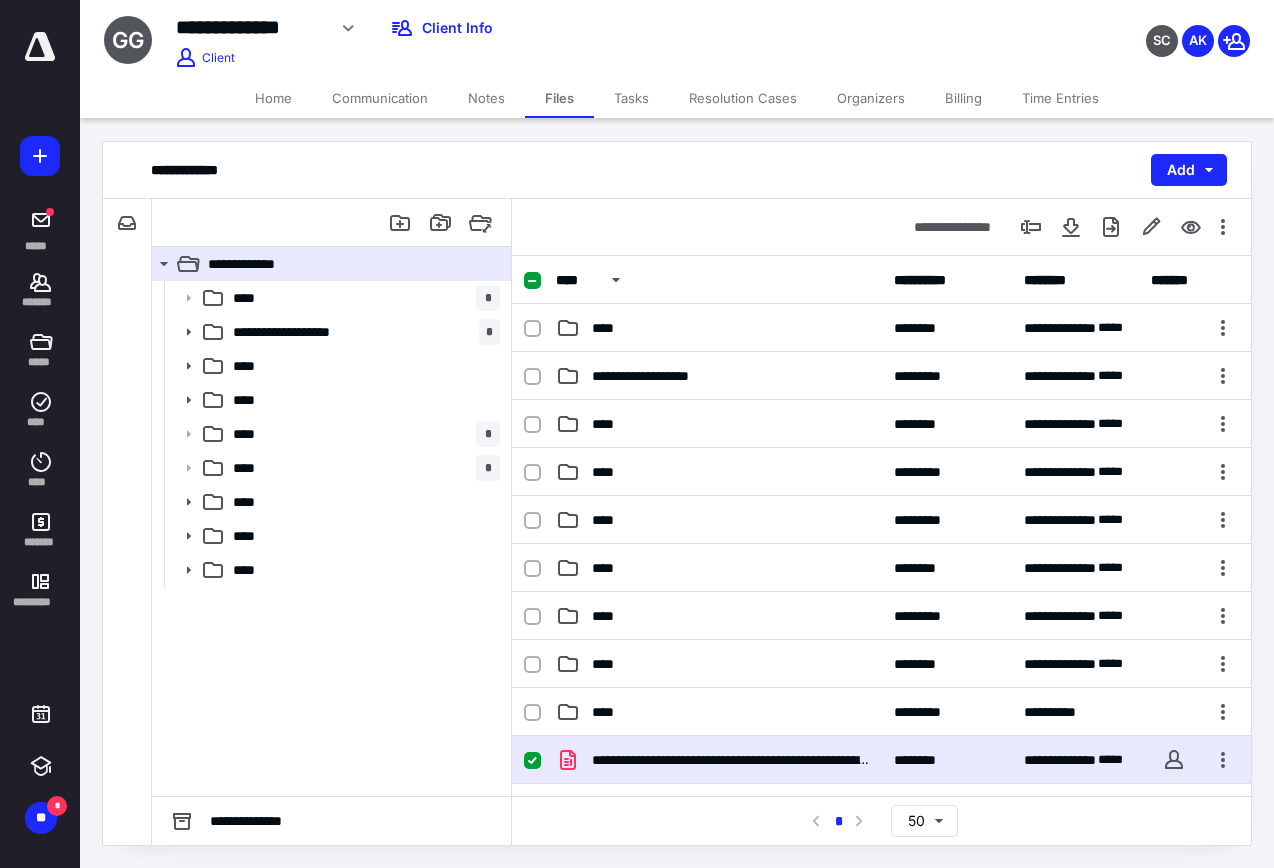 click on "**********" at bounding box center (881, 760) 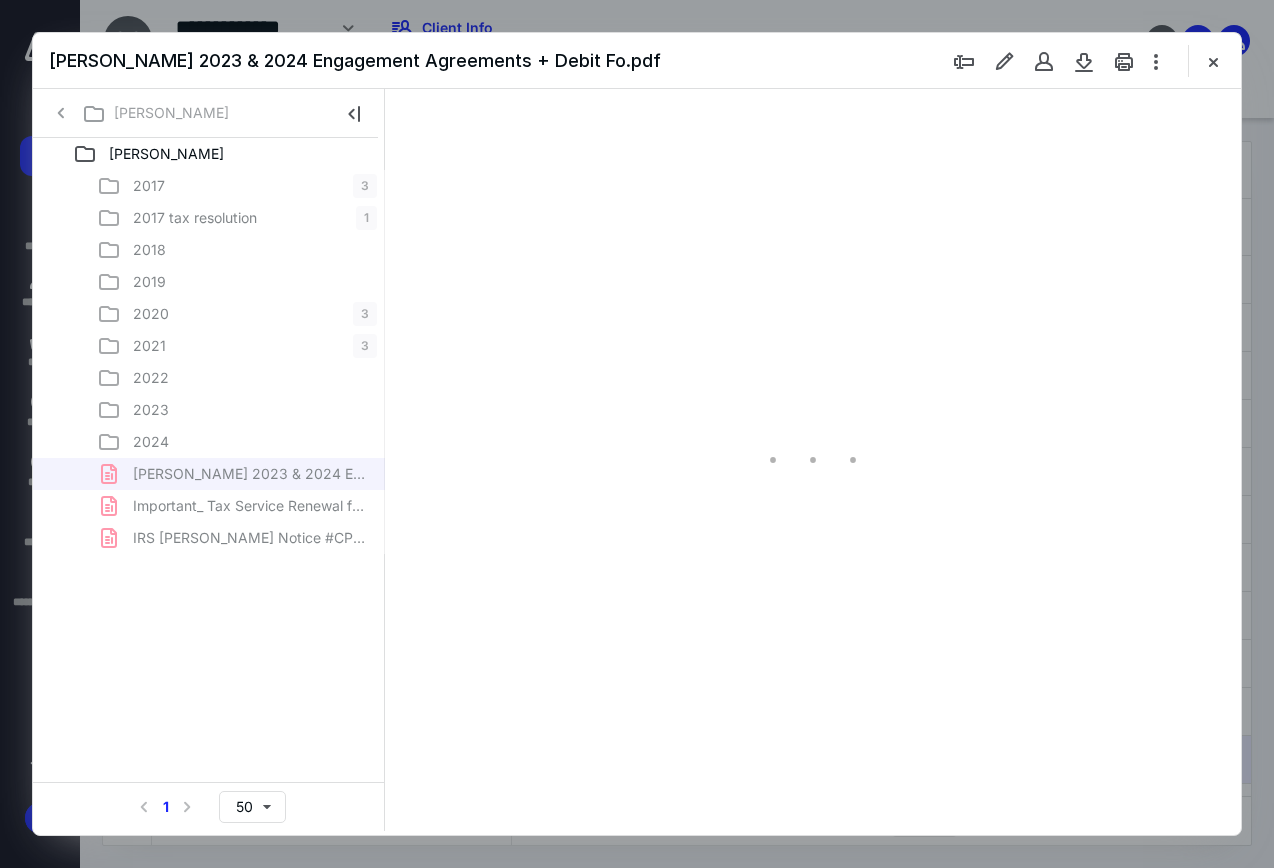 scroll, scrollTop: 0, scrollLeft: 0, axis: both 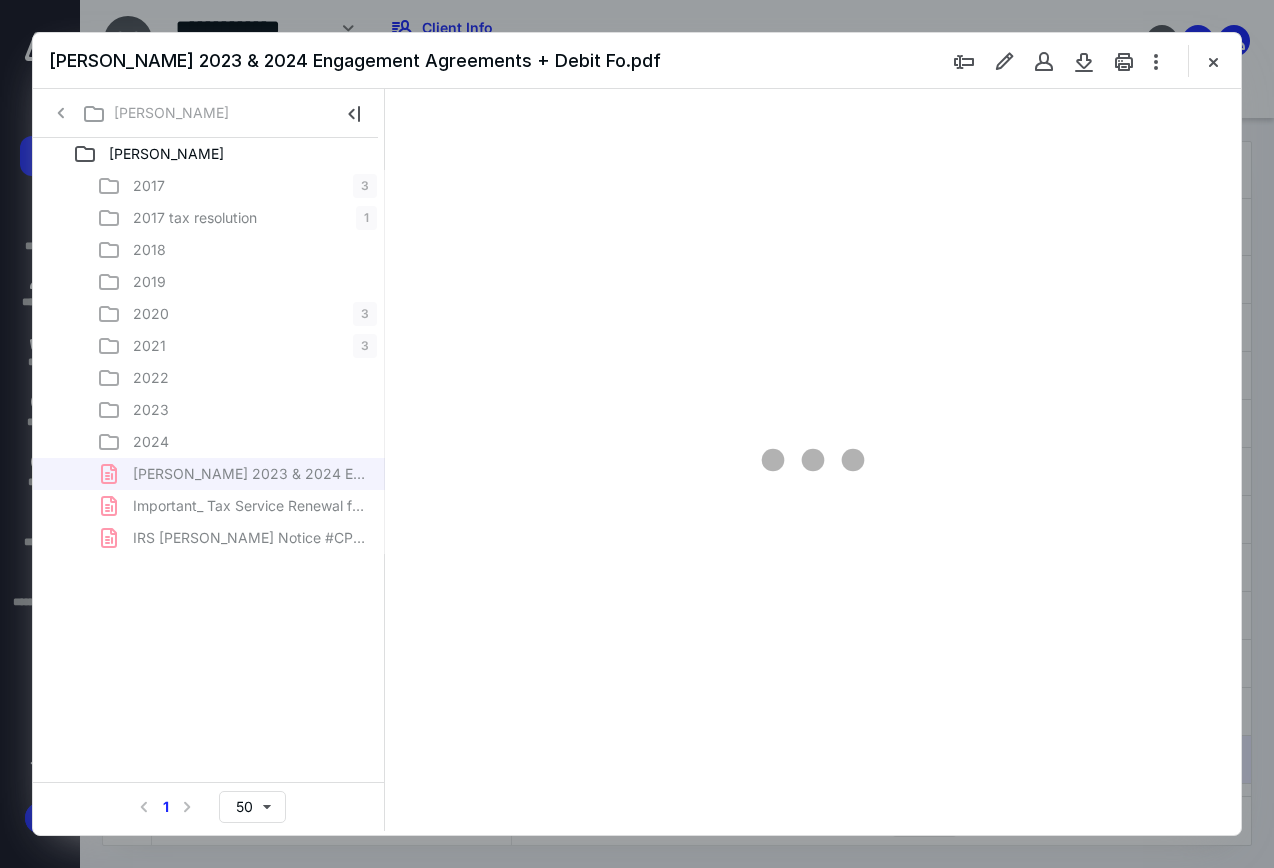 type on "80" 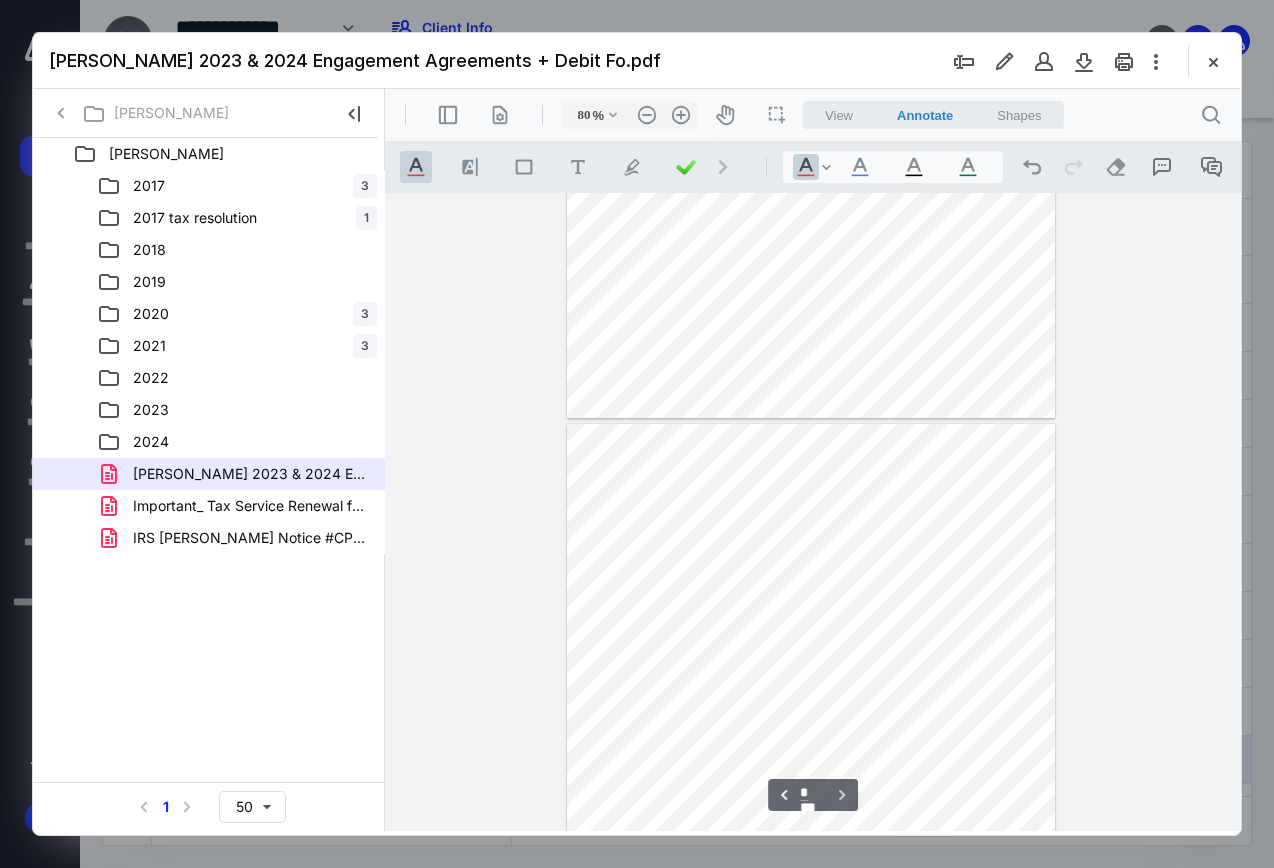 type on "*" 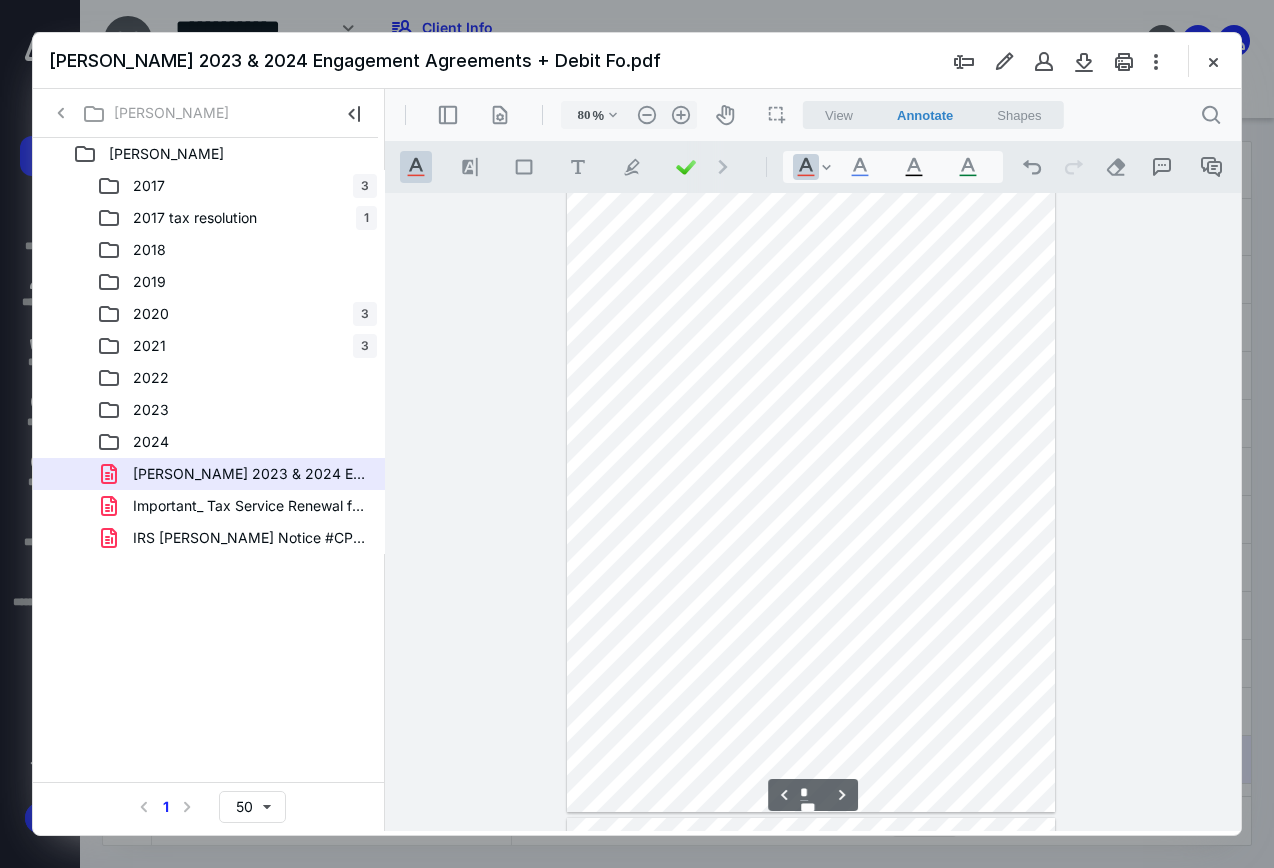 scroll, scrollTop: 2562, scrollLeft: 0, axis: vertical 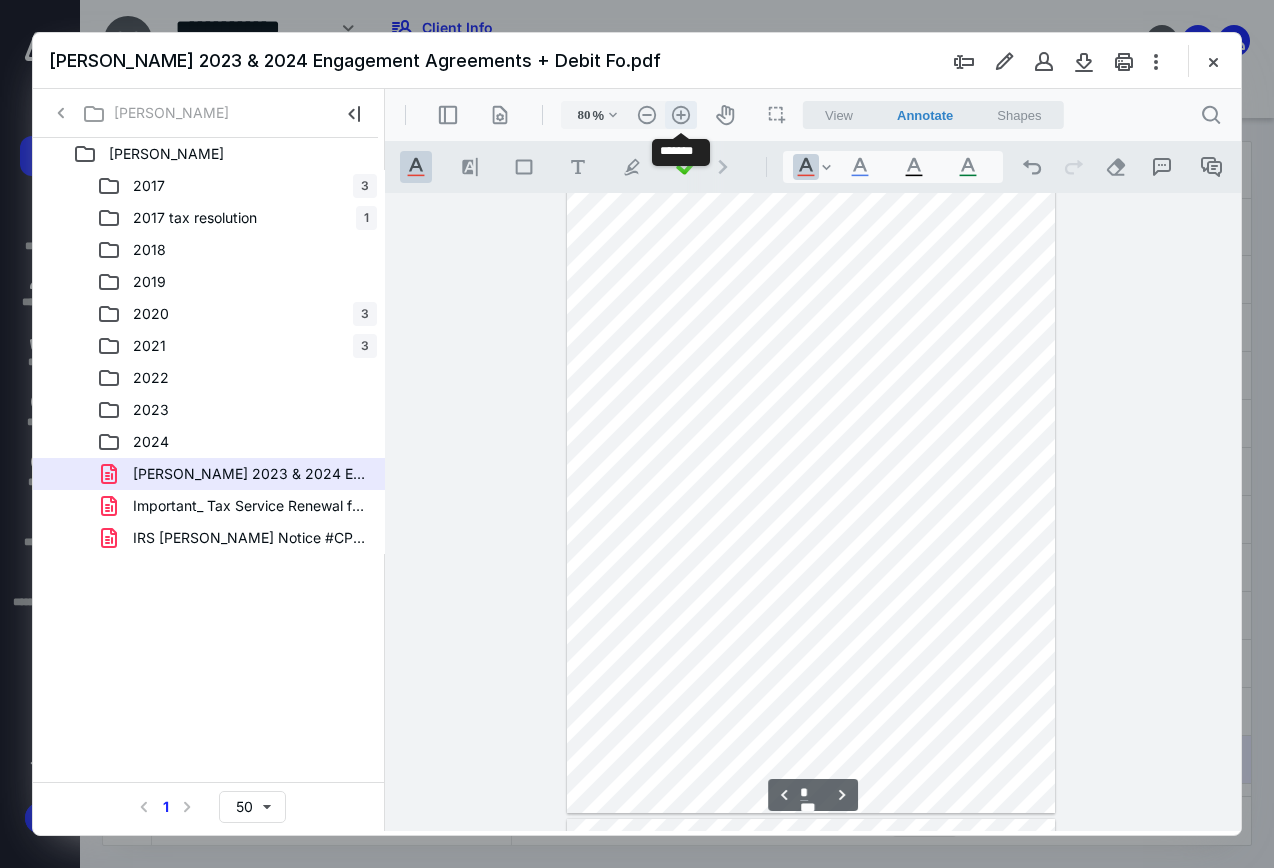 click on ".cls-1{fill:#abb0c4;} icon - header - zoom - in - line" at bounding box center [681, 115] 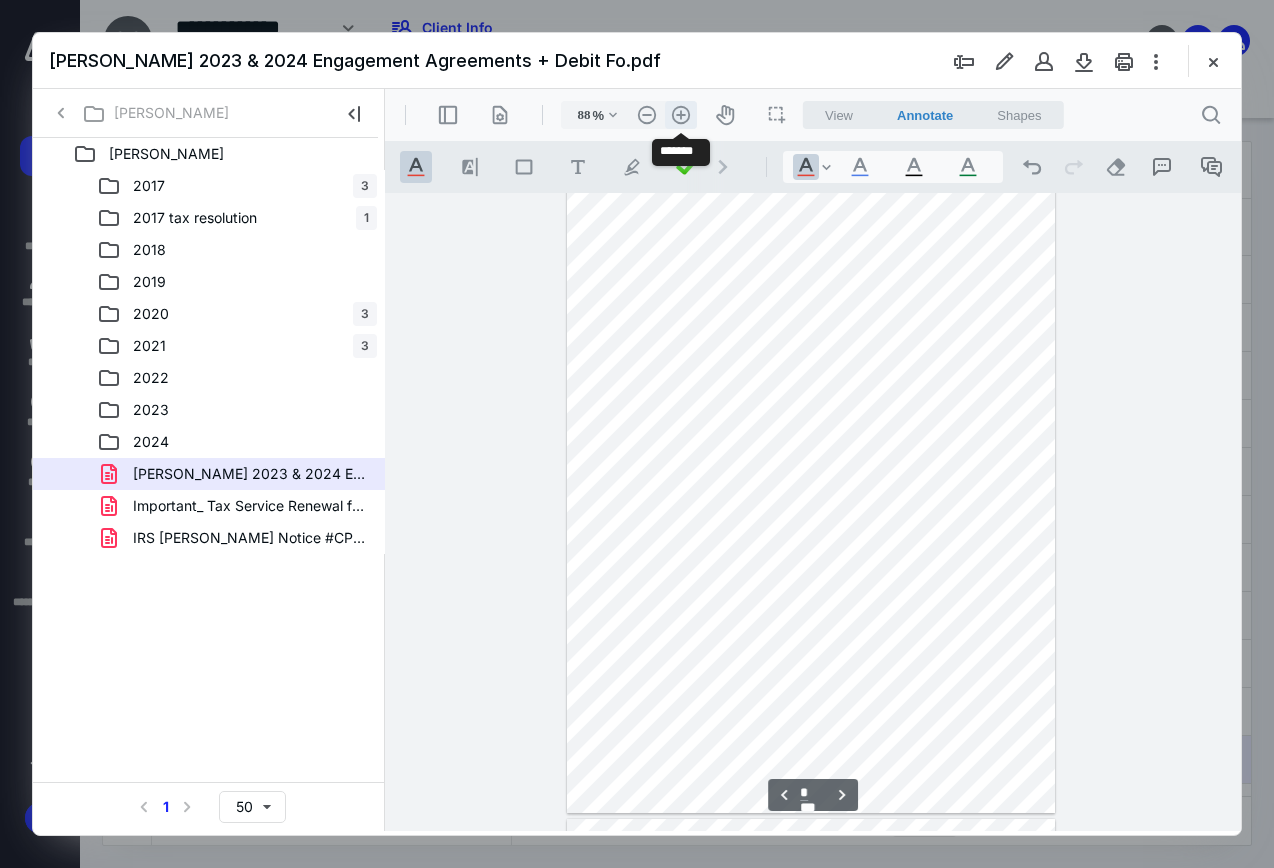 scroll, scrollTop: 2828, scrollLeft: 0, axis: vertical 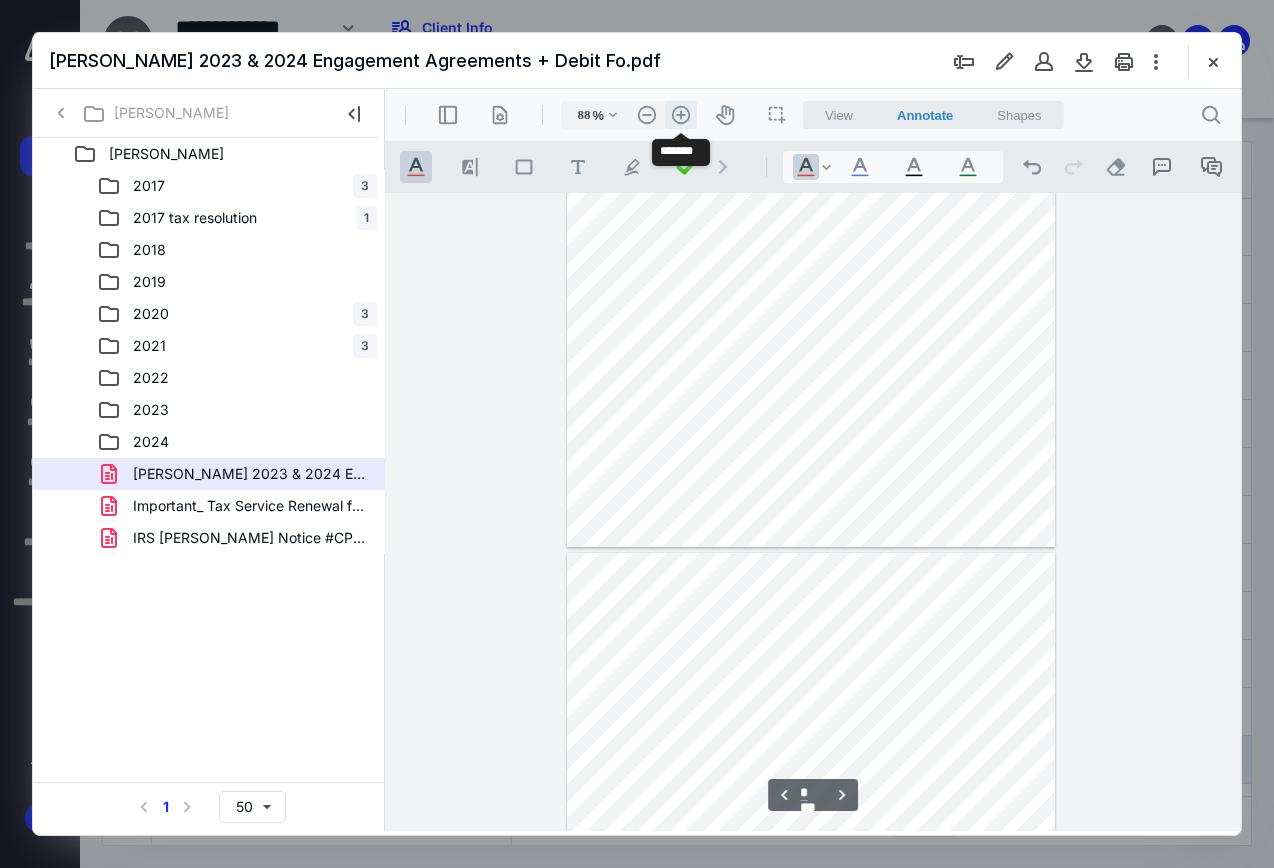 click on ".cls-1{fill:#abb0c4;} icon - header - zoom - in - line" at bounding box center (681, 115) 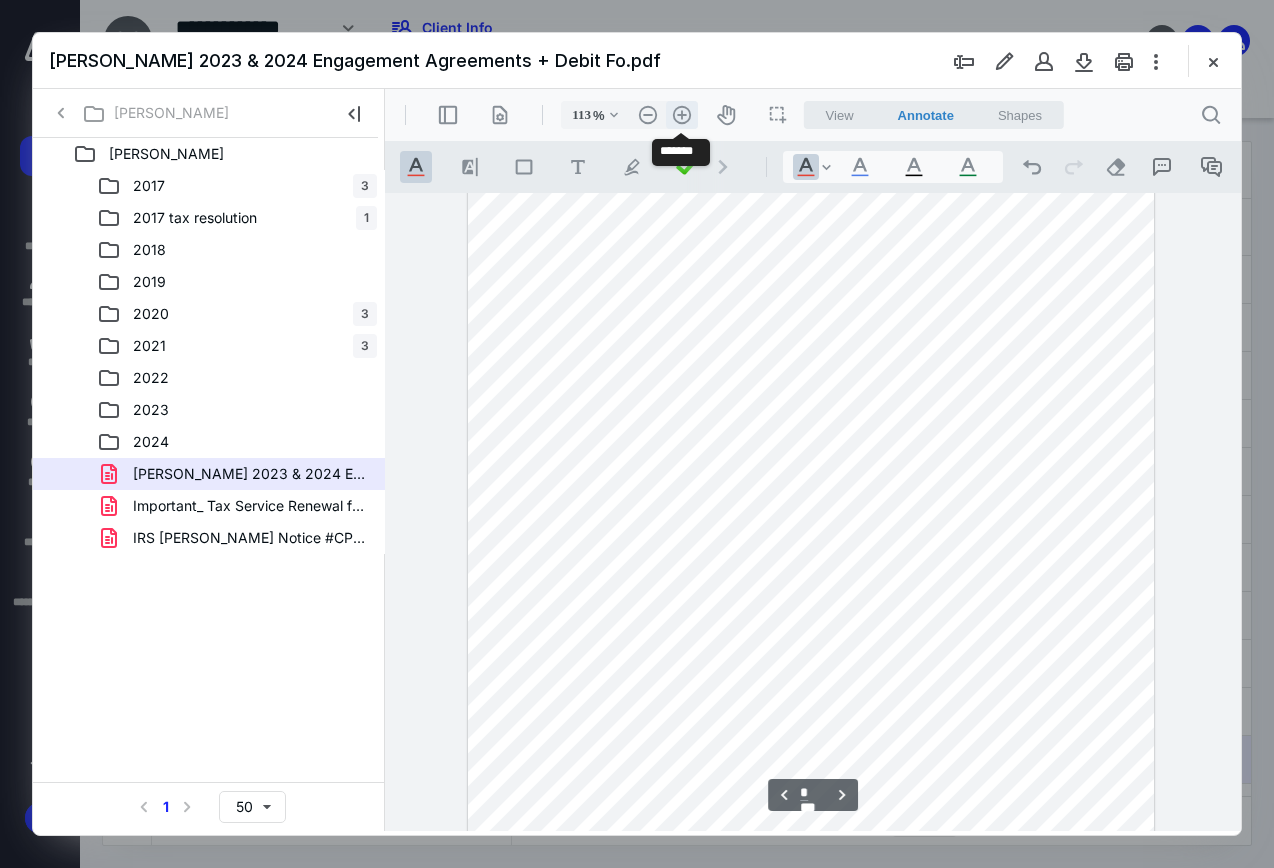 click on ".cls-1{fill:#abb0c4;} icon - header - zoom - in - line" at bounding box center [682, 115] 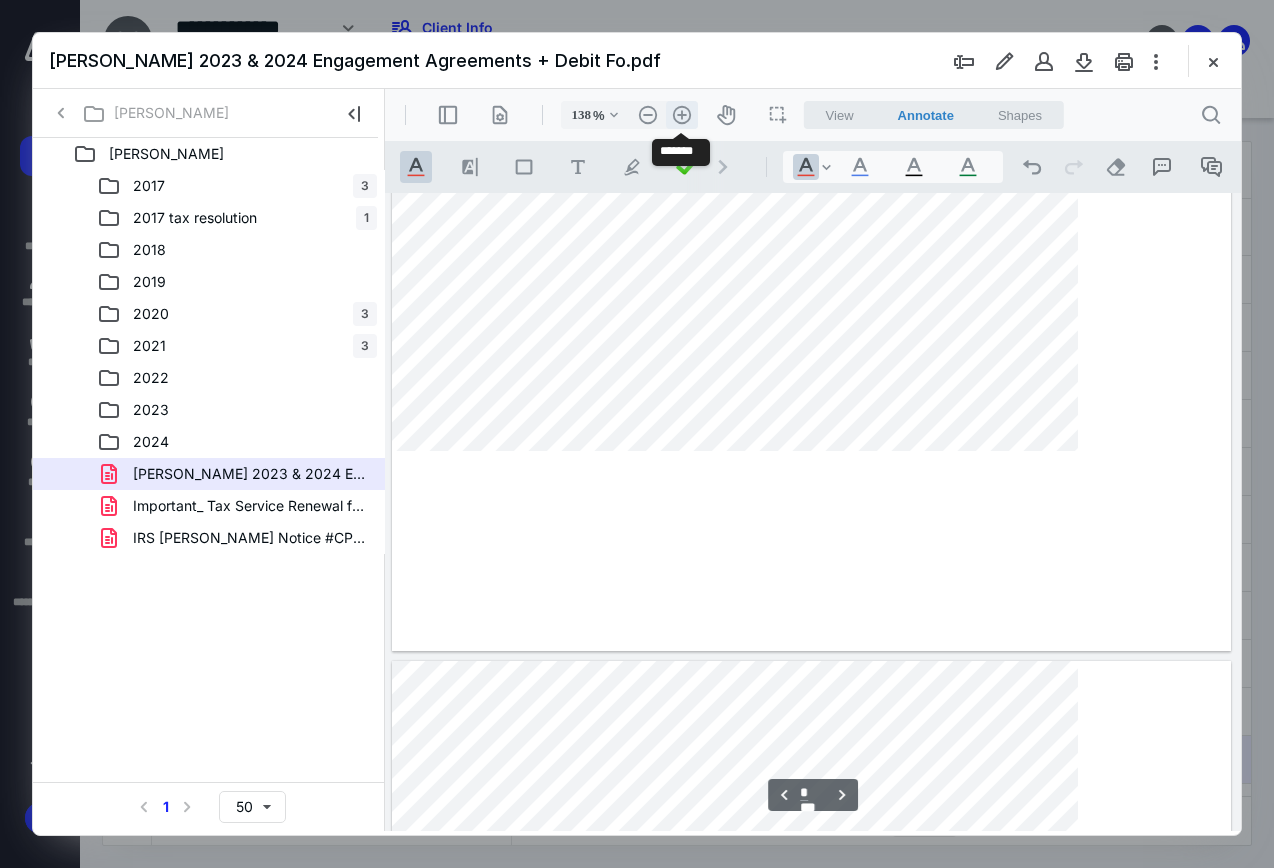 click on ".cls-1{fill:#abb0c4;} icon - header - zoom - in - line" at bounding box center [682, 115] 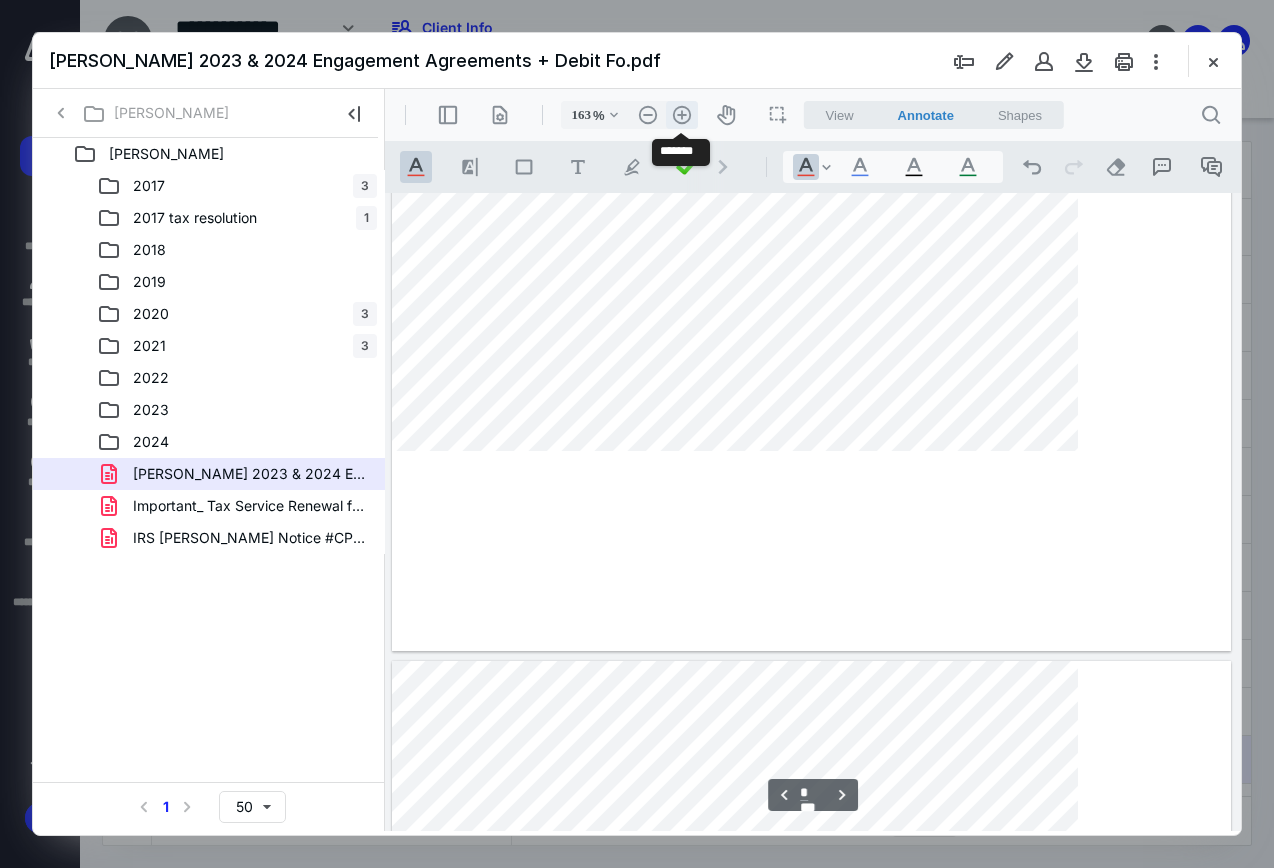 click on ".cls-1{fill:#abb0c4;} icon - header - zoom - in - line" at bounding box center (682, 115) 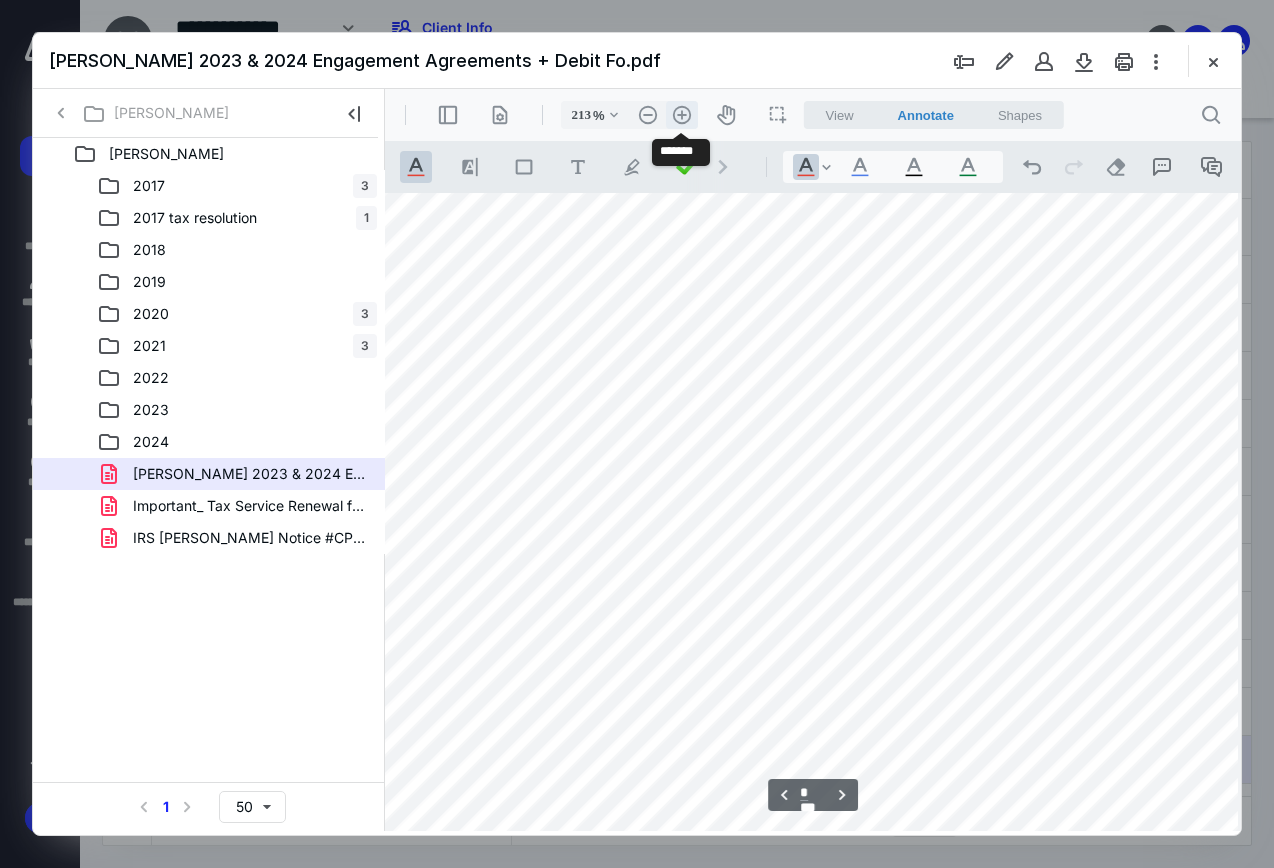 click on ".cls-1{fill:#abb0c4;} icon - header - zoom - in - line" at bounding box center [682, 115] 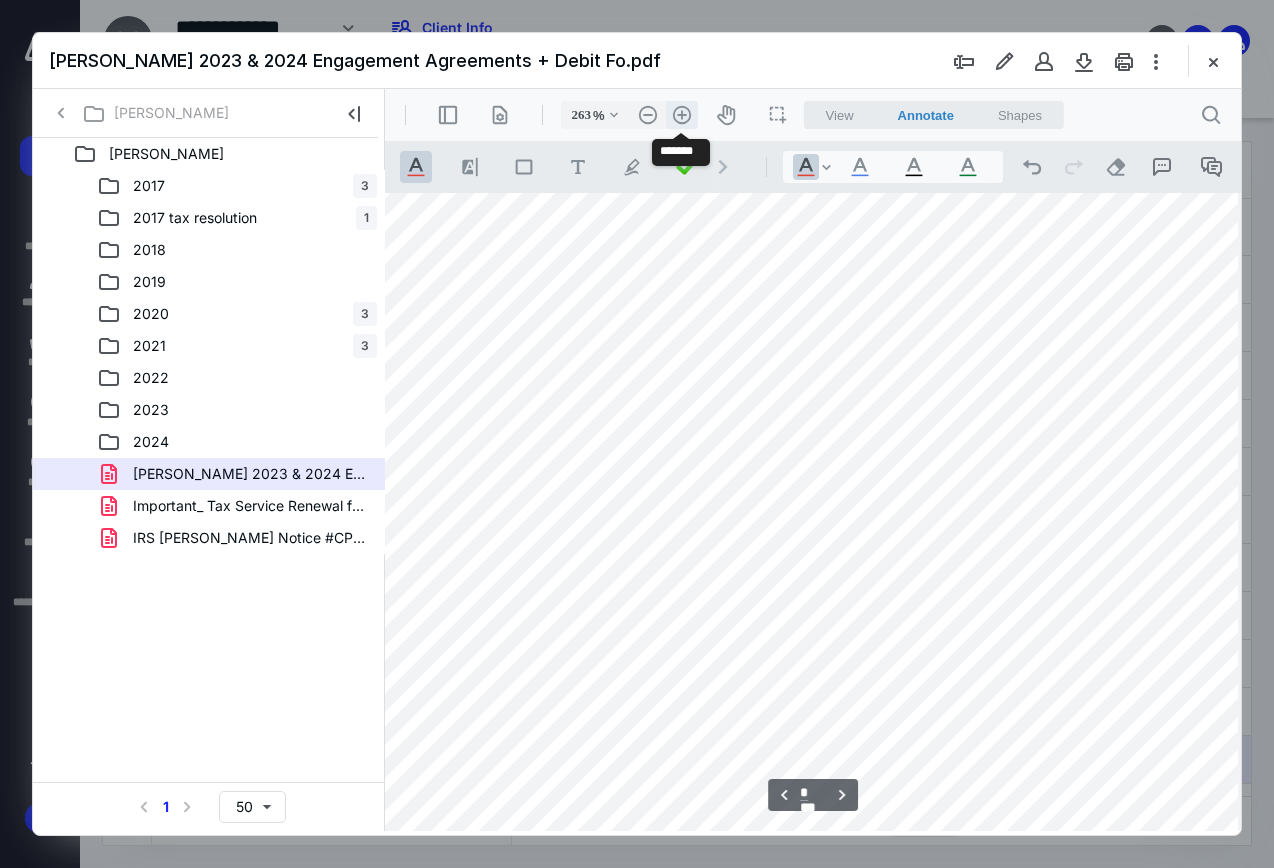 scroll, scrollTop: 9030, scrollLeft: 392, axis: both 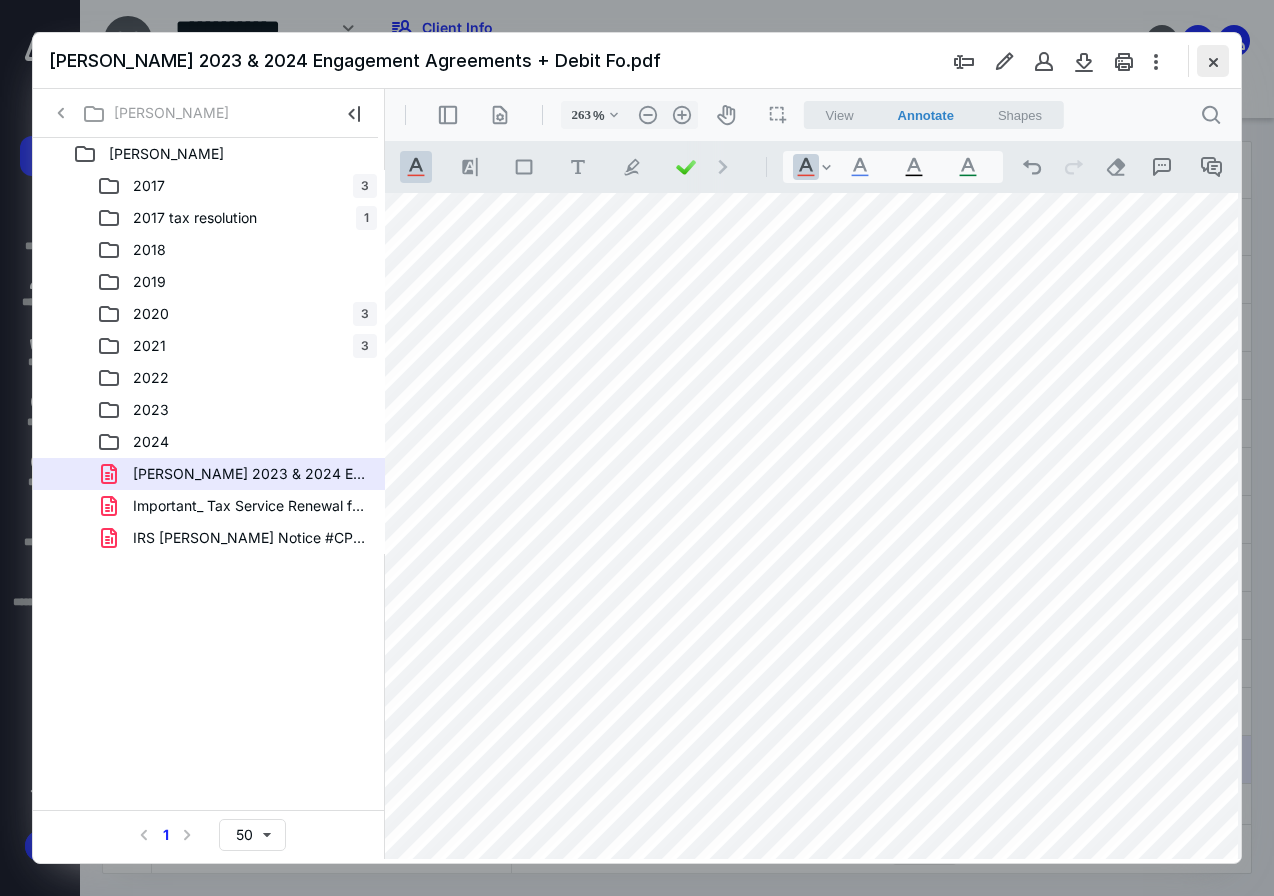 click at bounding box center [1213, 61] 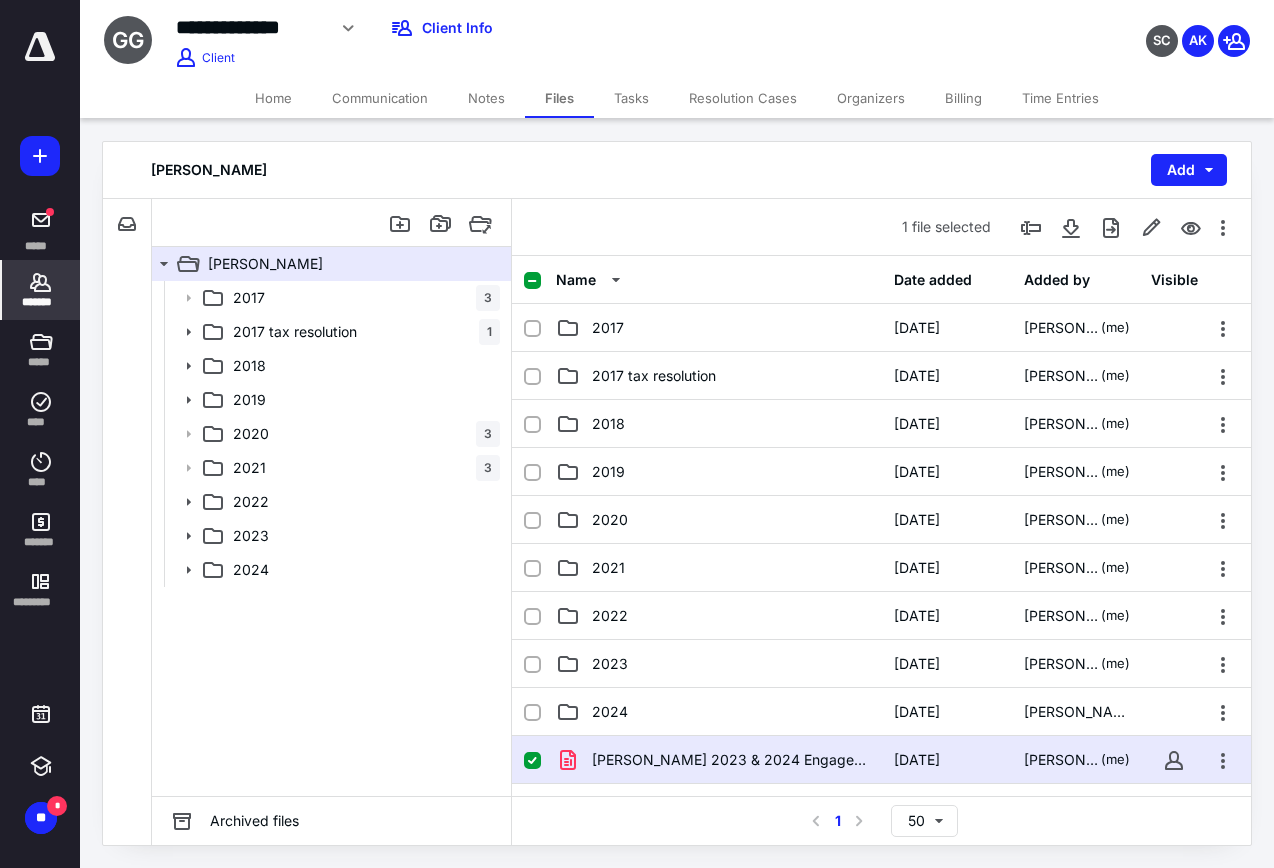 click on "*******" at bounding box center [41, 302] 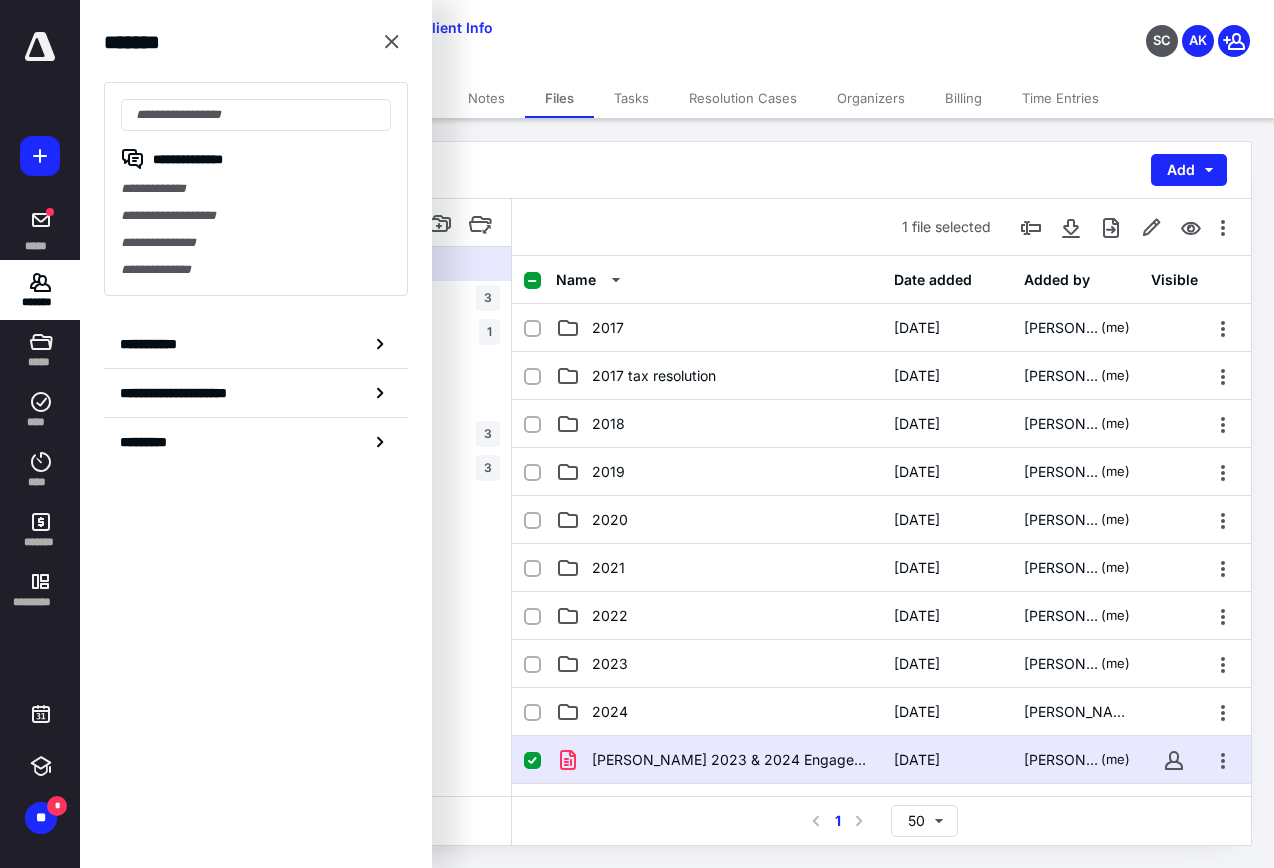 click on "[PERSON_NAME]   Add" at bounding box center (677, 170) 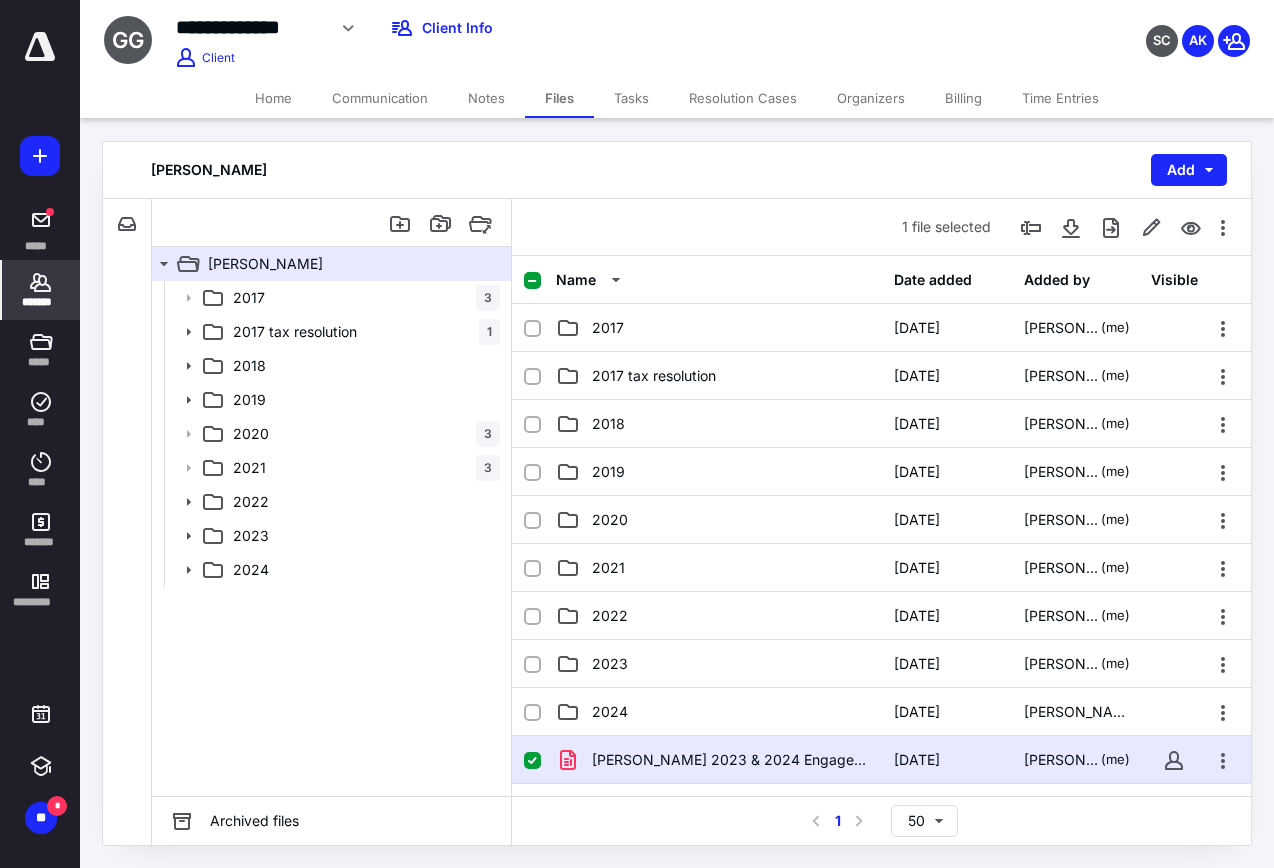 click on "*******" at bounding box center (41, 302) 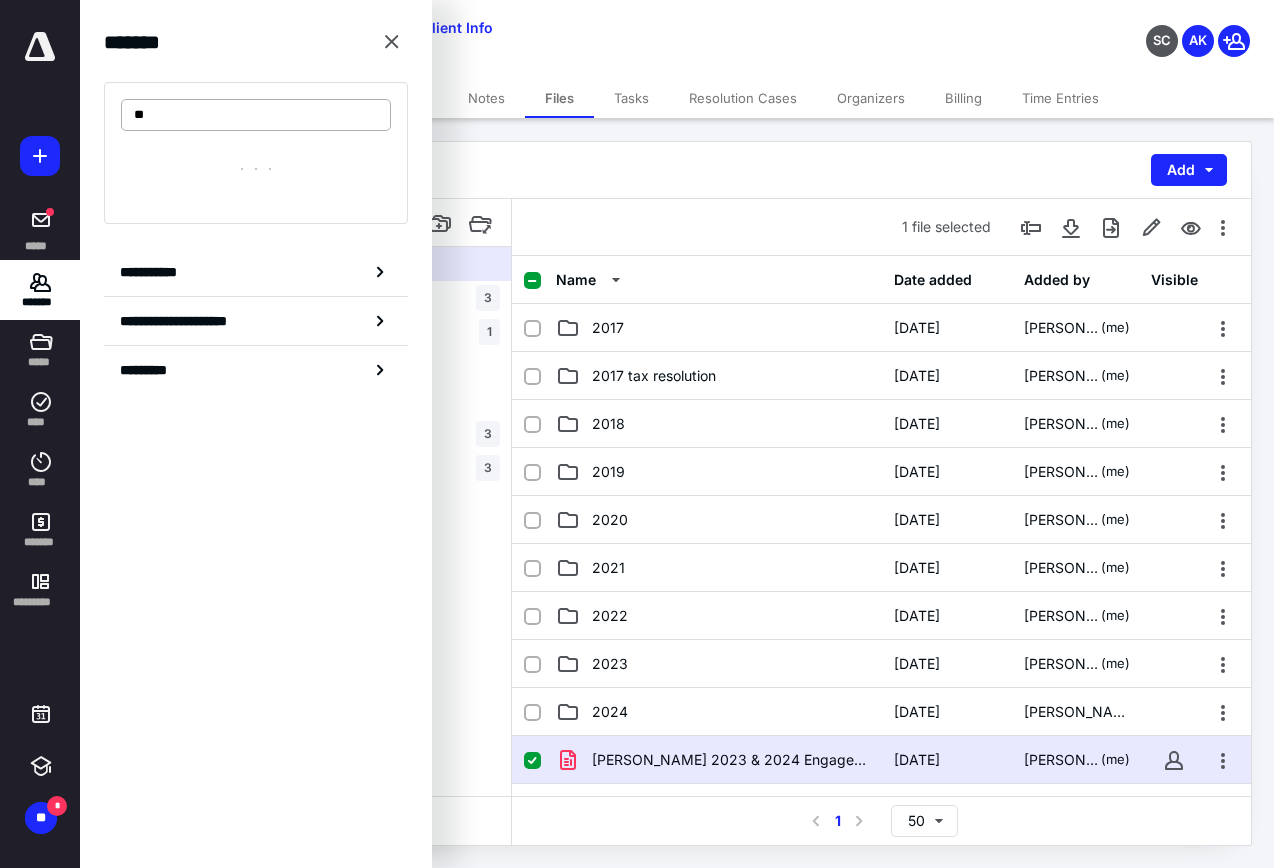 type on "*" 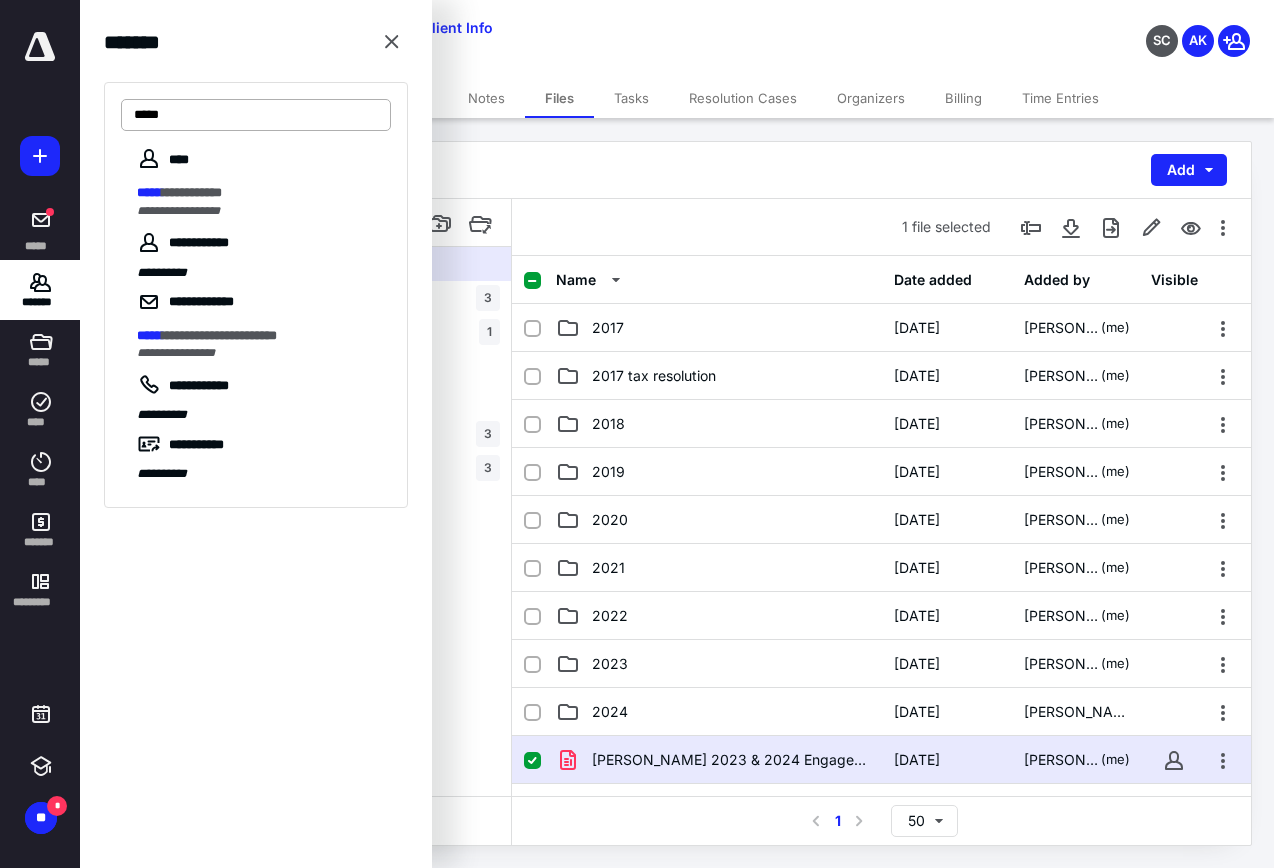 type on "*****" 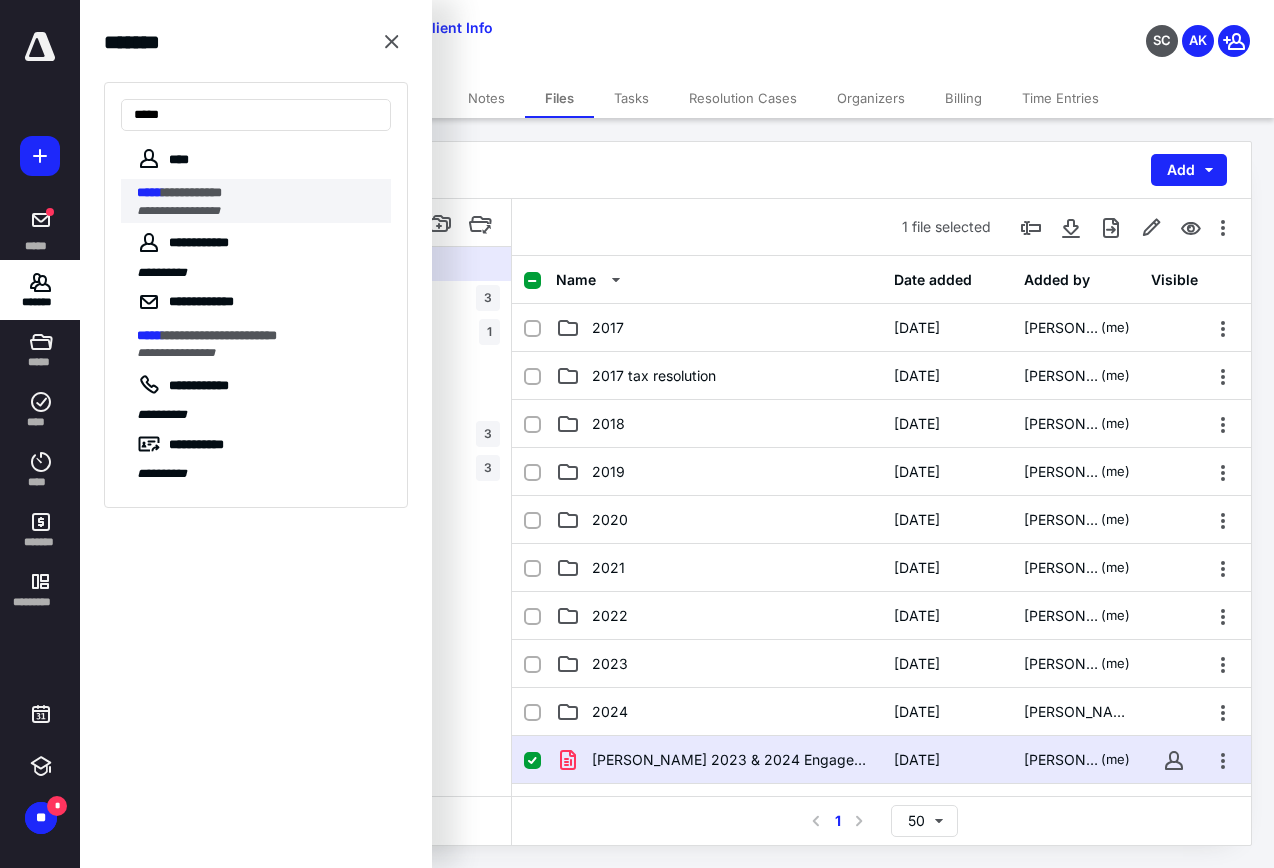 drag, startPoint x: 210, startPoint y: 106, endPoint x: 220, endPoint y: 215, distance: 109.457756 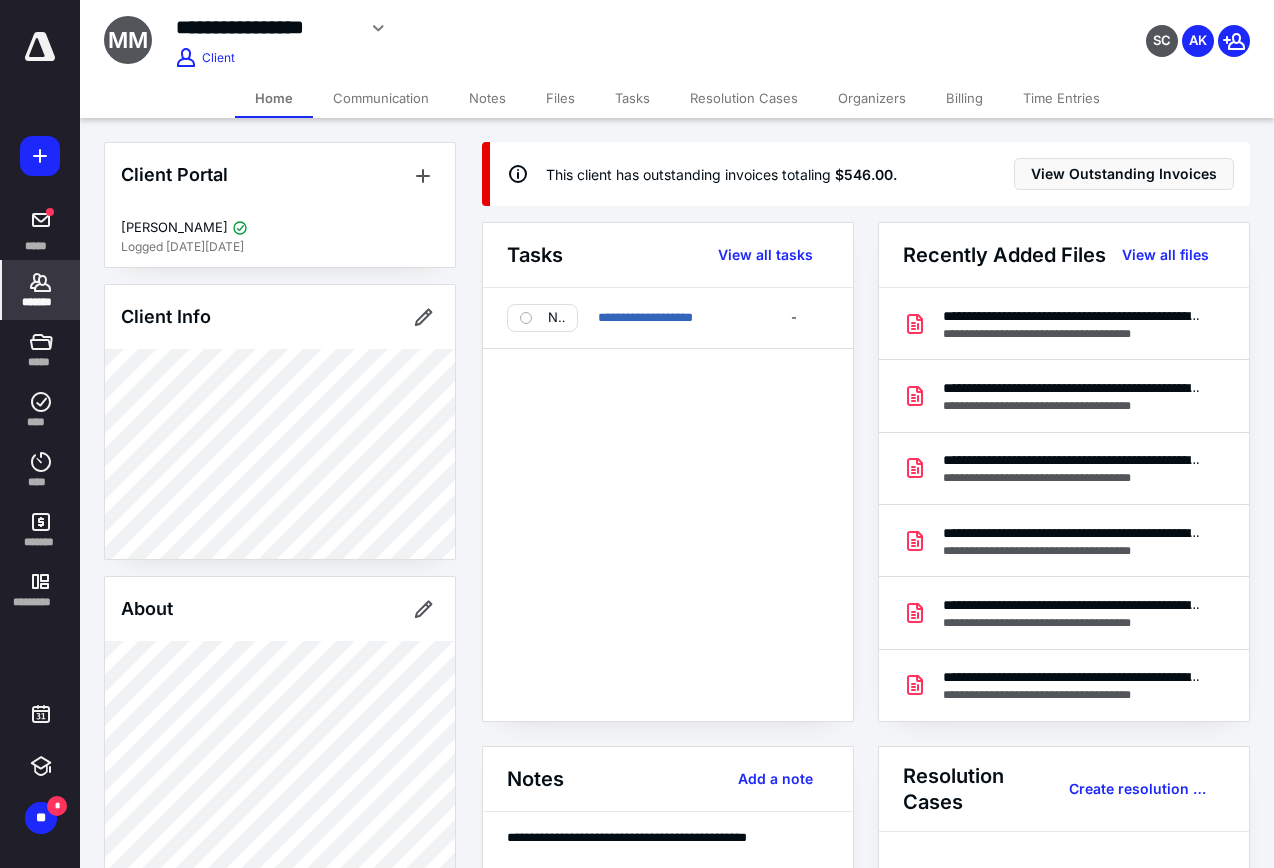 click on "Files" at bounding box center (560, 98) 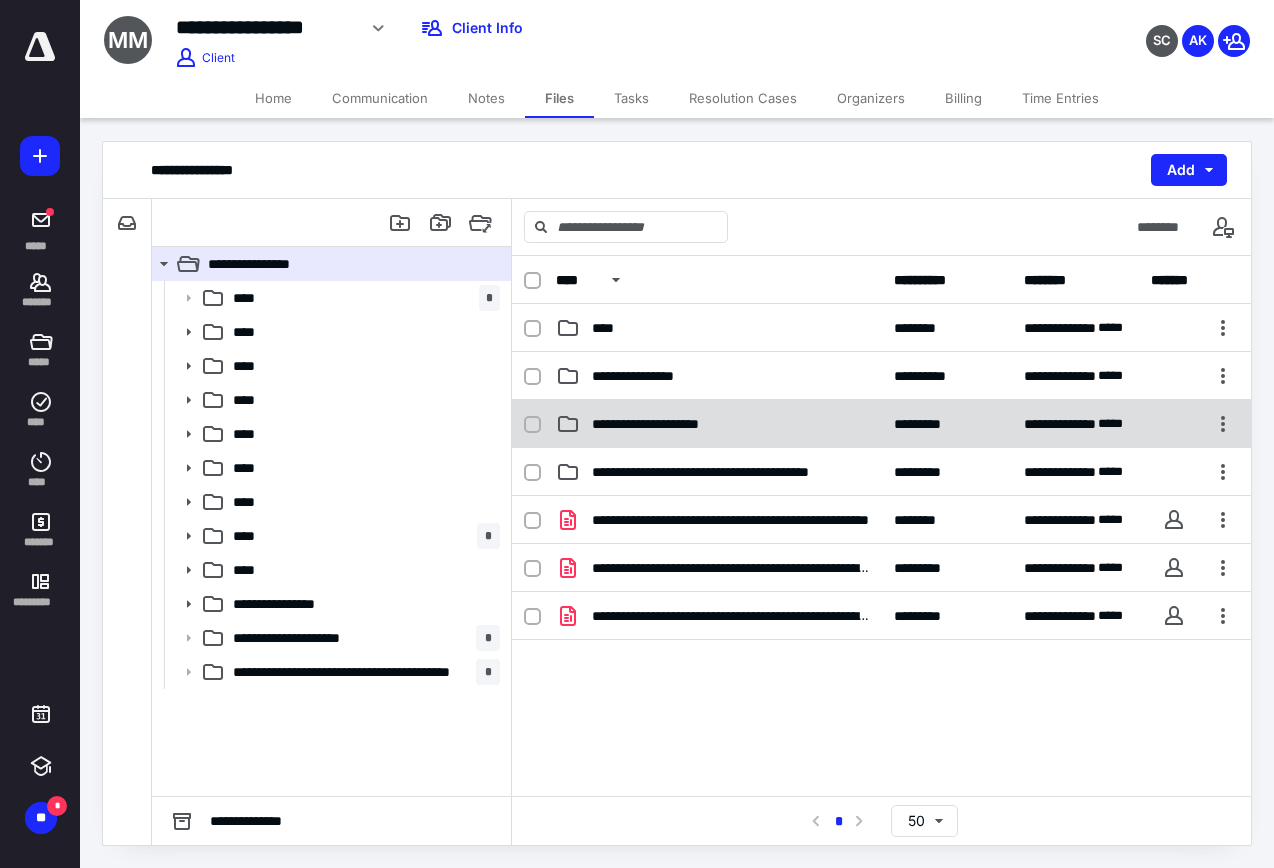 scroll, scrollTop: 384, scrollLeft: 0, axis: vertical 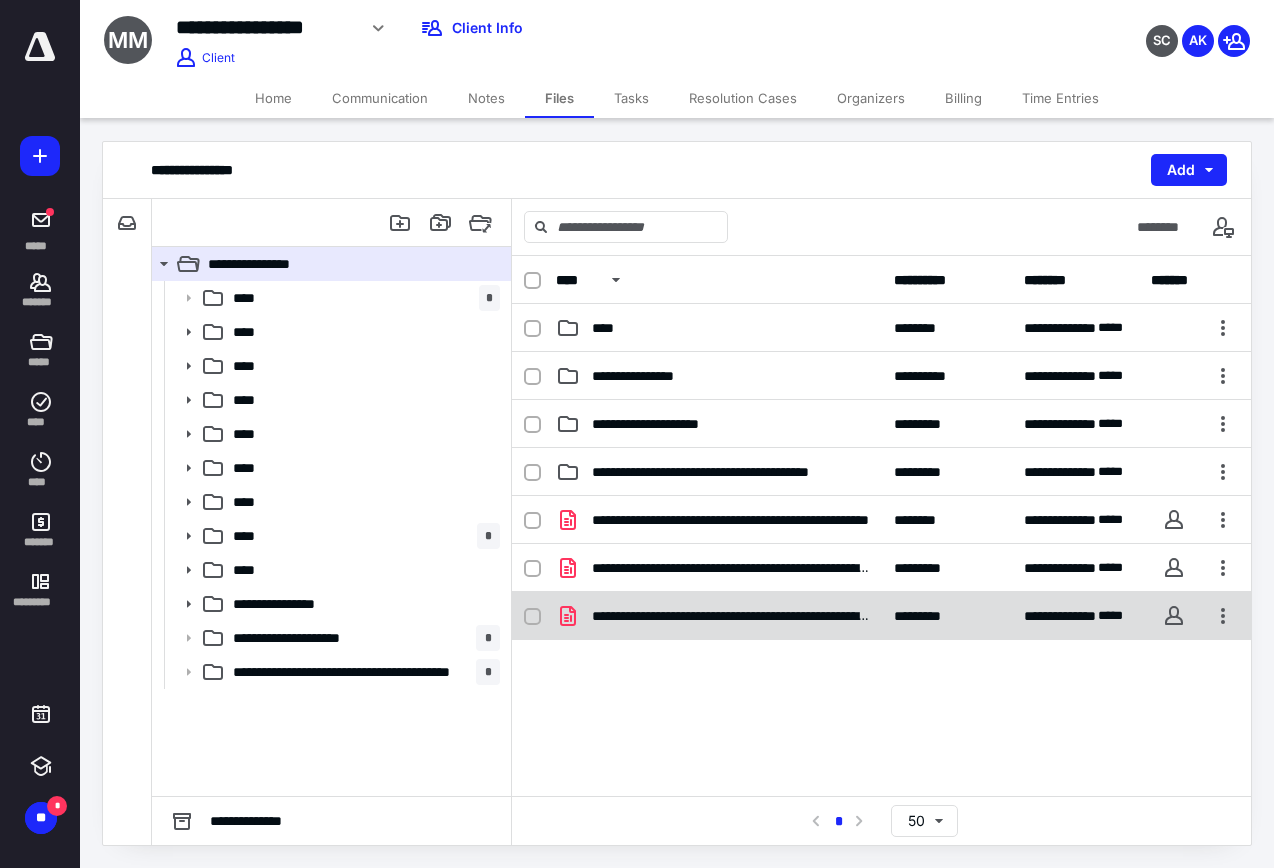 click on "**********" at bounding box center [719, 616] 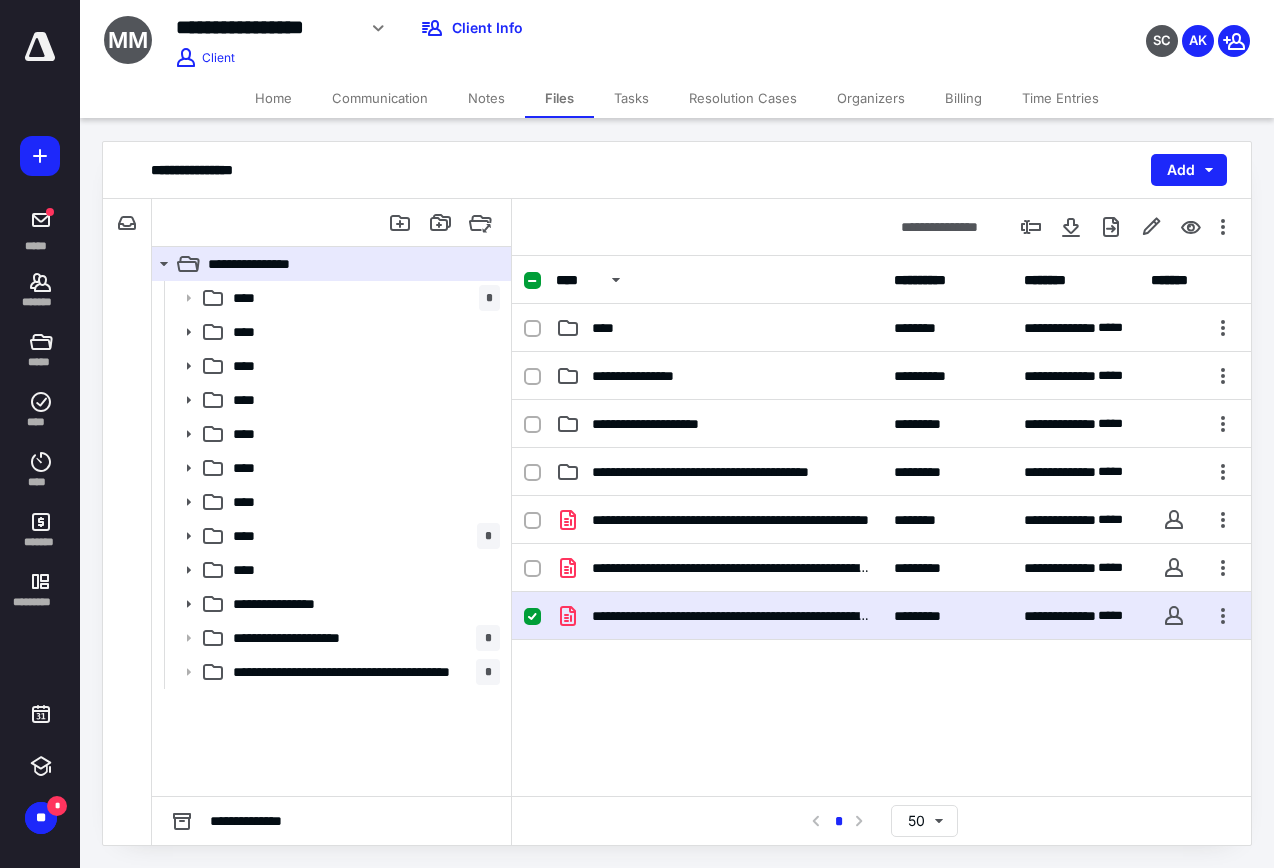 click on "**********" at bounding box center [719, 616] 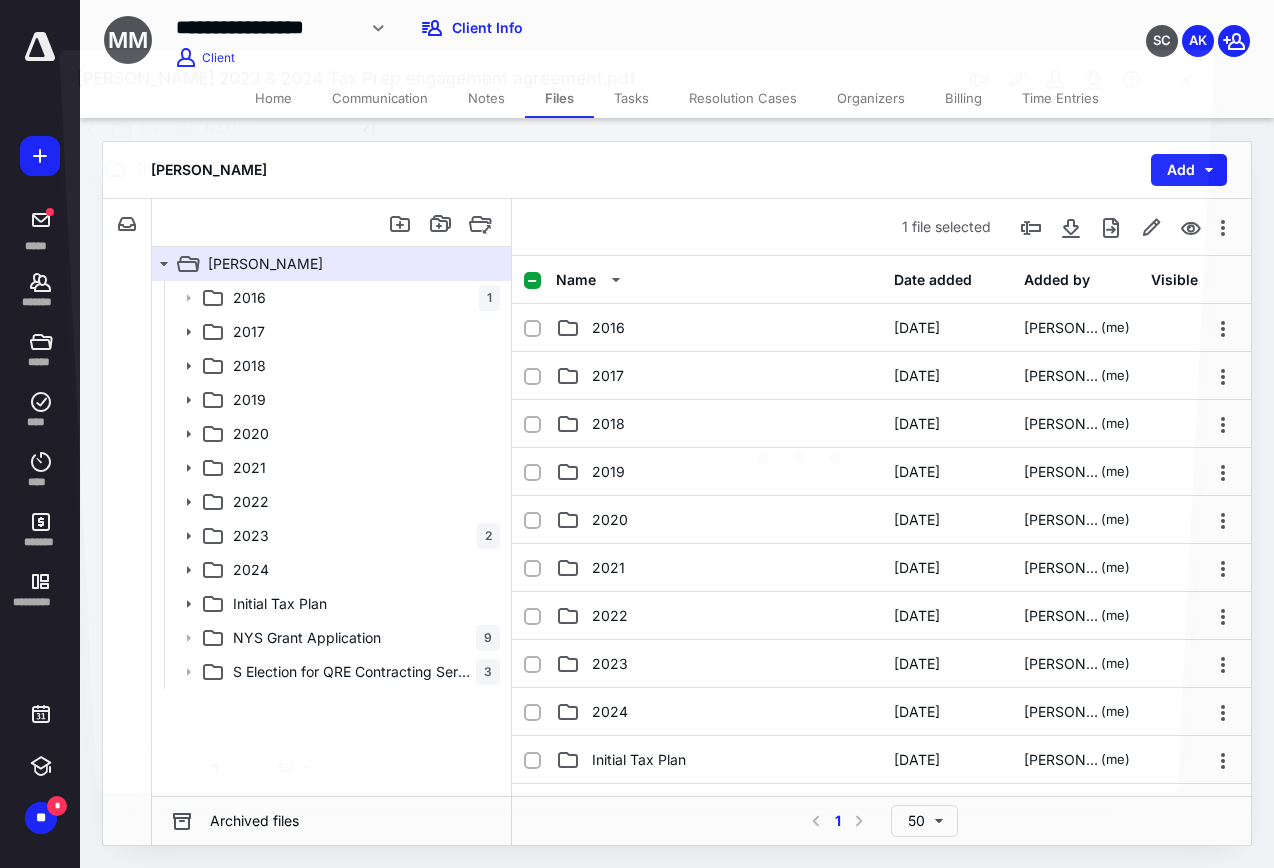 scroll, scrollTop: 384, scrollLeft: 0, axis: vertical 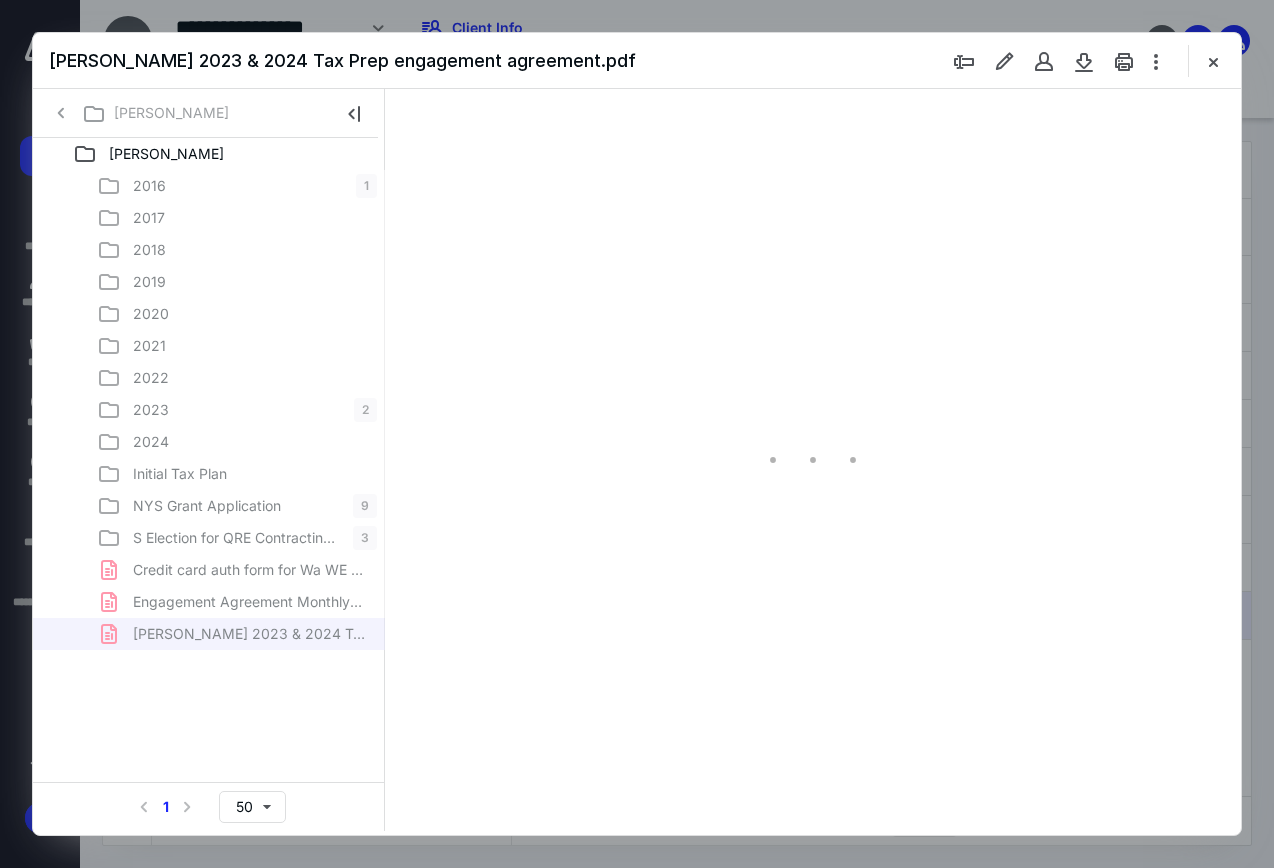 type on "80" 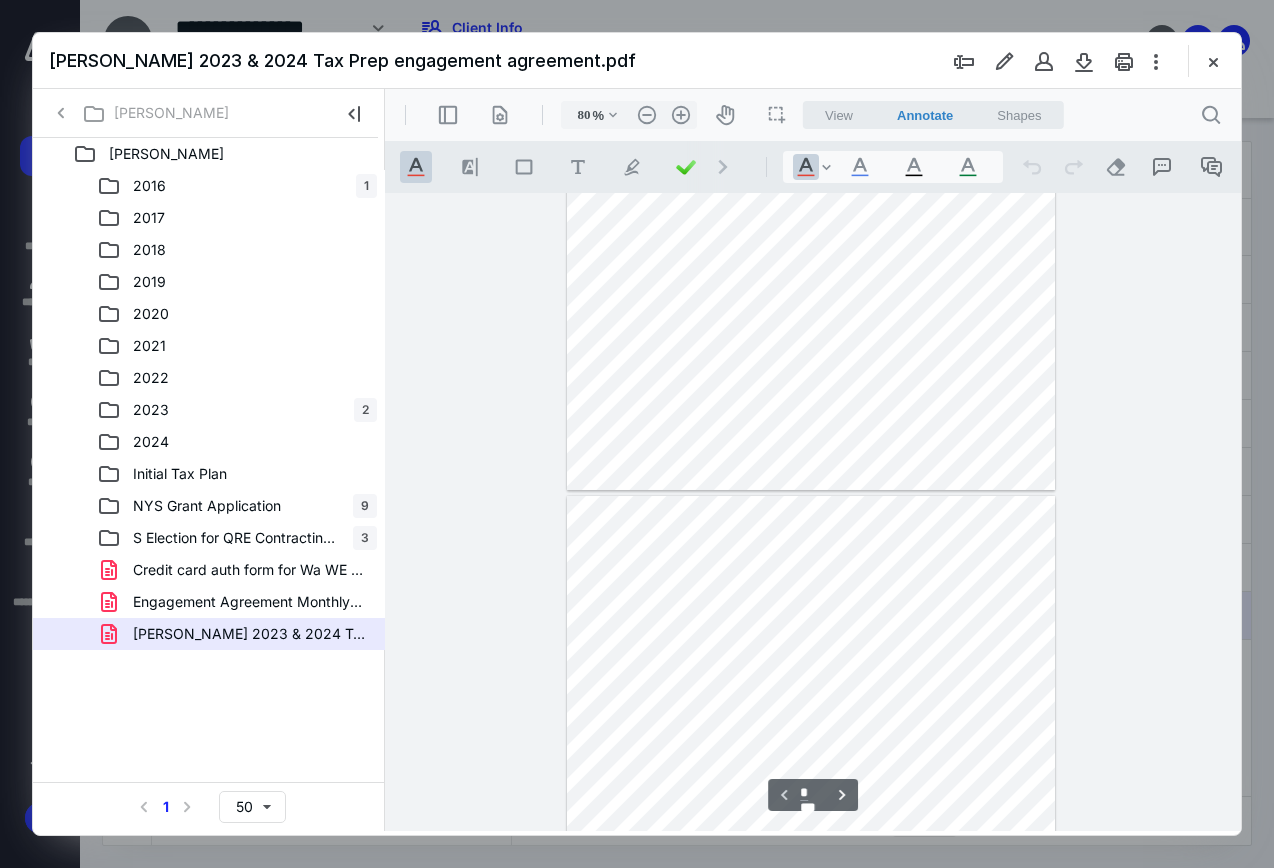 type on "*" 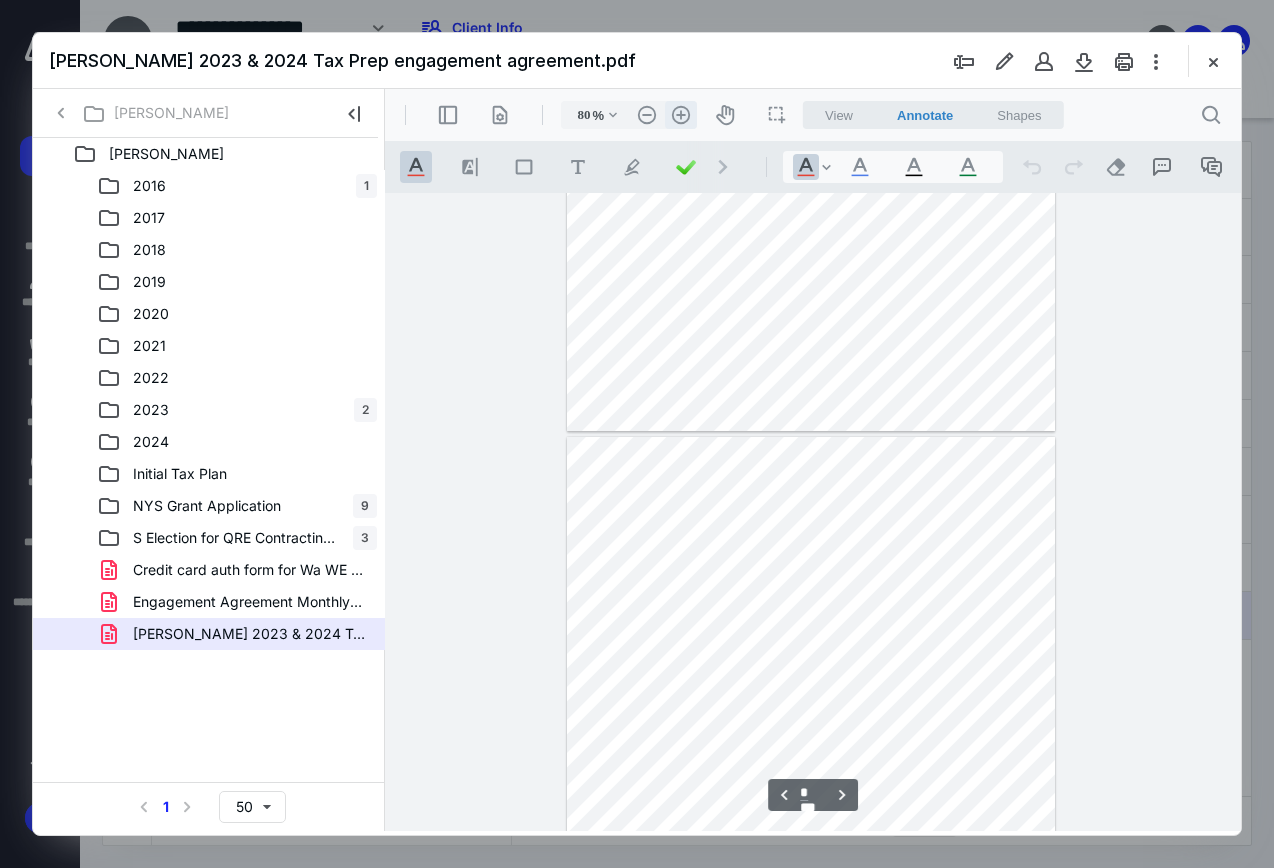 click on ".cls-1{fill:#abb0c4;} icon - header - zoom - in - line" at bounding box center (681, 115) 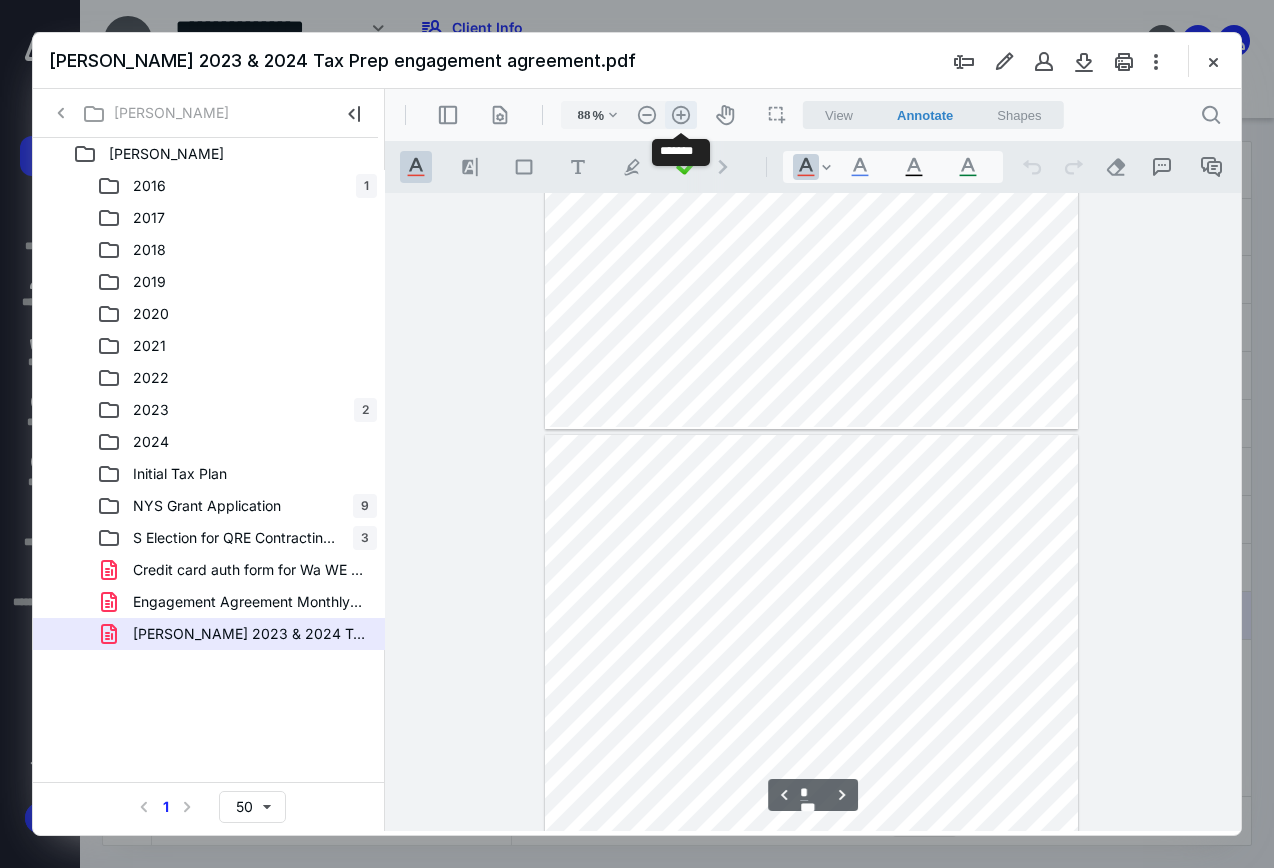 click on ".cls-1{fill:#abb0c4;} icon - header - zoom - in - line" at bounding box center [681, 115] 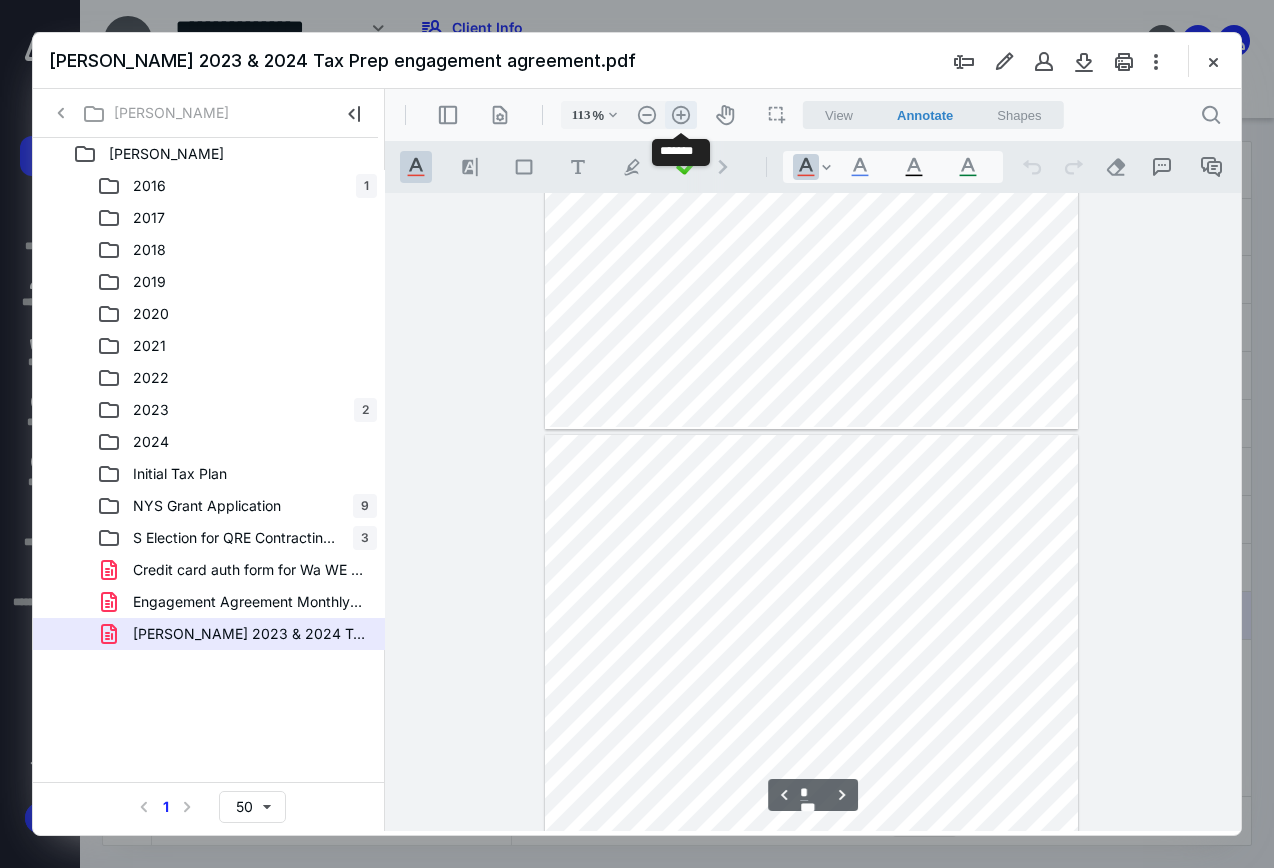 scroll, scrollTop: 665, scrollLeft: 0, axis: vertical 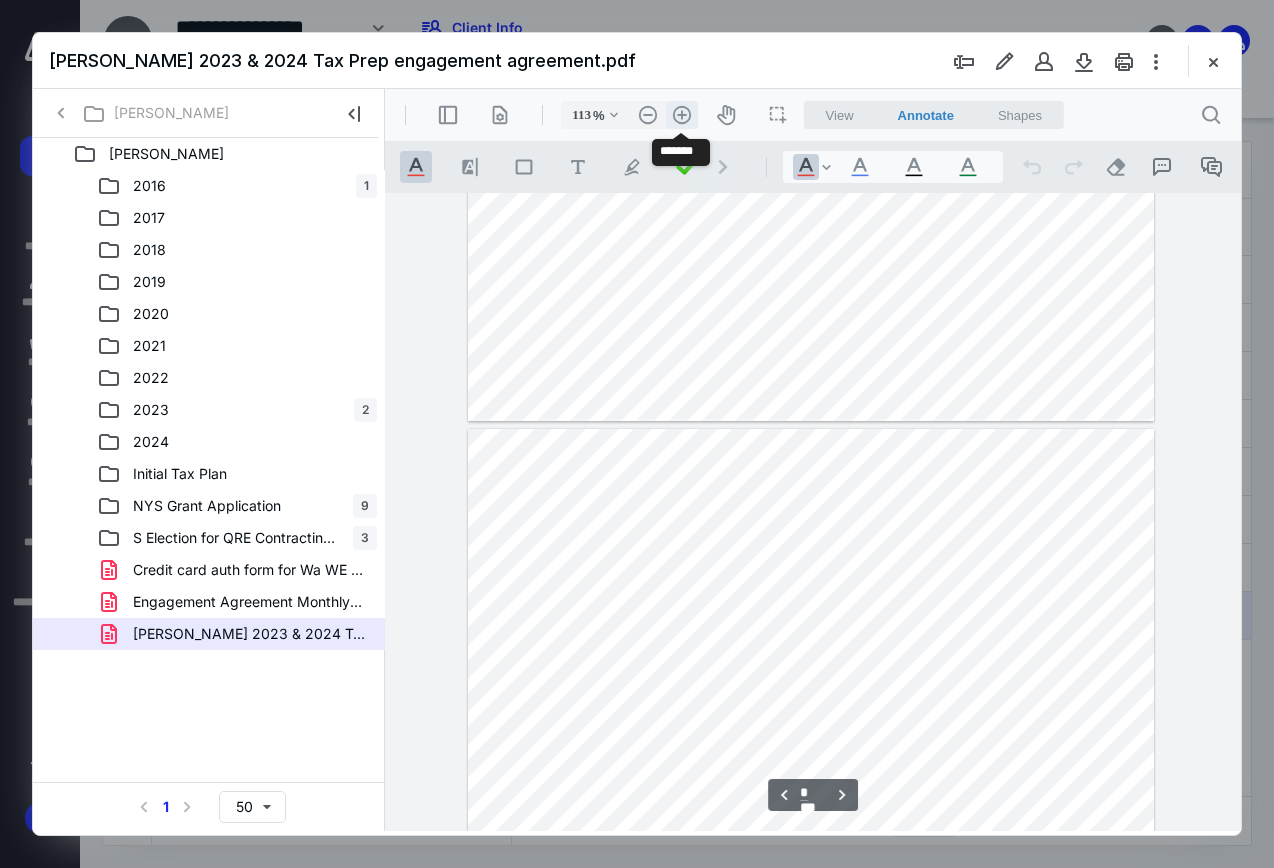 click on ".cls-1{fill:#abb0c4;} icon - header - zoom - in - line" at bounding box center (682, 115) 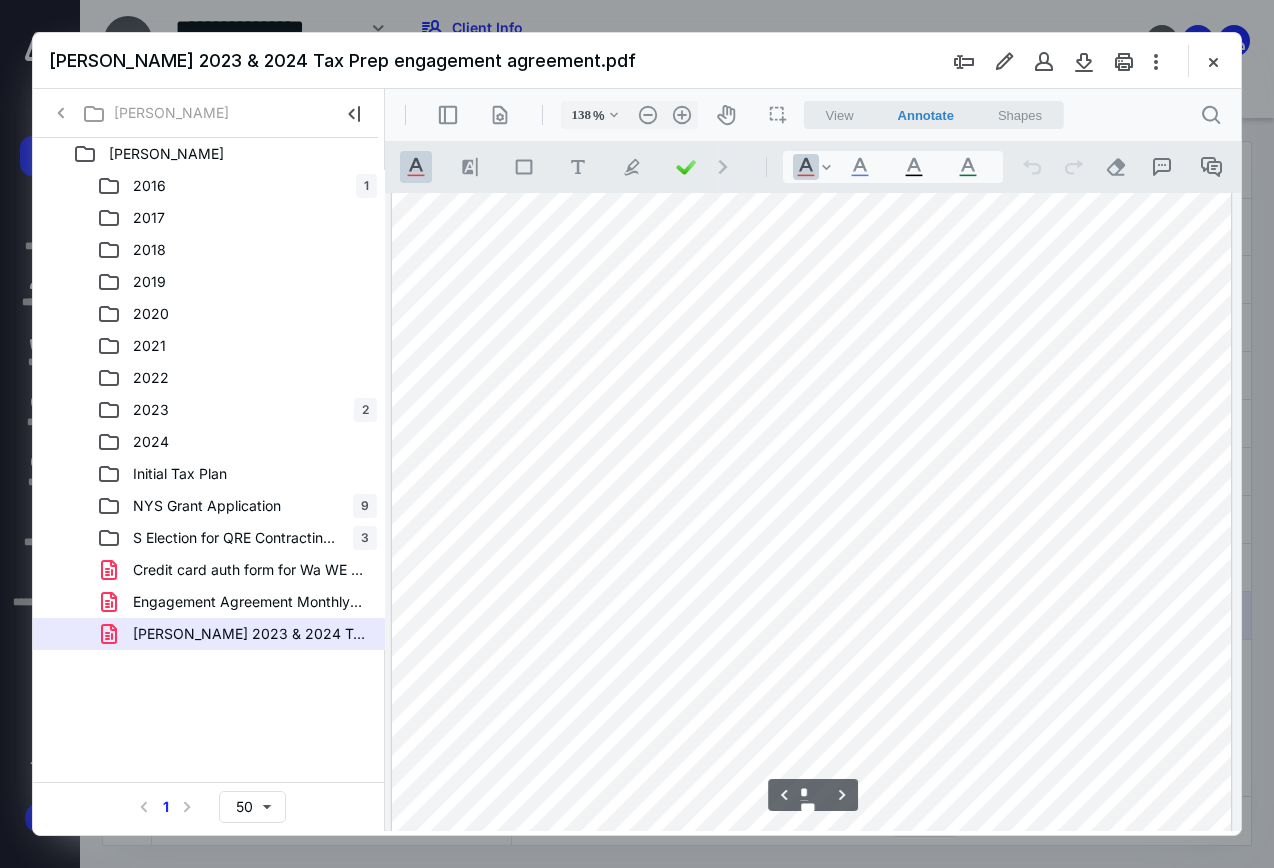 scroll, scrollTop: 2284, scrollLeft: 2, axis: both 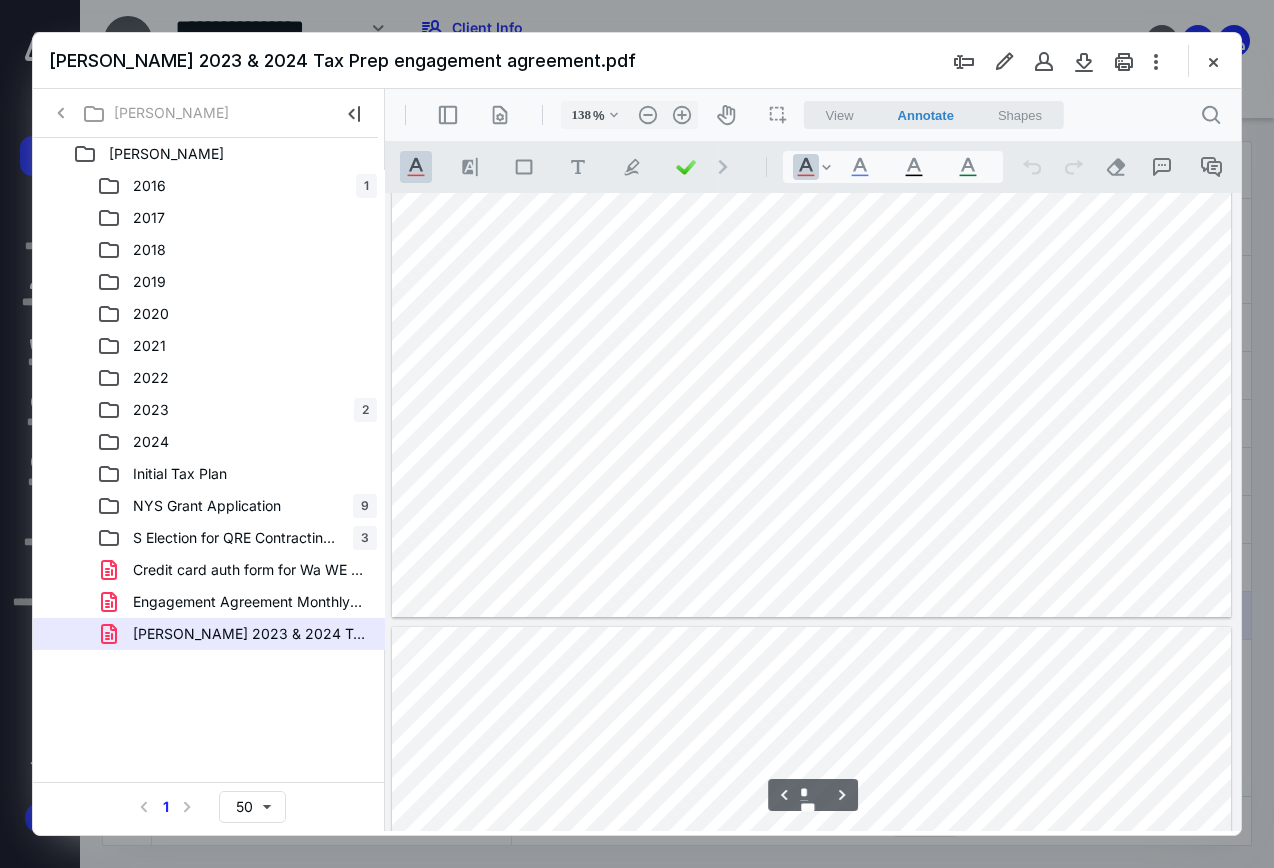 type on "*" 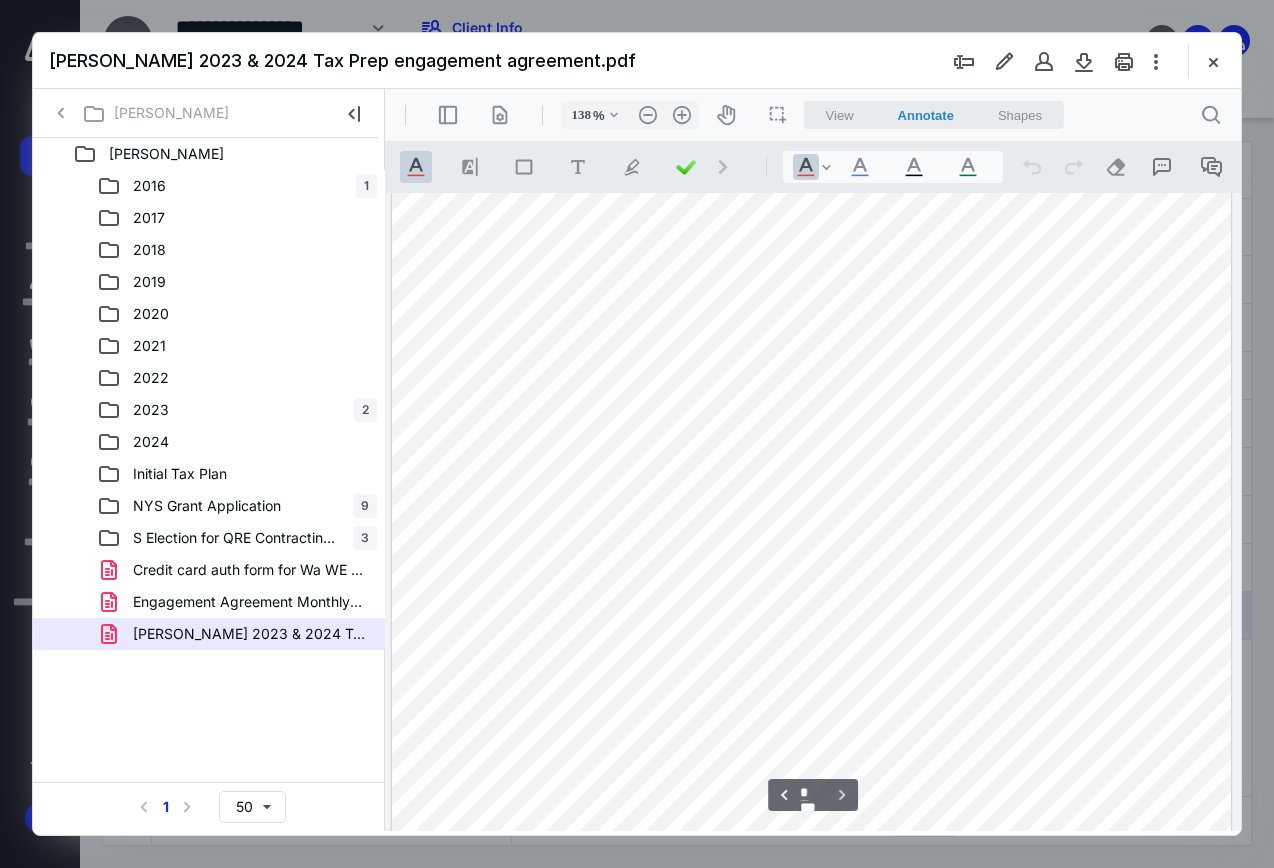 scroll, scrollTop: 5819, scrollLeft: 1, axis: both 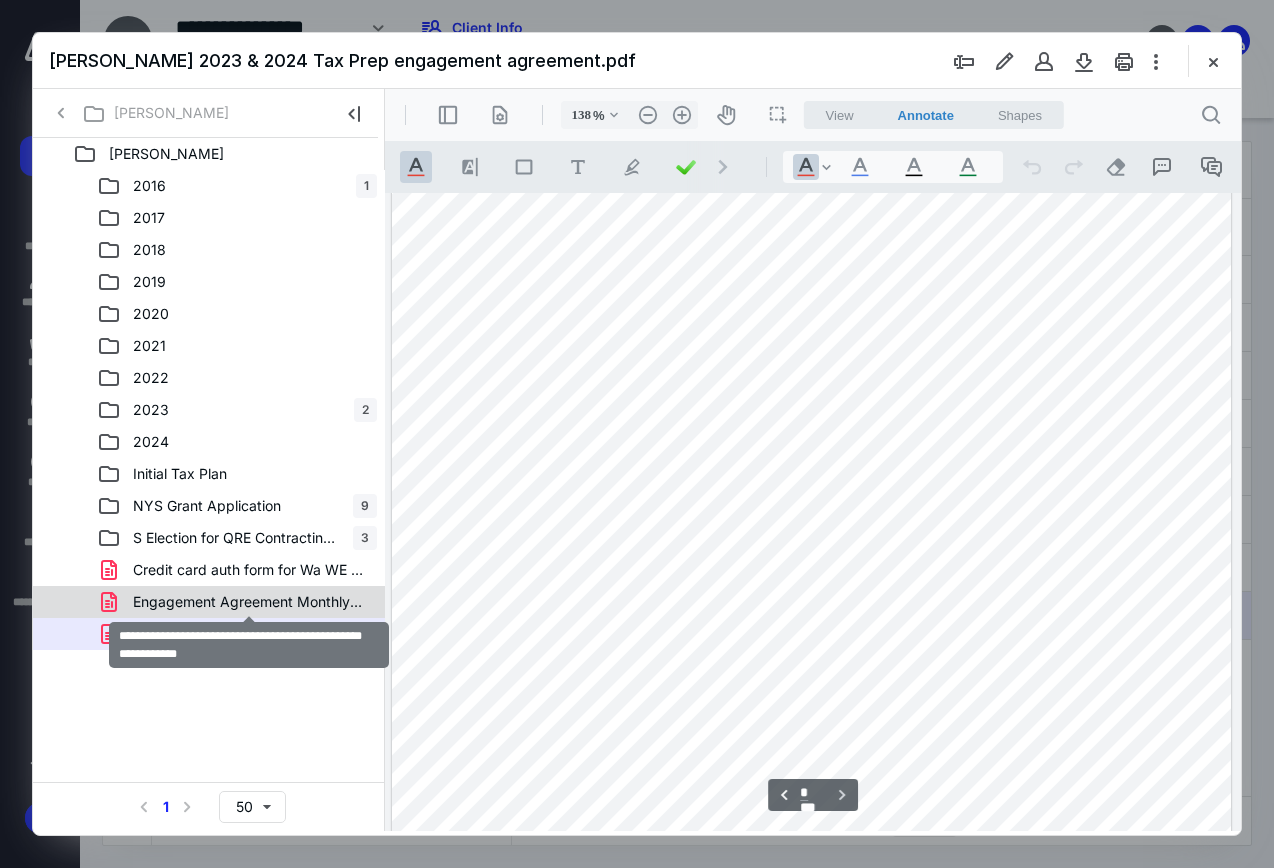 click on "Engagement Agreement Monthly bookkeeping and Accounting Se.pdf" at bounding box center [249, 602] 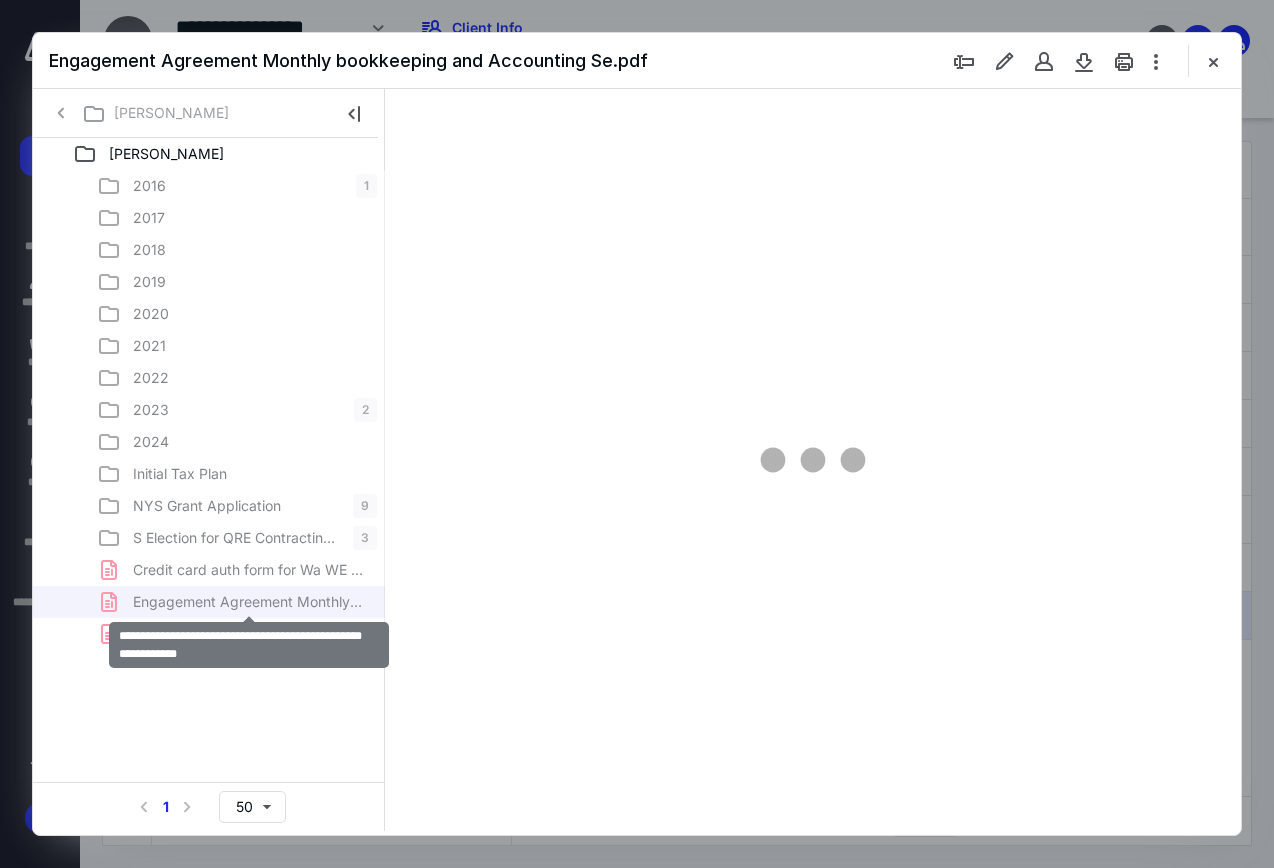 scroll, scrollTop: 0, scrollLeft: 0, axis: both 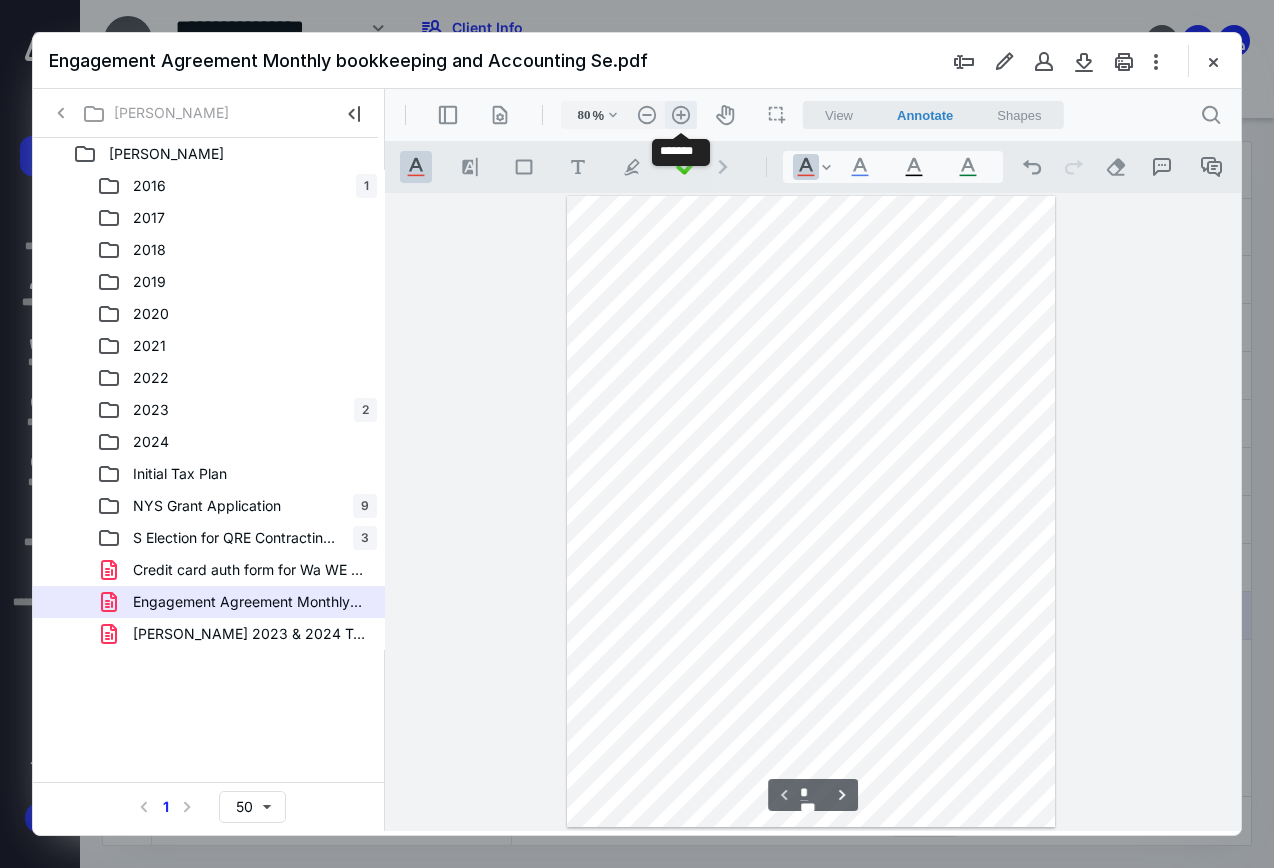 click on ".cls-1{fill:#abb0c4;} icon - header - zoom - in - line" at bounding box center (681, 115) 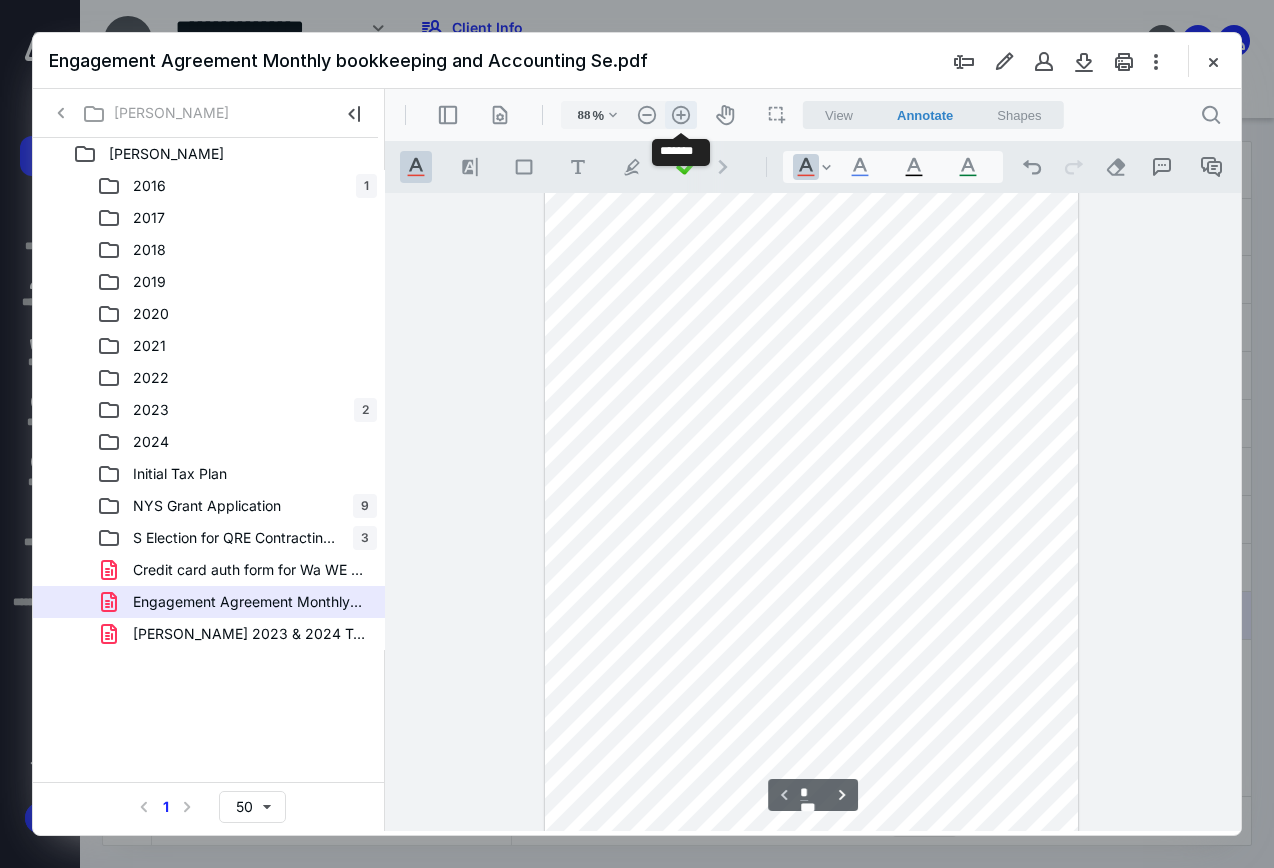 click on ".cls-1{fill:#abb0c4;} icon - header - zoom - in - line" at bounding box center (681, 115) 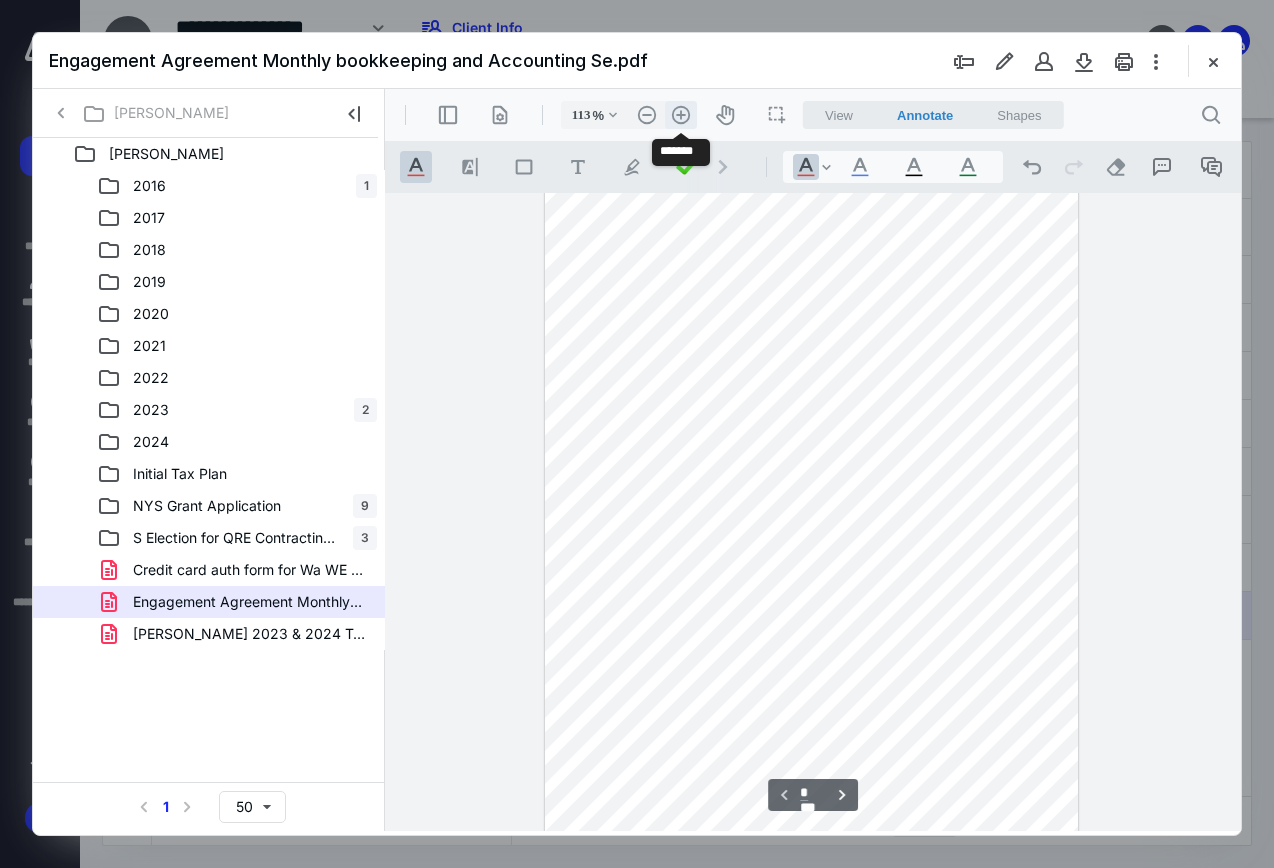 scroll, scrollTop: 108, scrollLeft: 0, axis: vertical 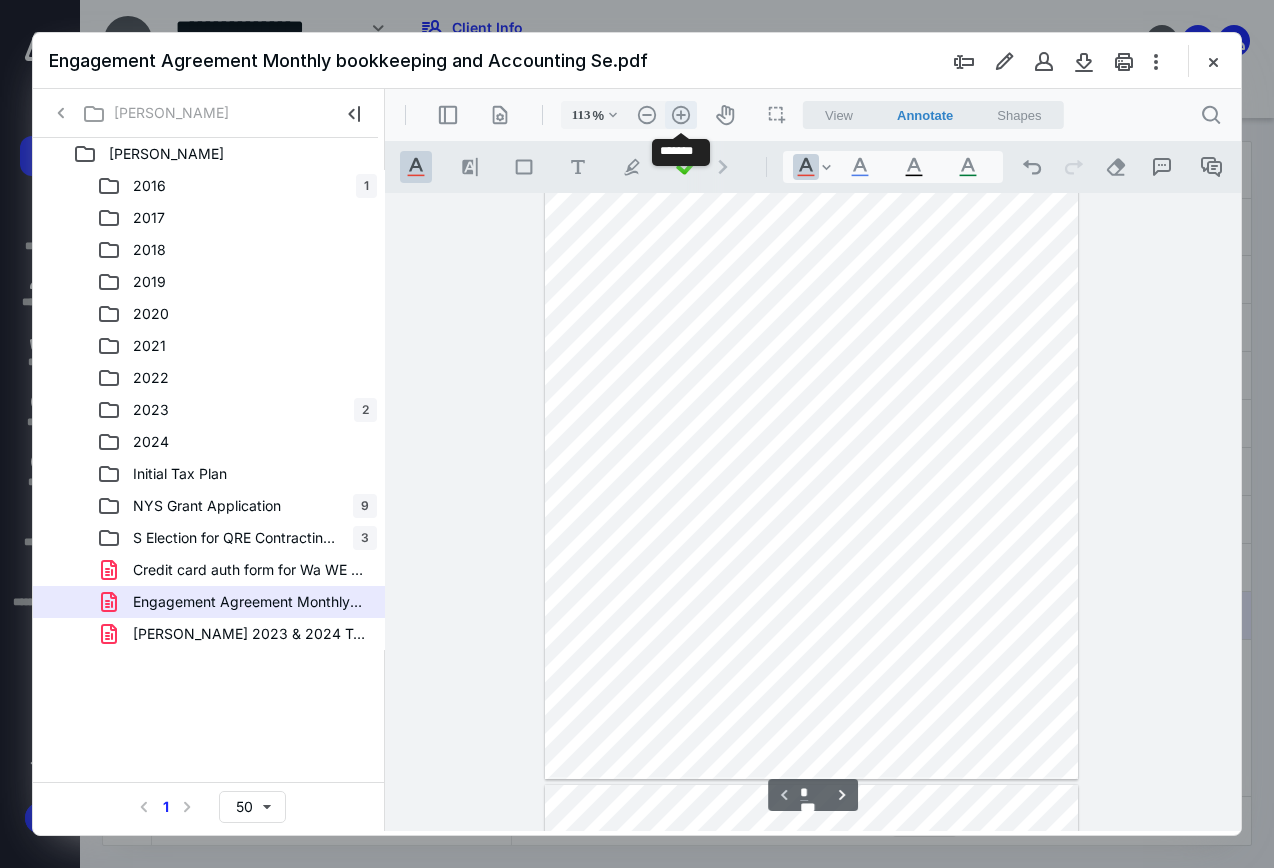 click on ".cls-1{fill:#abb0c4;} icon - header - zoom - in - line" at bounding box center (681, 115) 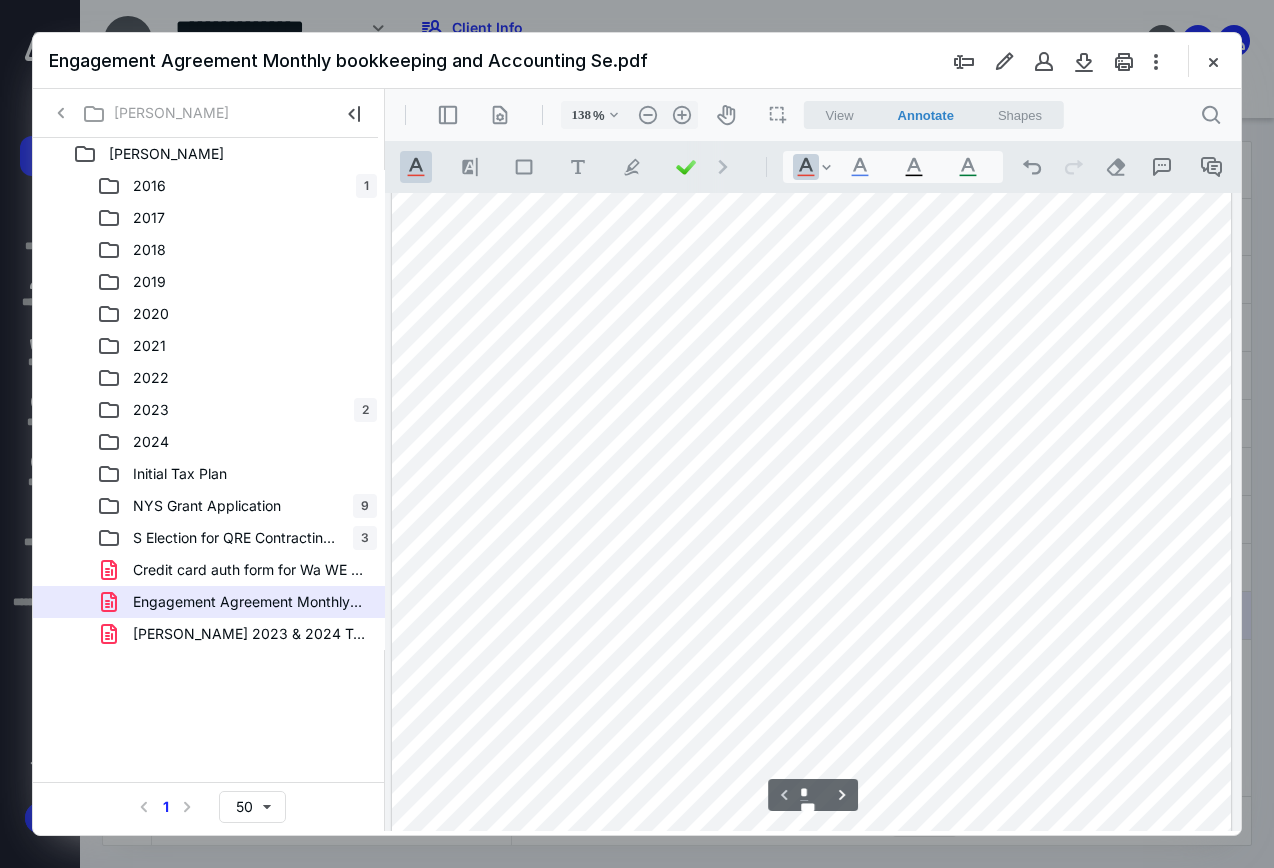 scroll, scrollTop: 242, scrollLeft: 2, axis: both 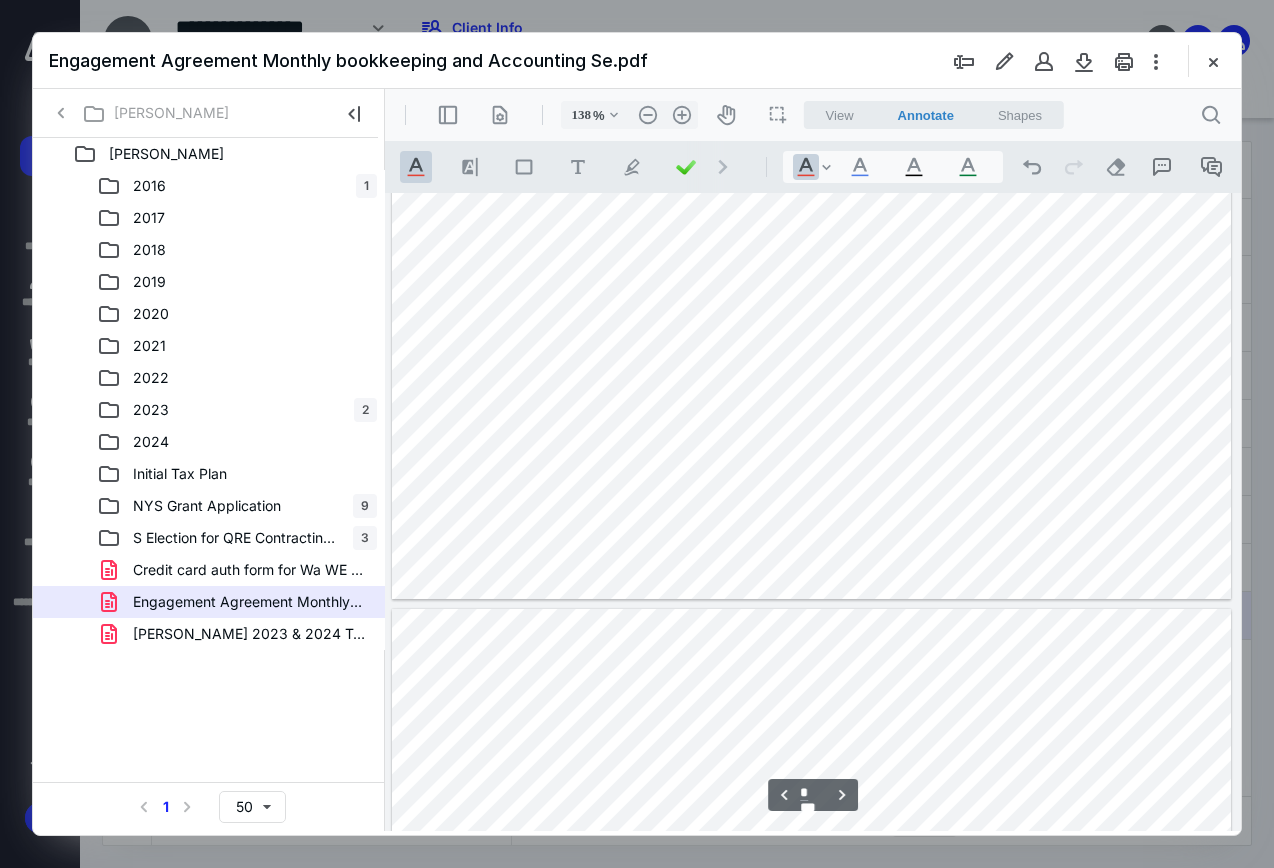 type on "*" 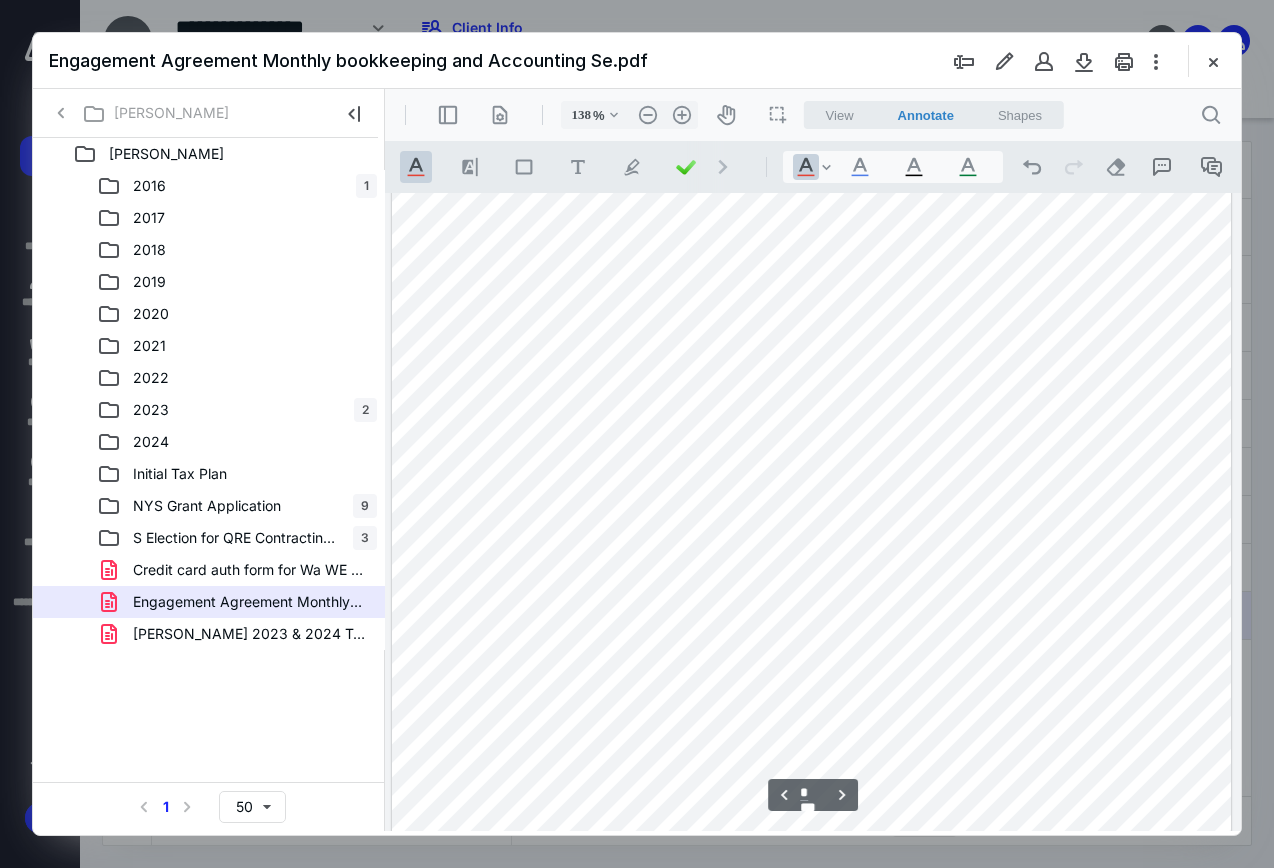 scroll, scrollTop: 2600, scrollLeft: 0, axis: vertical 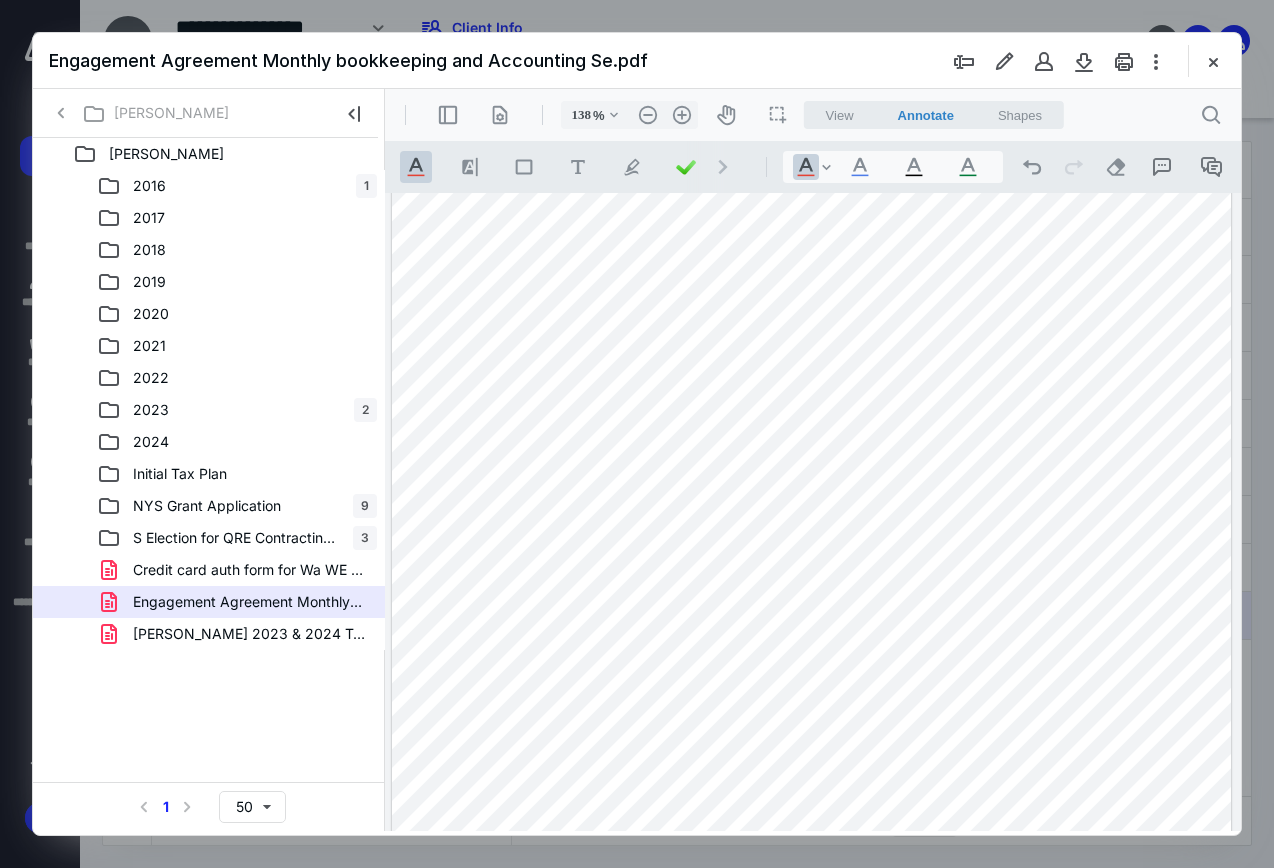 click at bounding box center (812, 335) 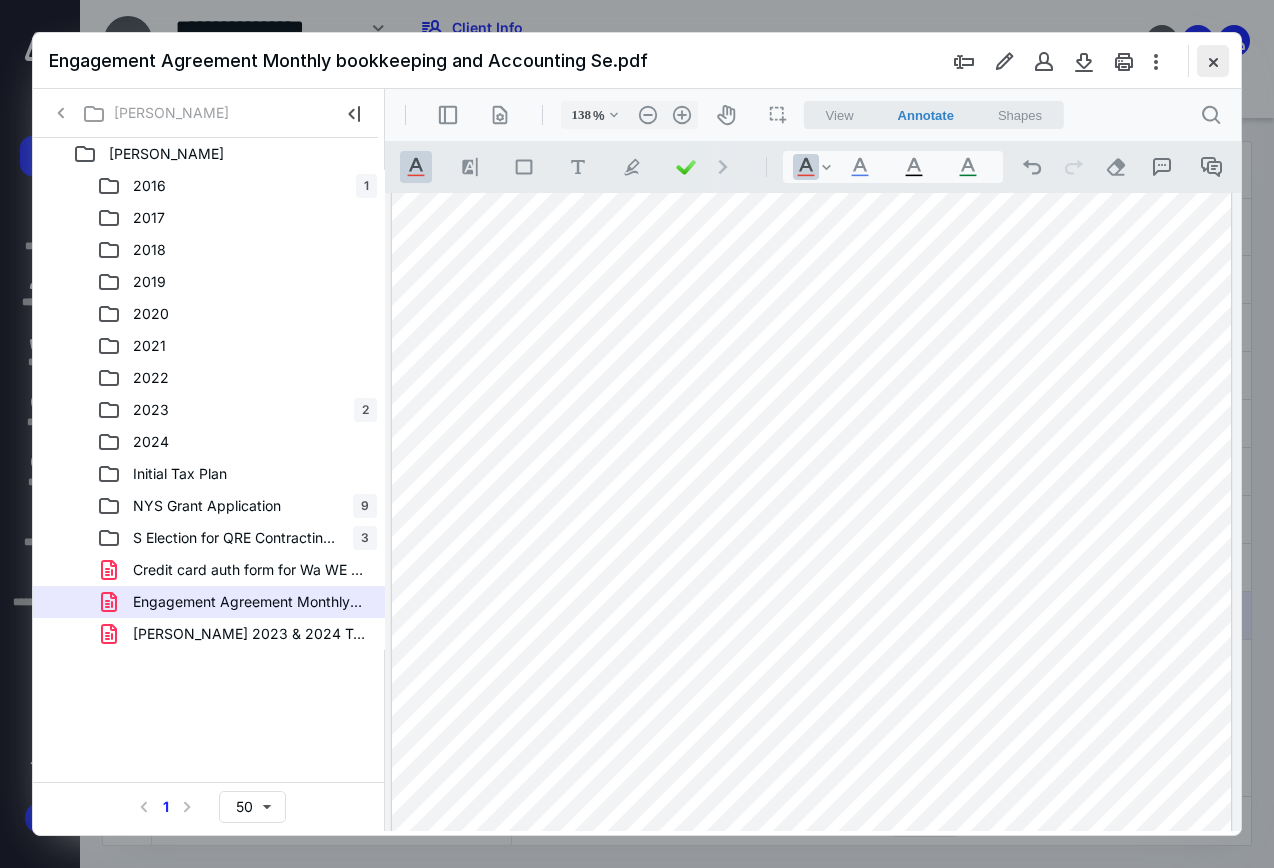click at bounding box center (1213, 61) 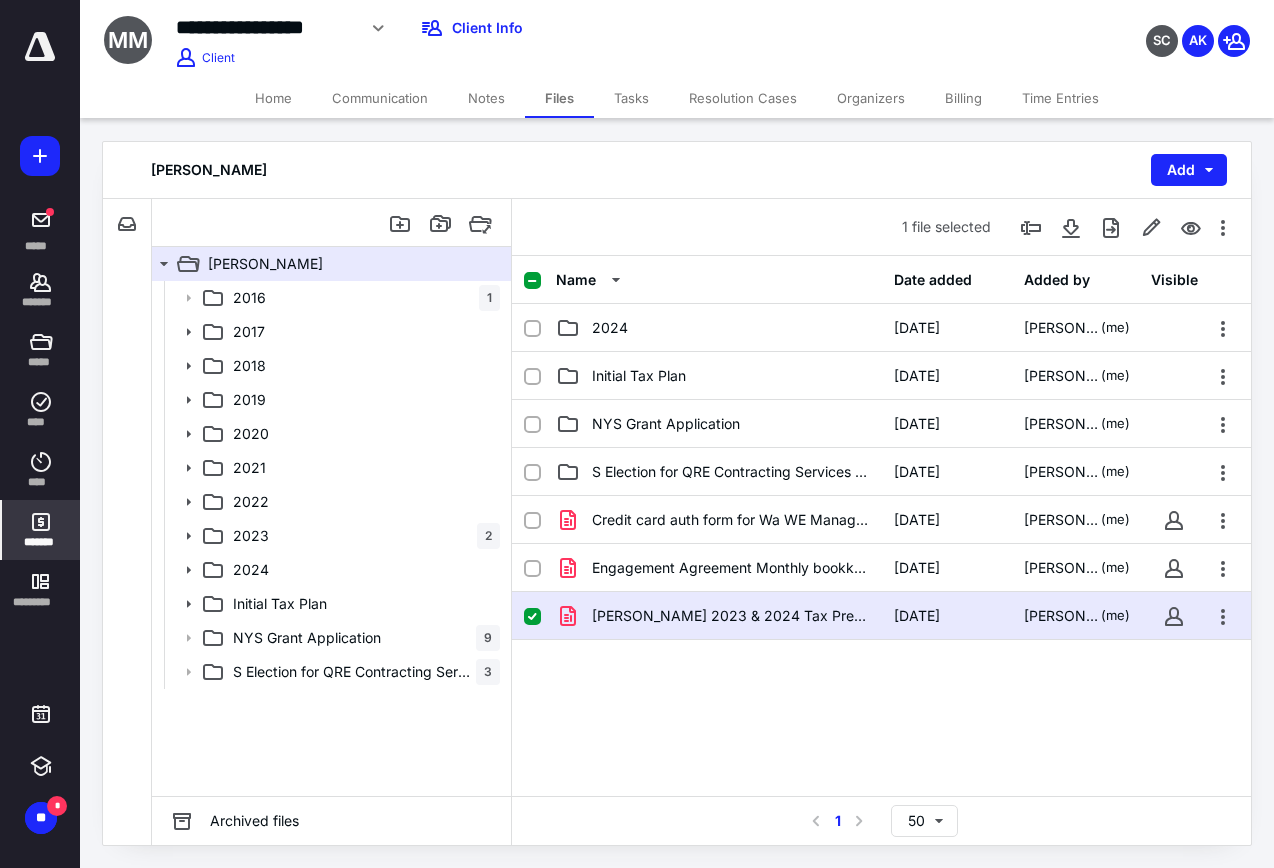 click 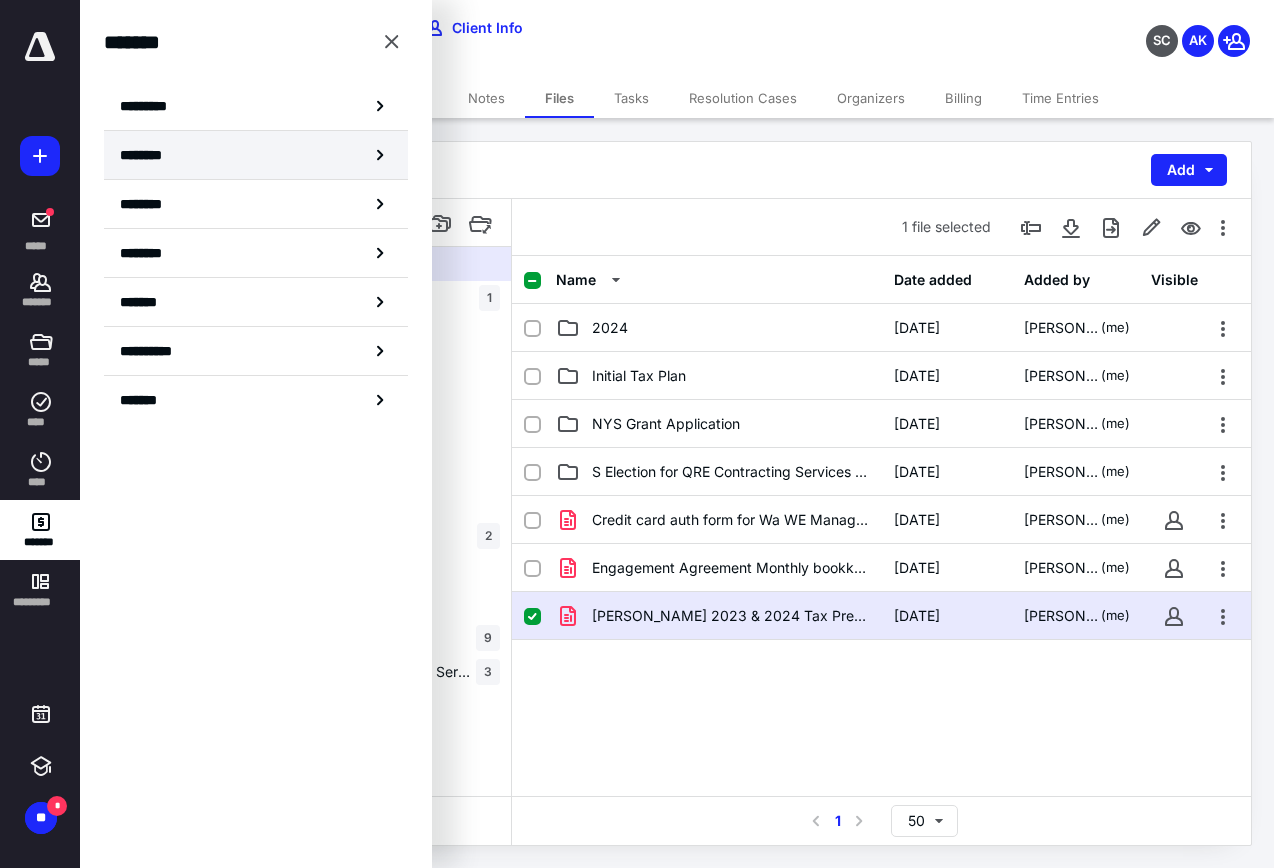 click on "********" at bounding box center (256, 155) 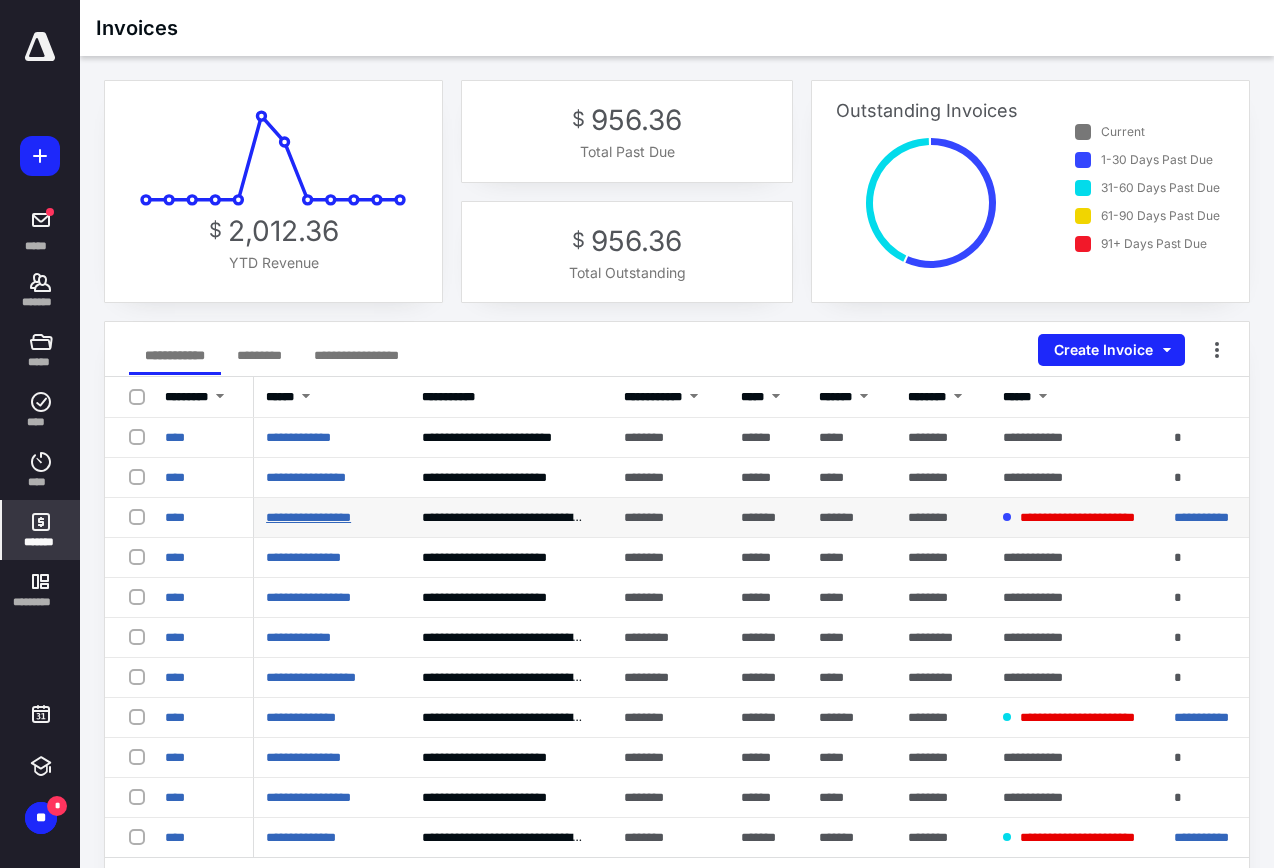 click on "**********" at bounding box center [308, 517] 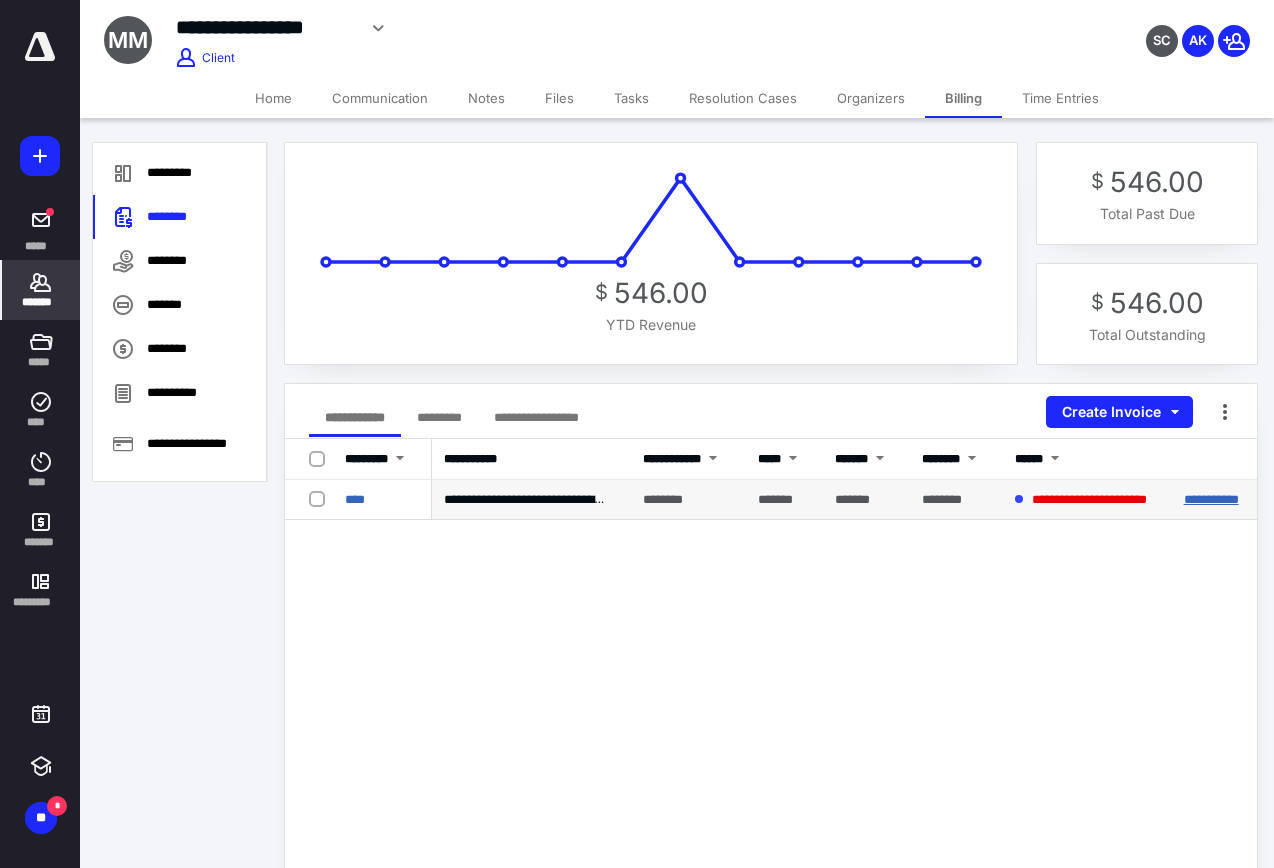 click on "**********" at bounding box center (1211, 499) 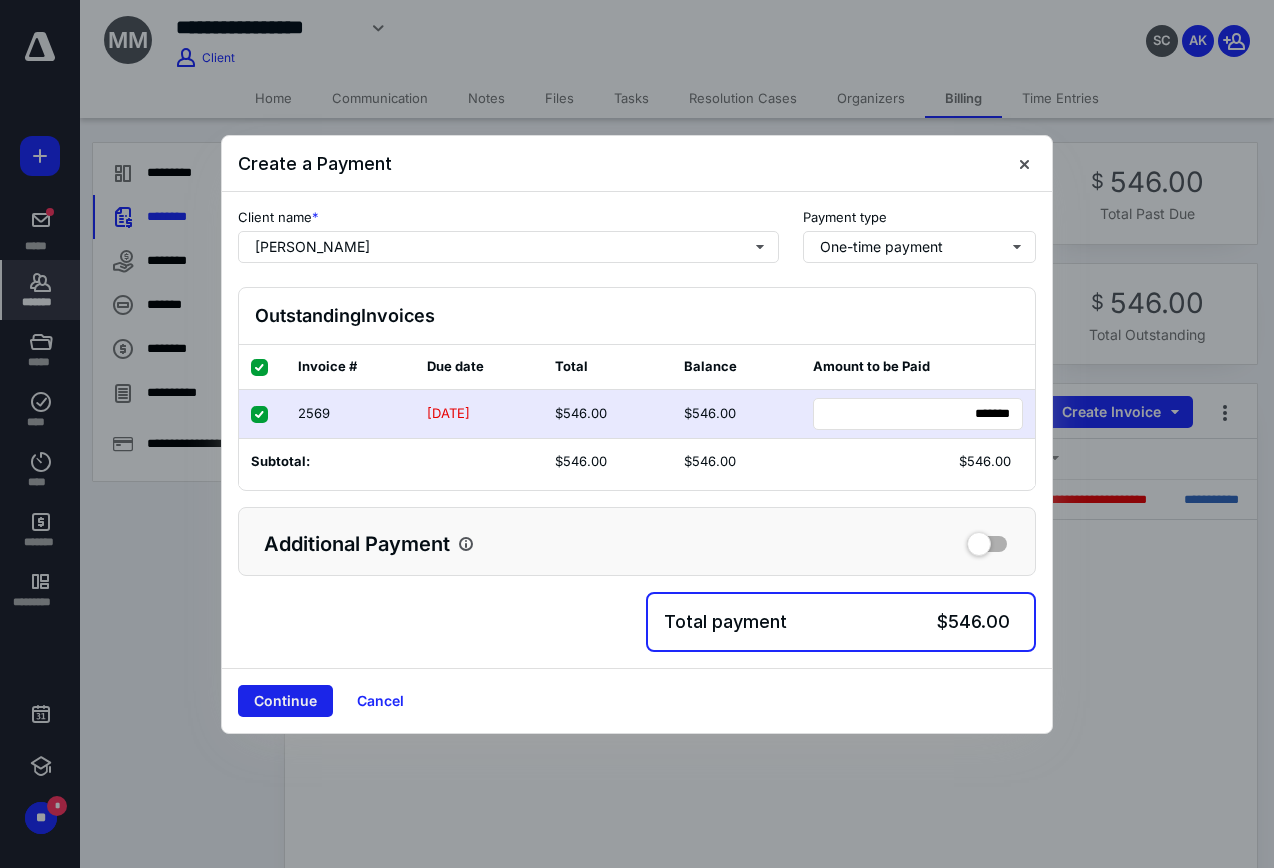click on "Continue" at bounding box center (285, 701) 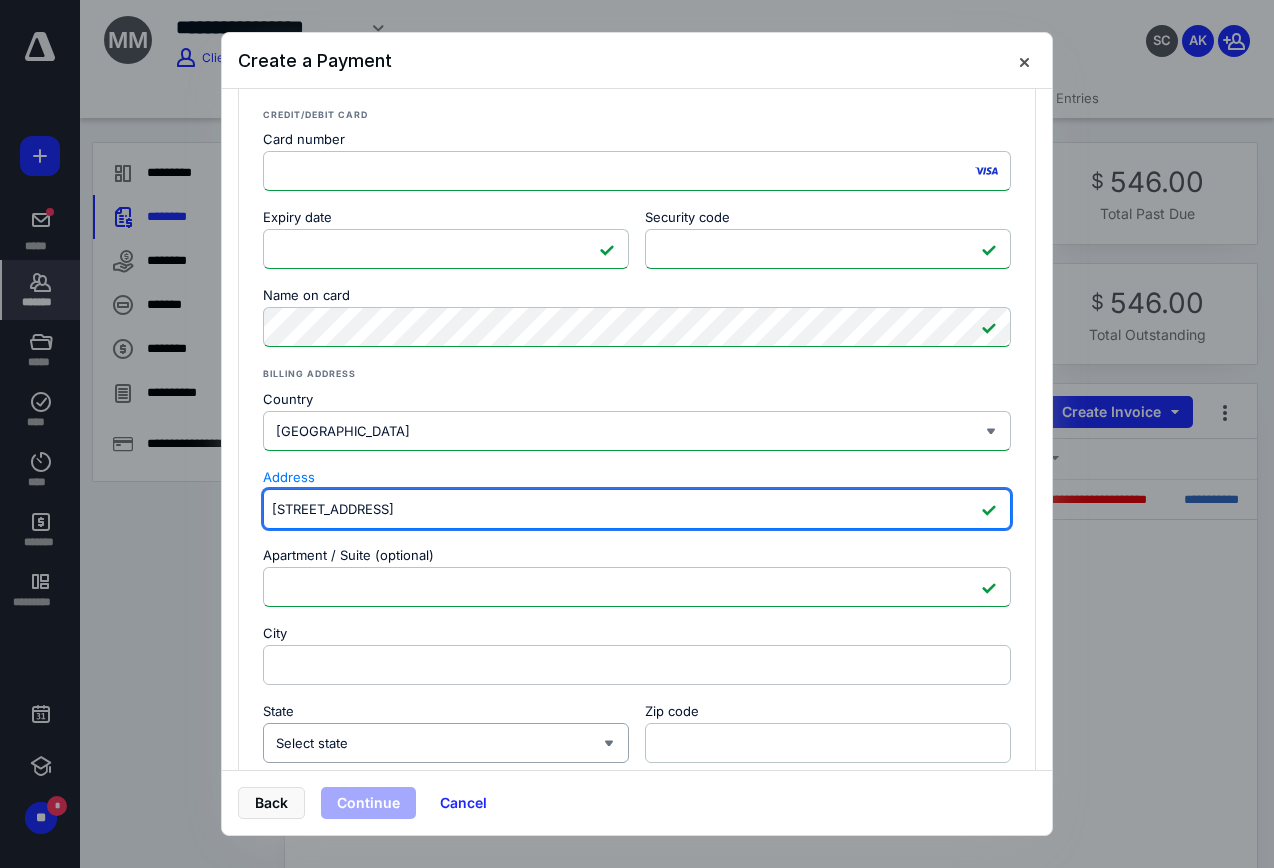 scroll, scrollTop: 260, scrollLeft: 0, axis: vertical 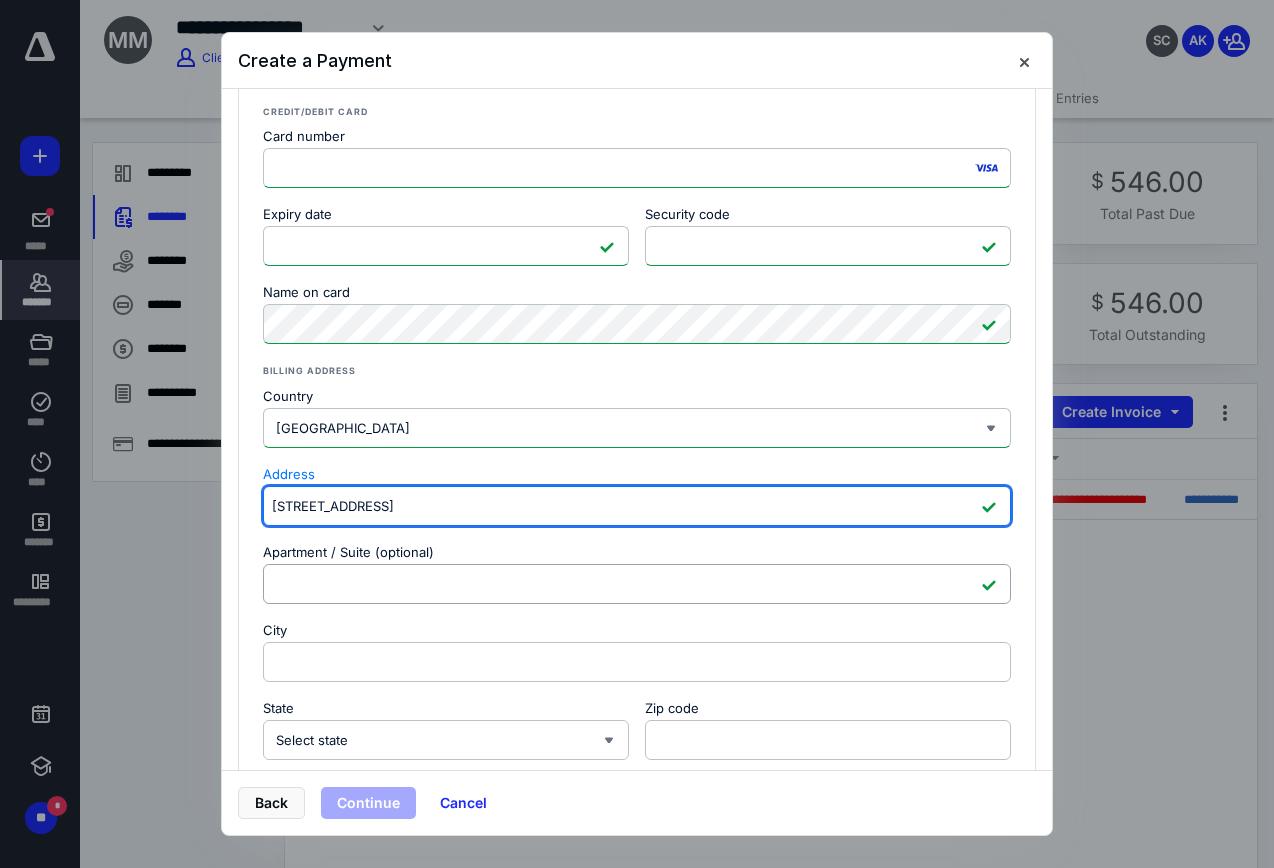 type on "[STREET_ADDRESS]" 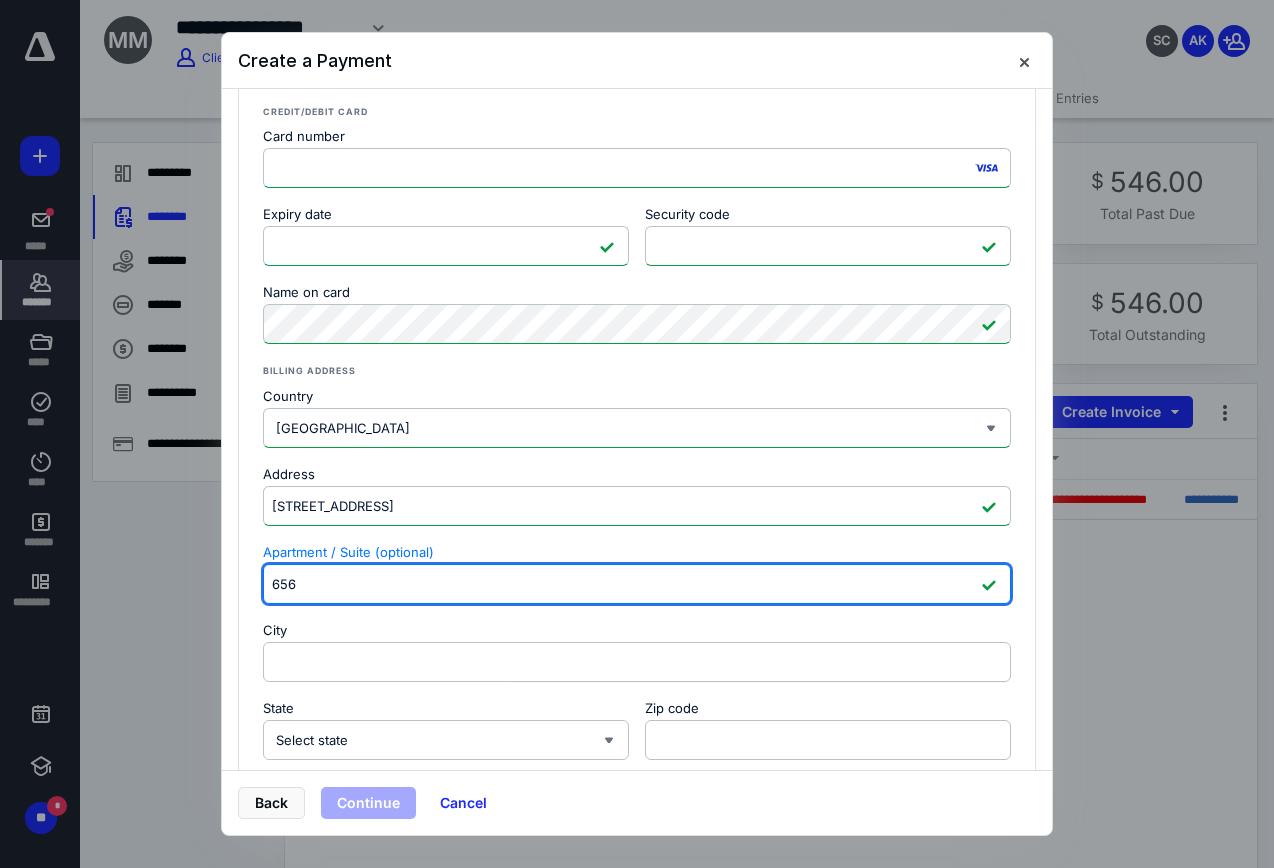 click on "656" at bounding box center [637, 584] 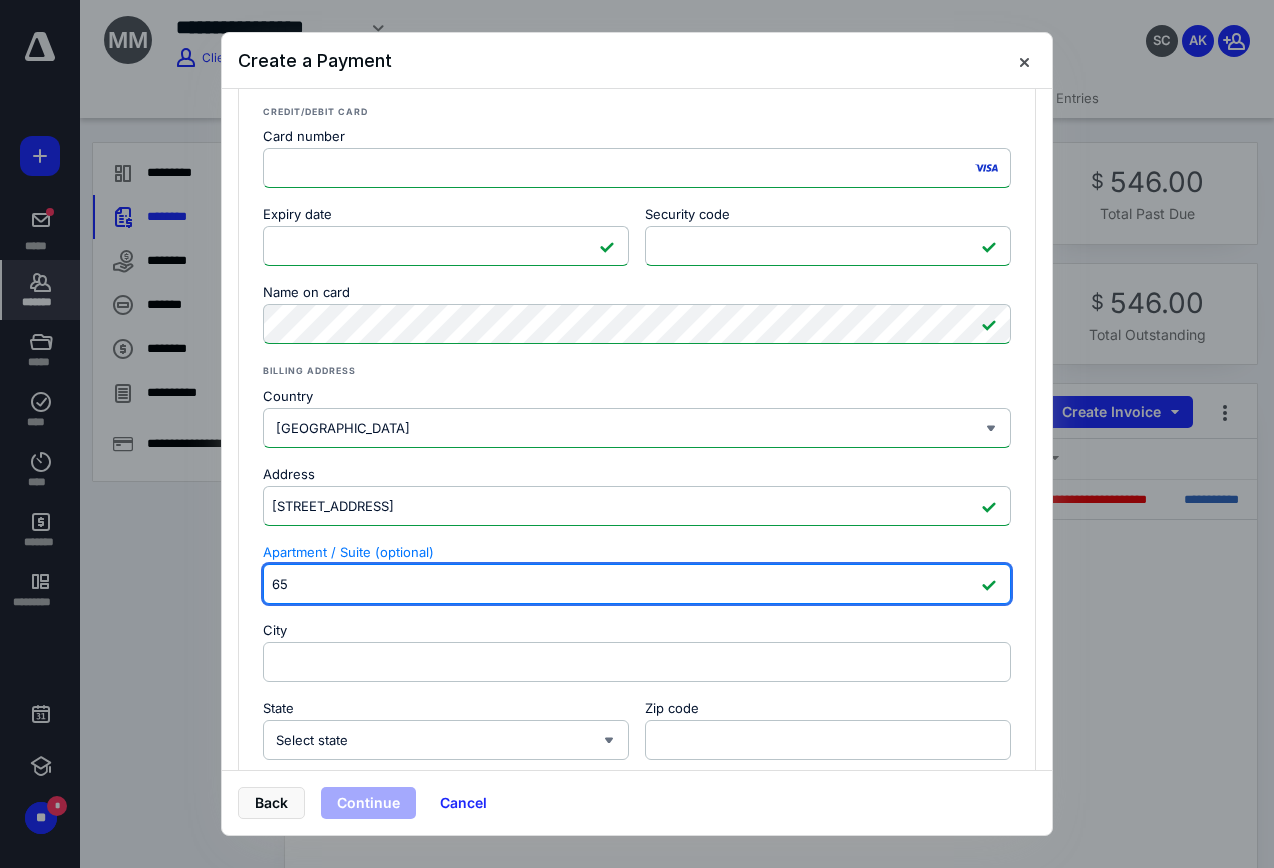type on "6" 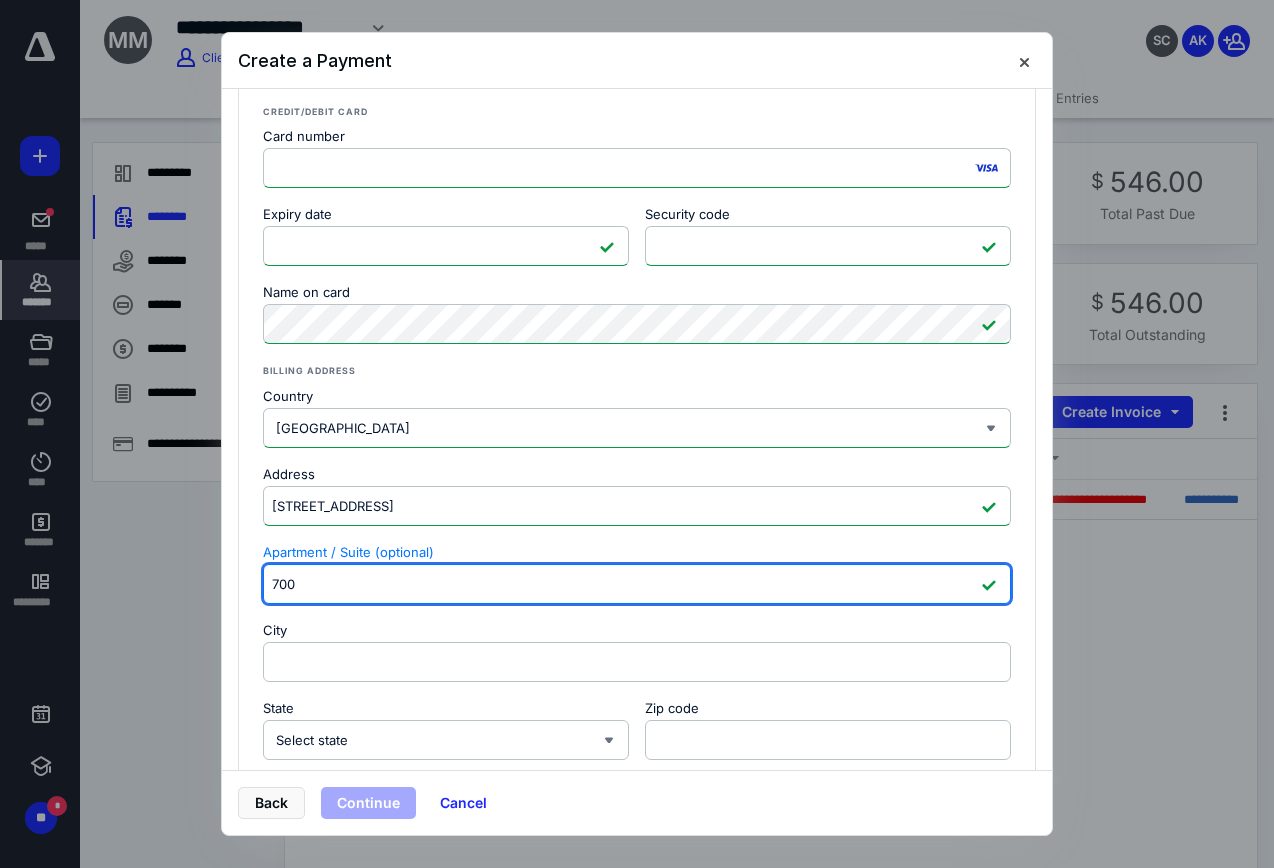 type on "700" 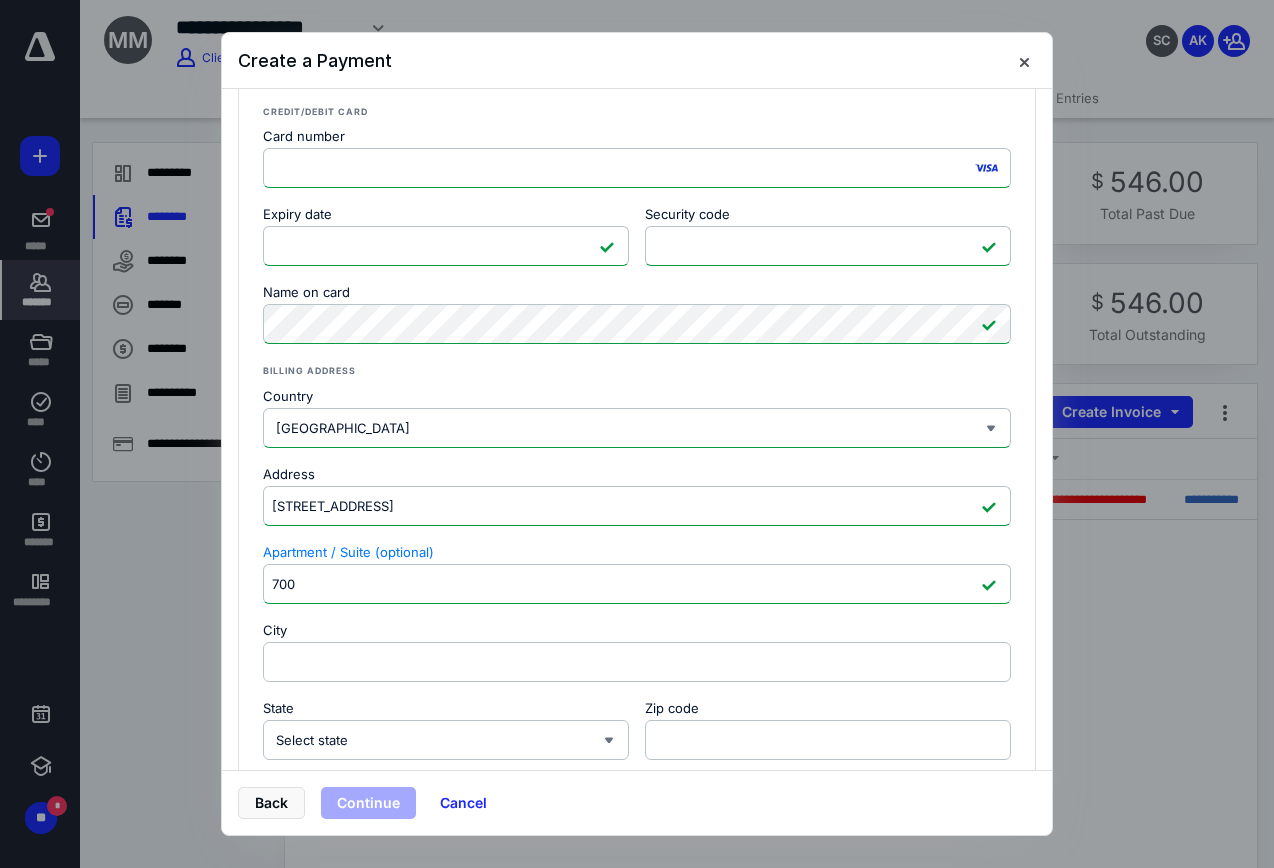 click on "State" at bounding box center [446, 711] 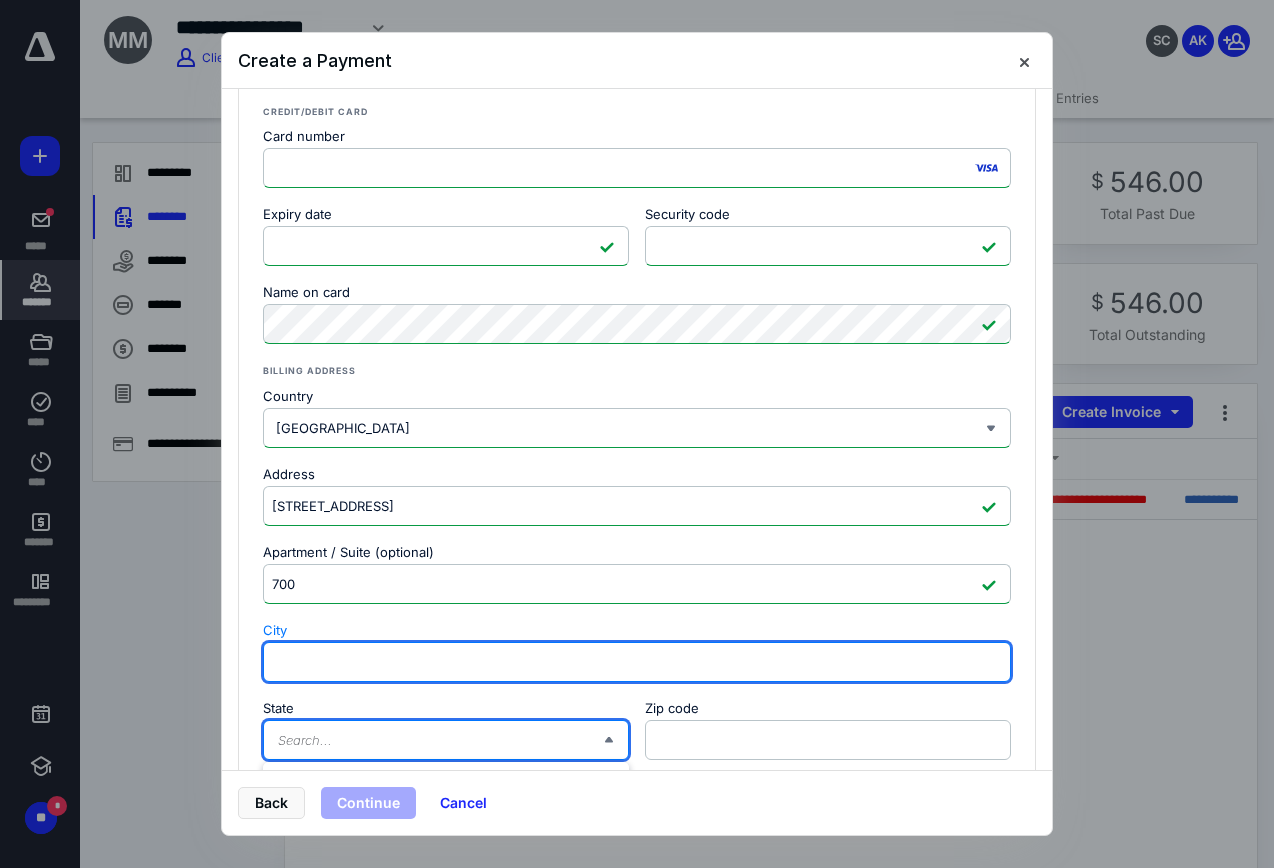 click on "City" at bounding box center (637, 662) 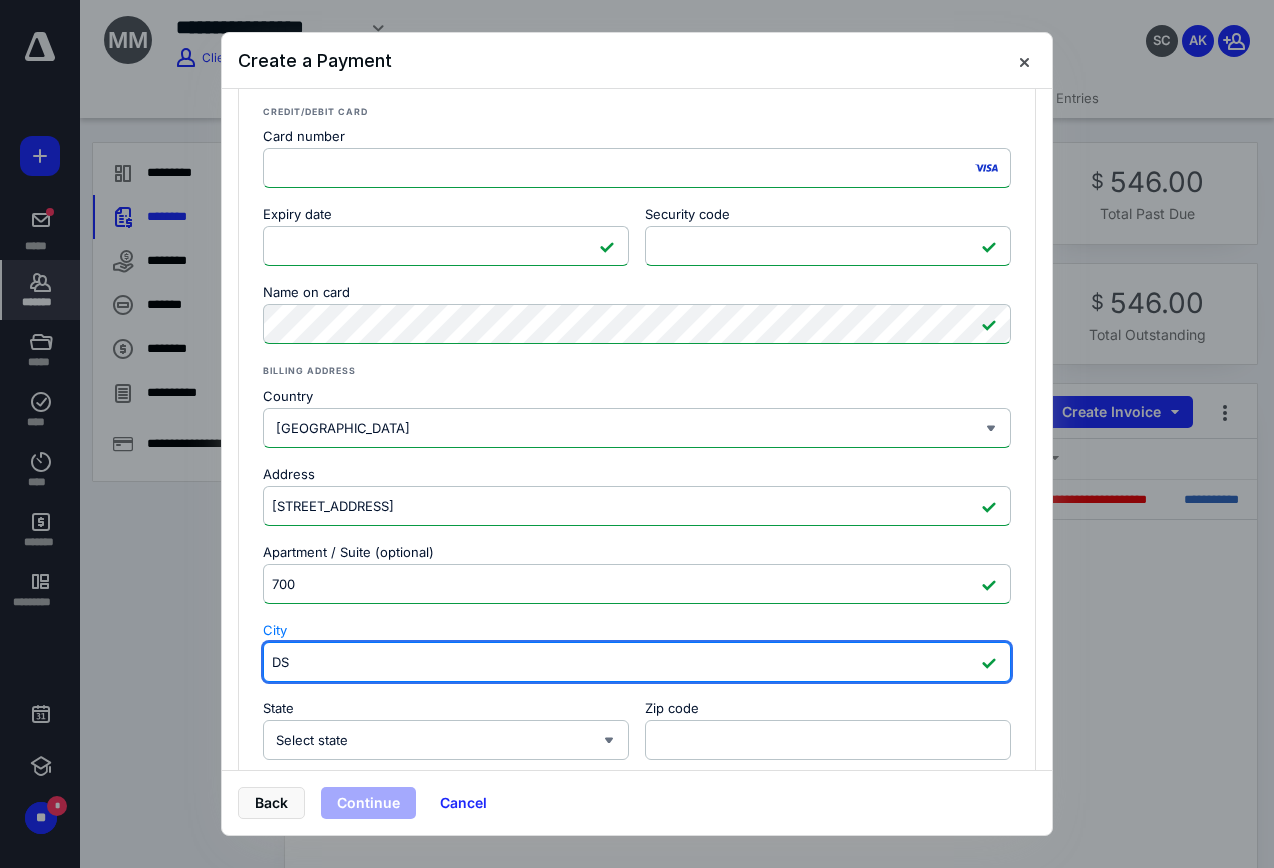 type on "D" 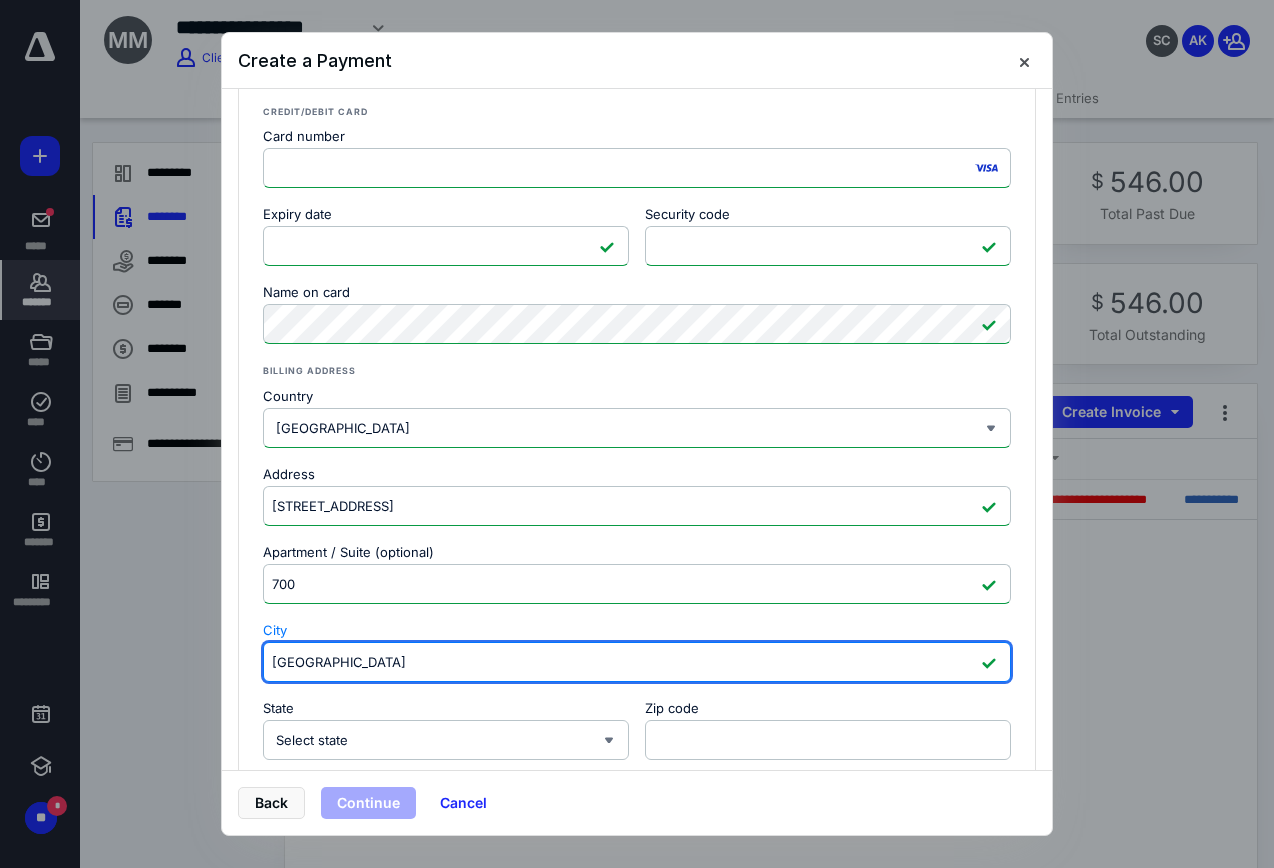 type on "[GEOGRAPHIC_DATA]" 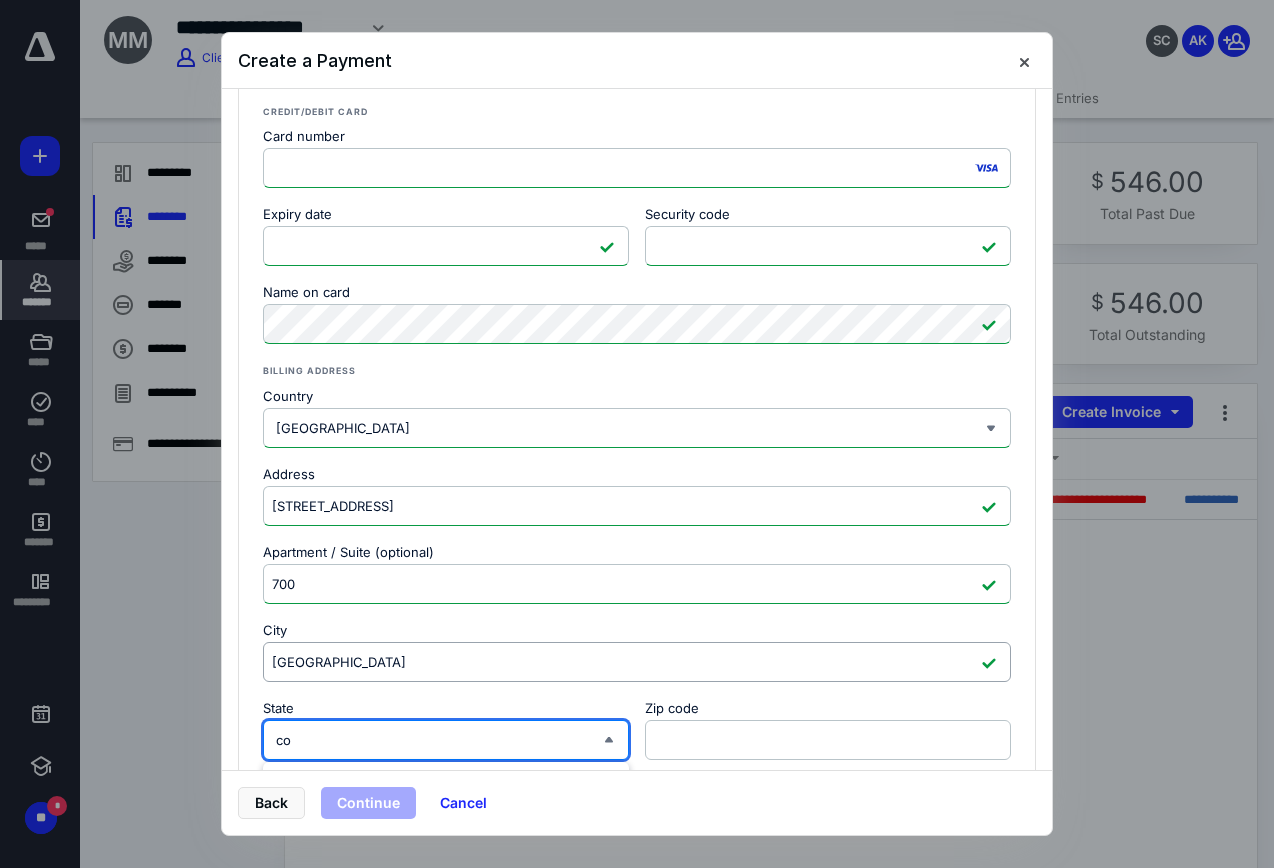 type on "c" 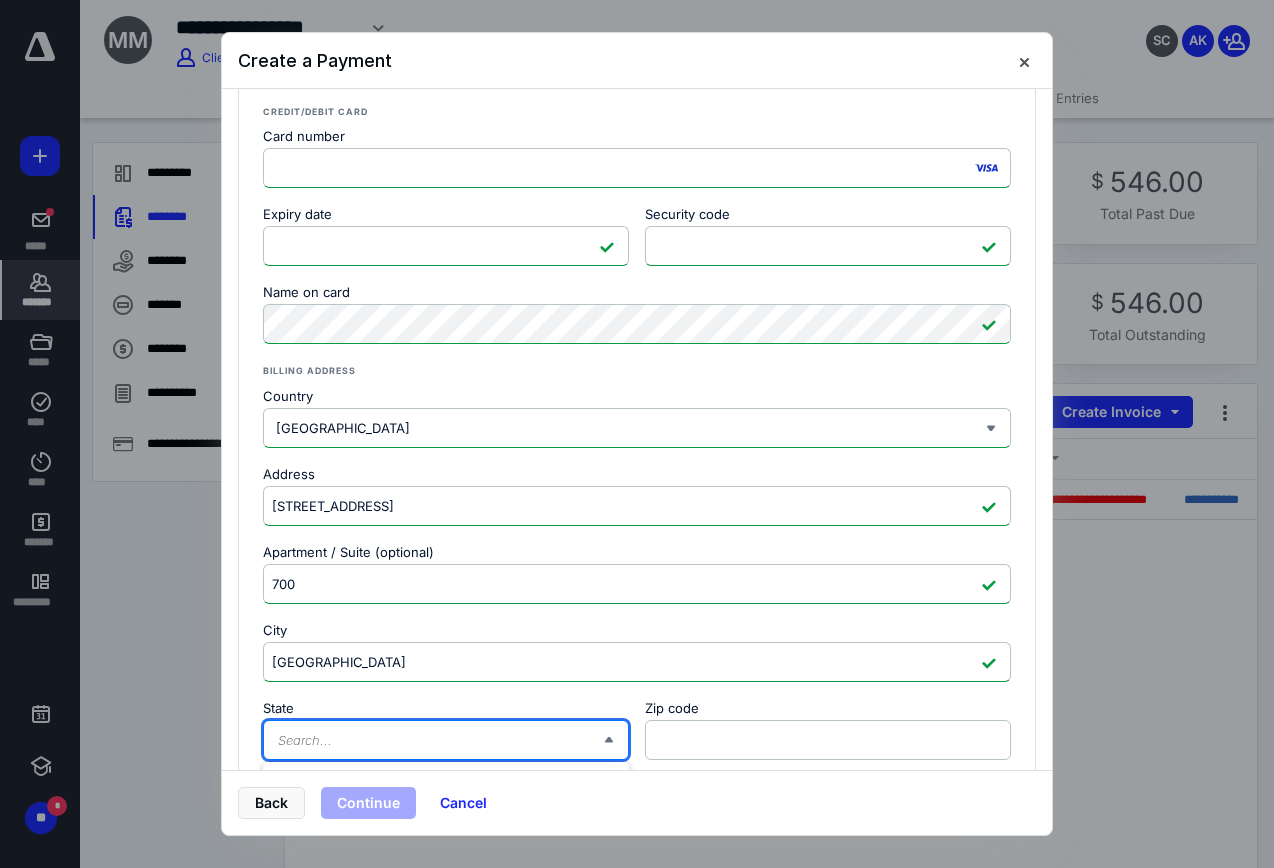 click at bounding box center [446, 740] 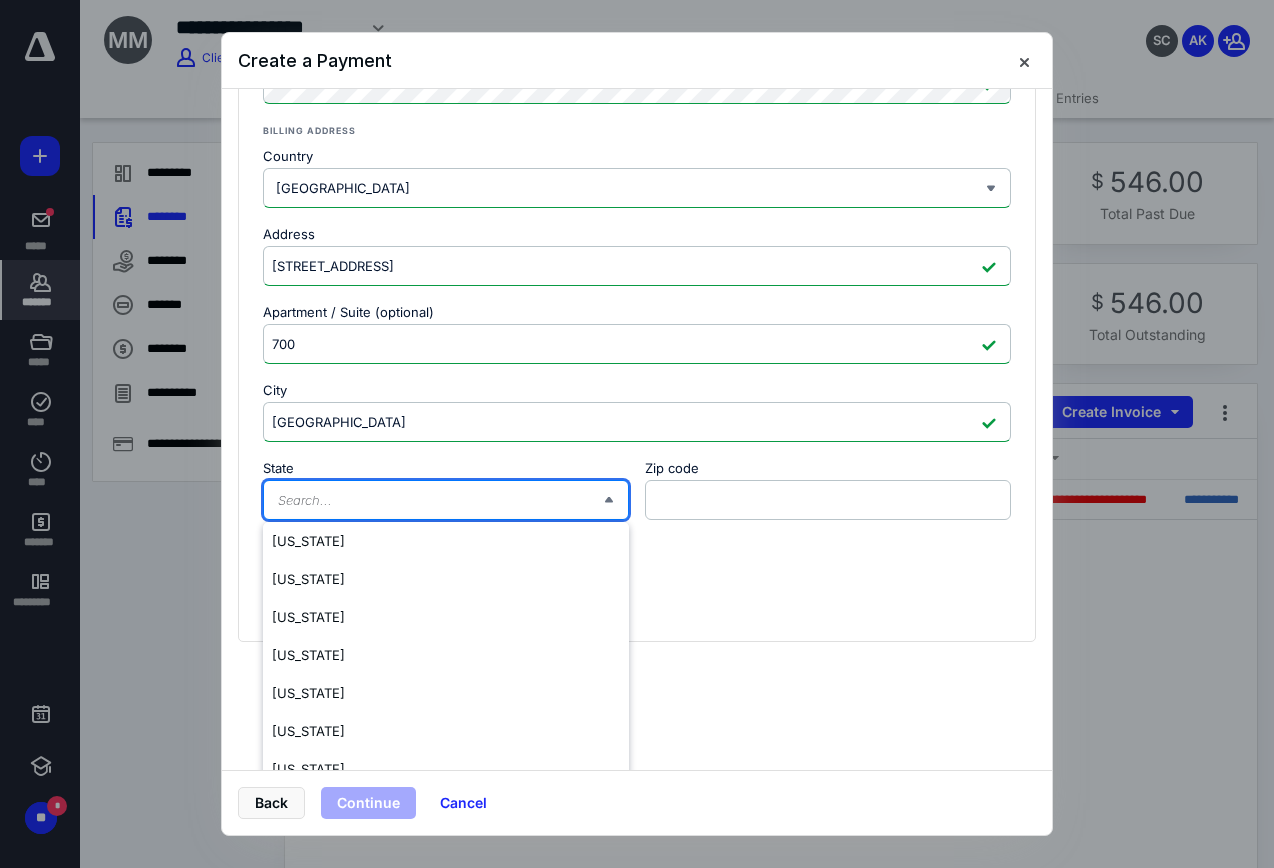 scroll, scrollTop: 501, scrollLeft: 0, axis: vertical 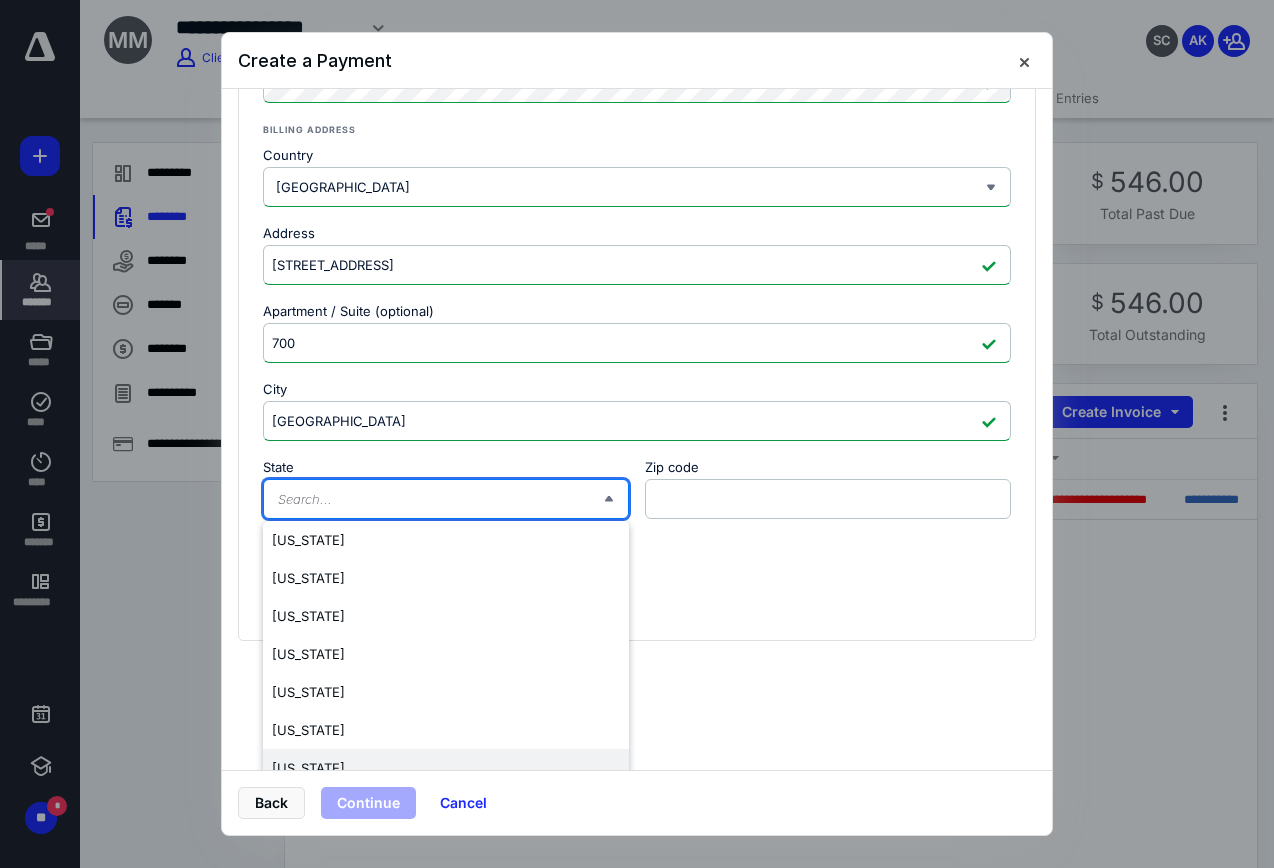 click on "[US_STATE]" at bounding box center [446, 768] 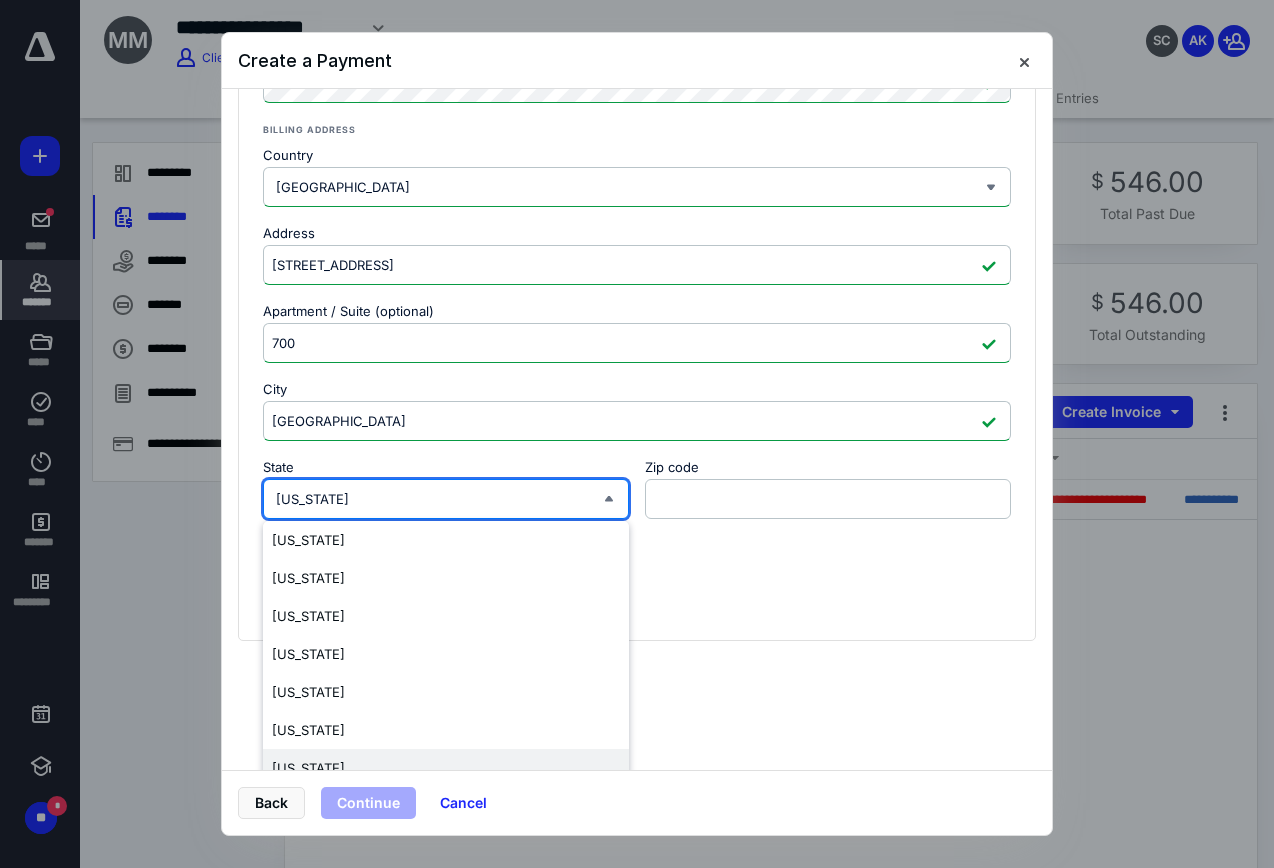 scroll, scrollTop: 410, scrollLeft: 0, axis: vertical 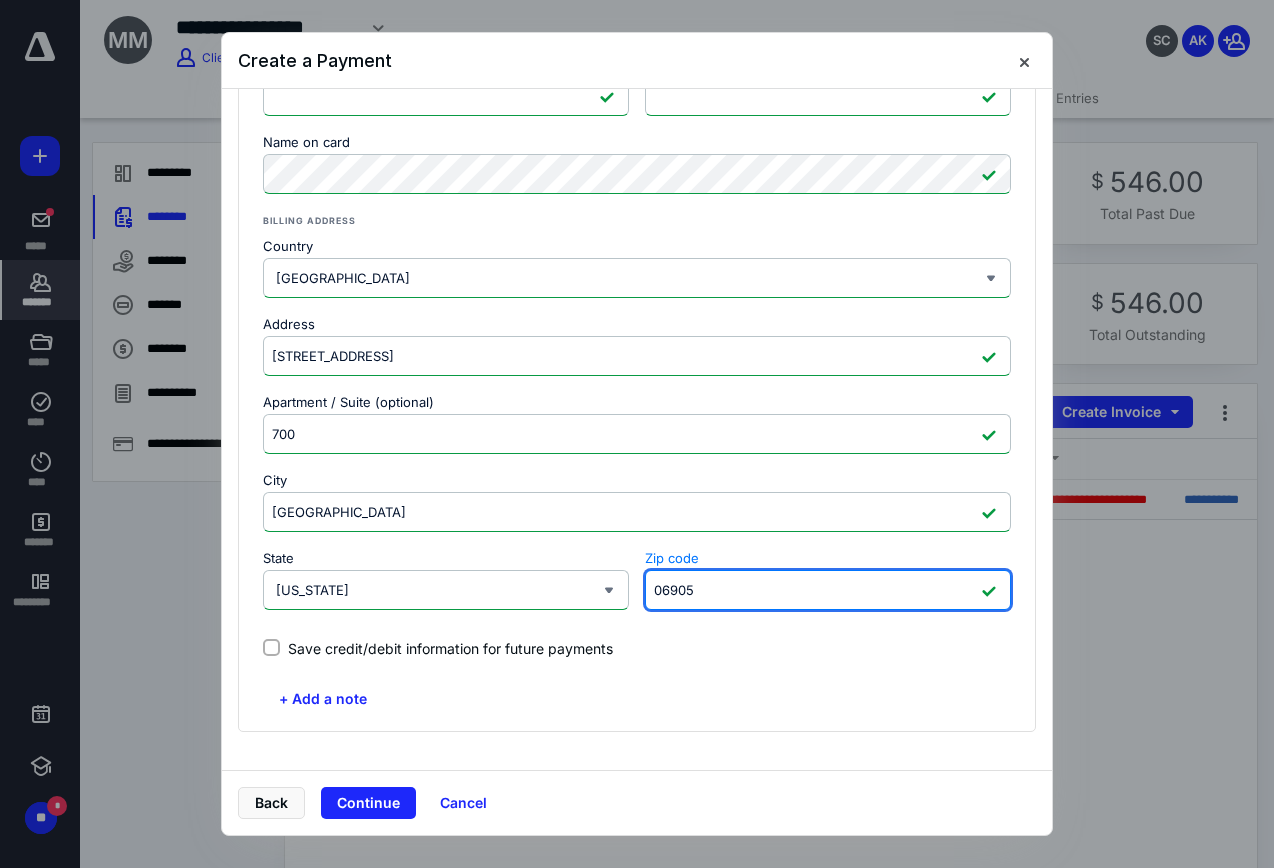 type on "06905" 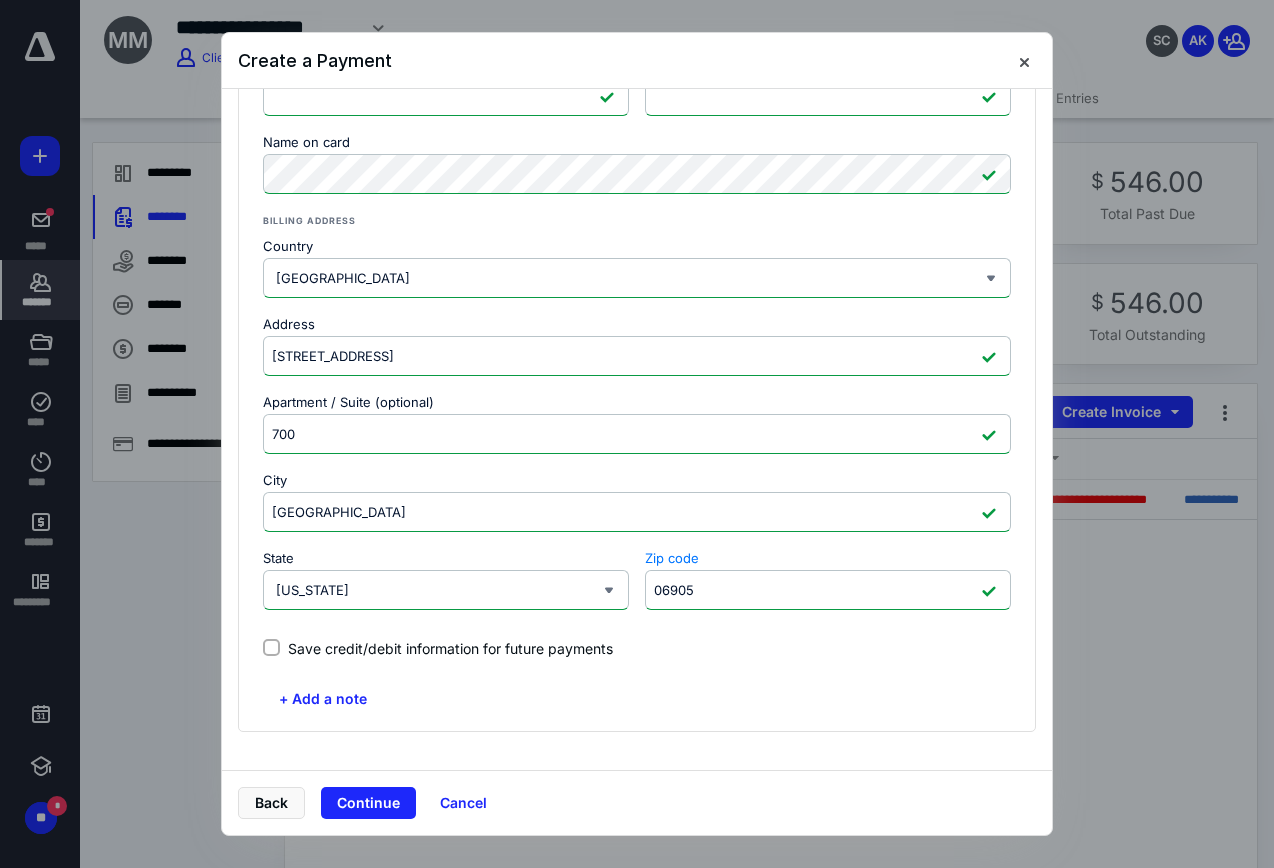 click 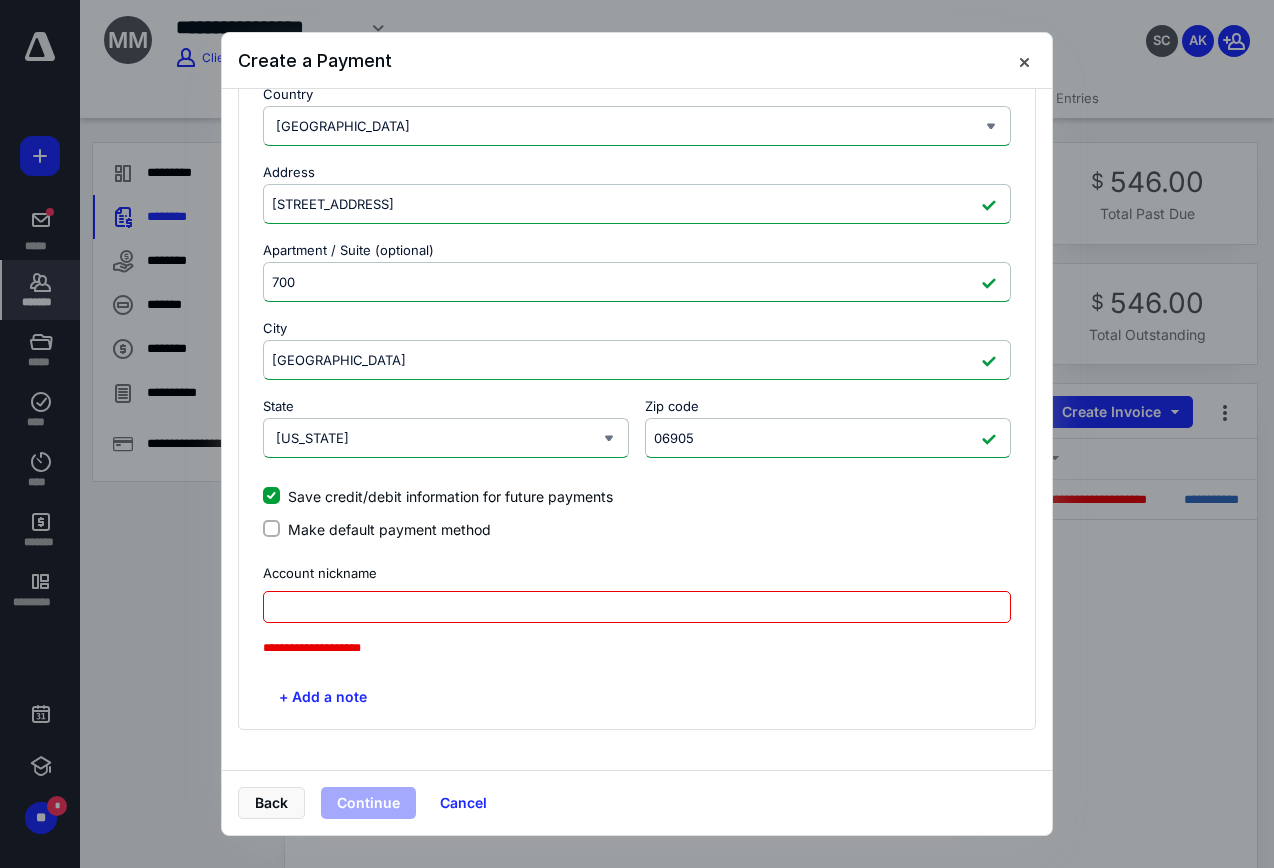 scroll, scrollTop: 560, scrollLeft: 0, axis: vertical 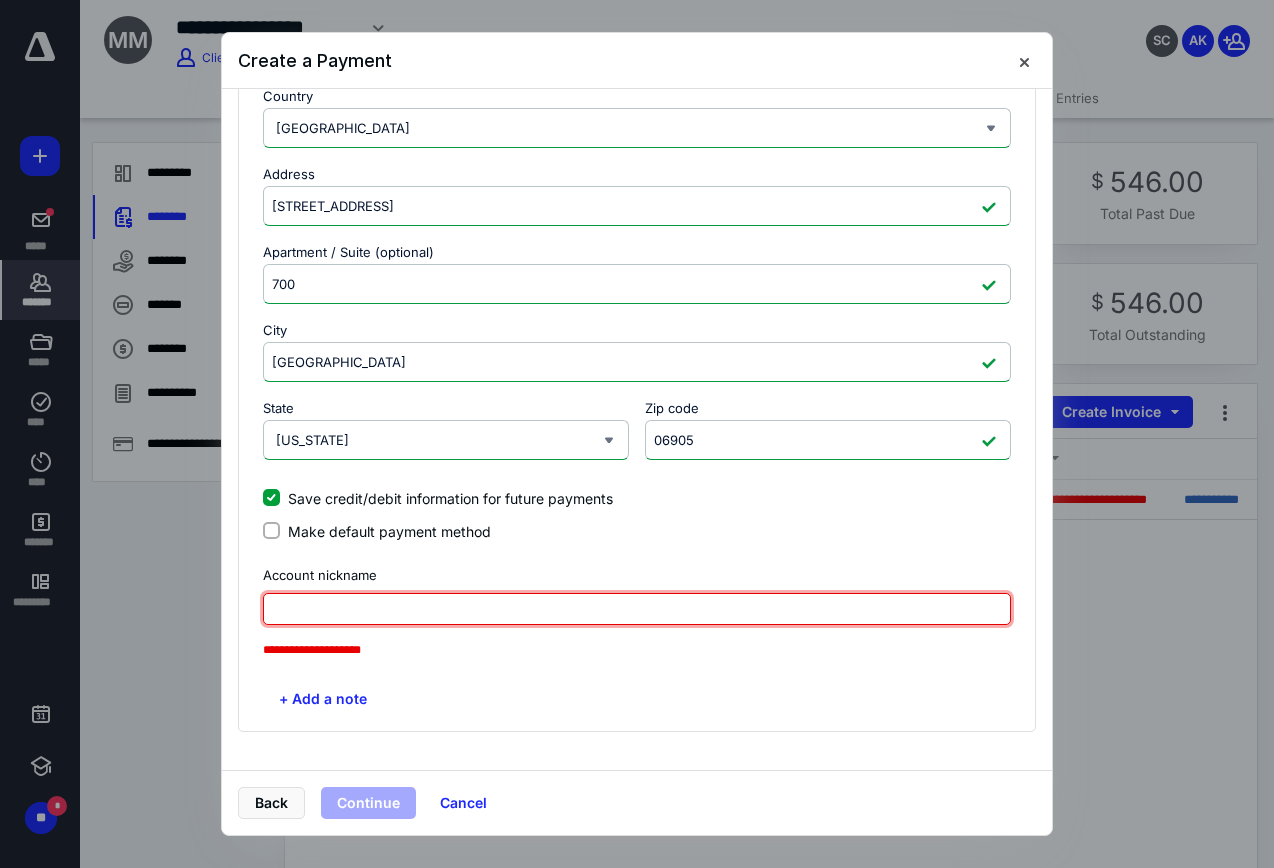 click at bounding box center [637, 609] 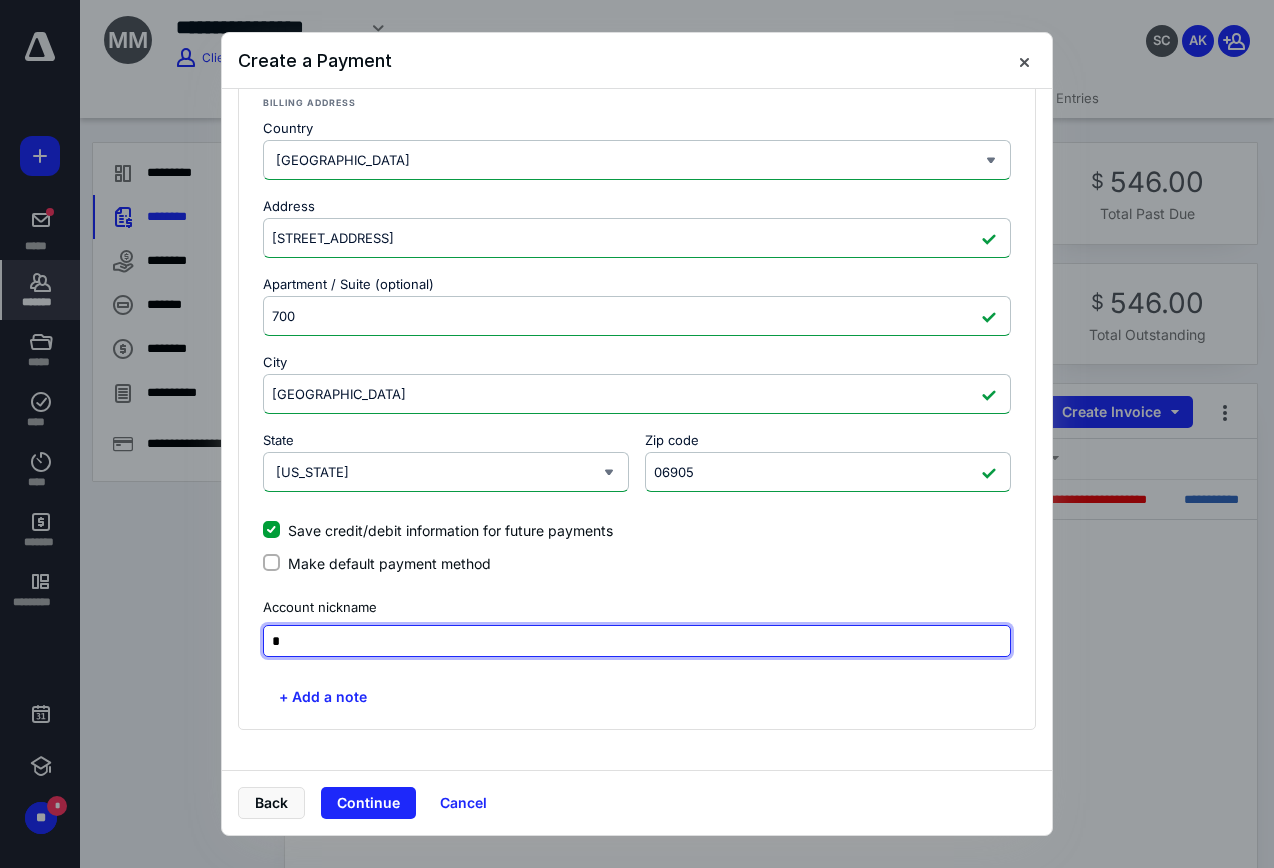 scroll, scrollTop: 526, scrollLeft: 0, axis: vertical 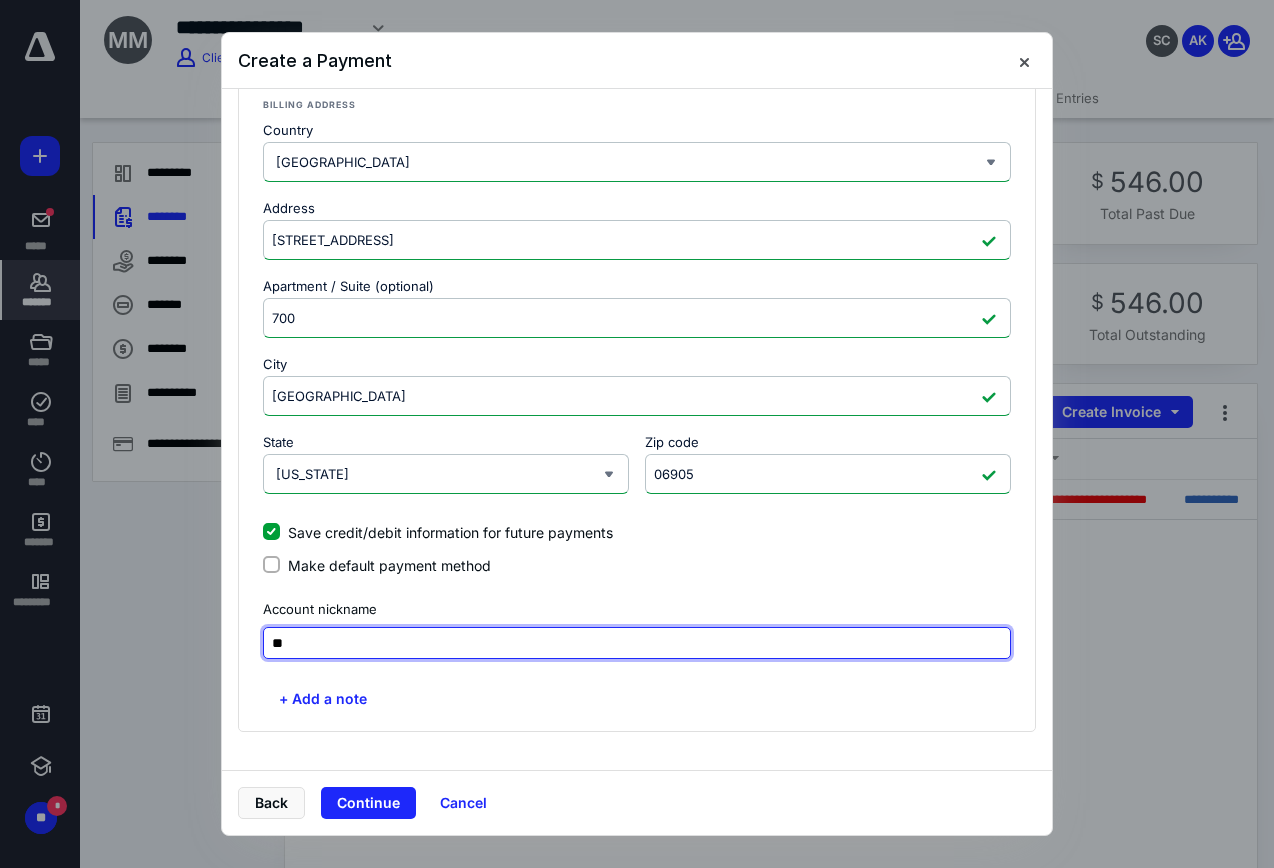 type on "***" 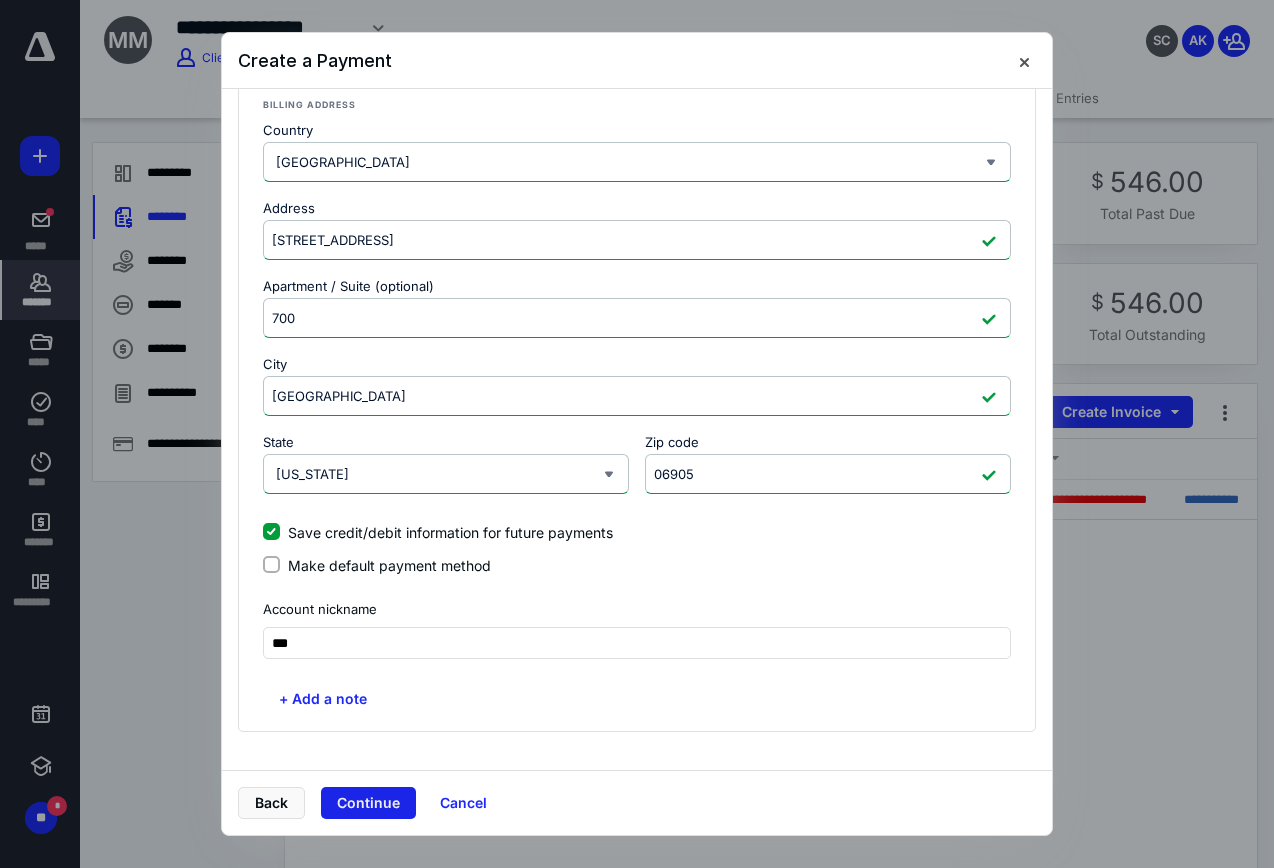 click on "Continue" at bounding box center [368, 803] 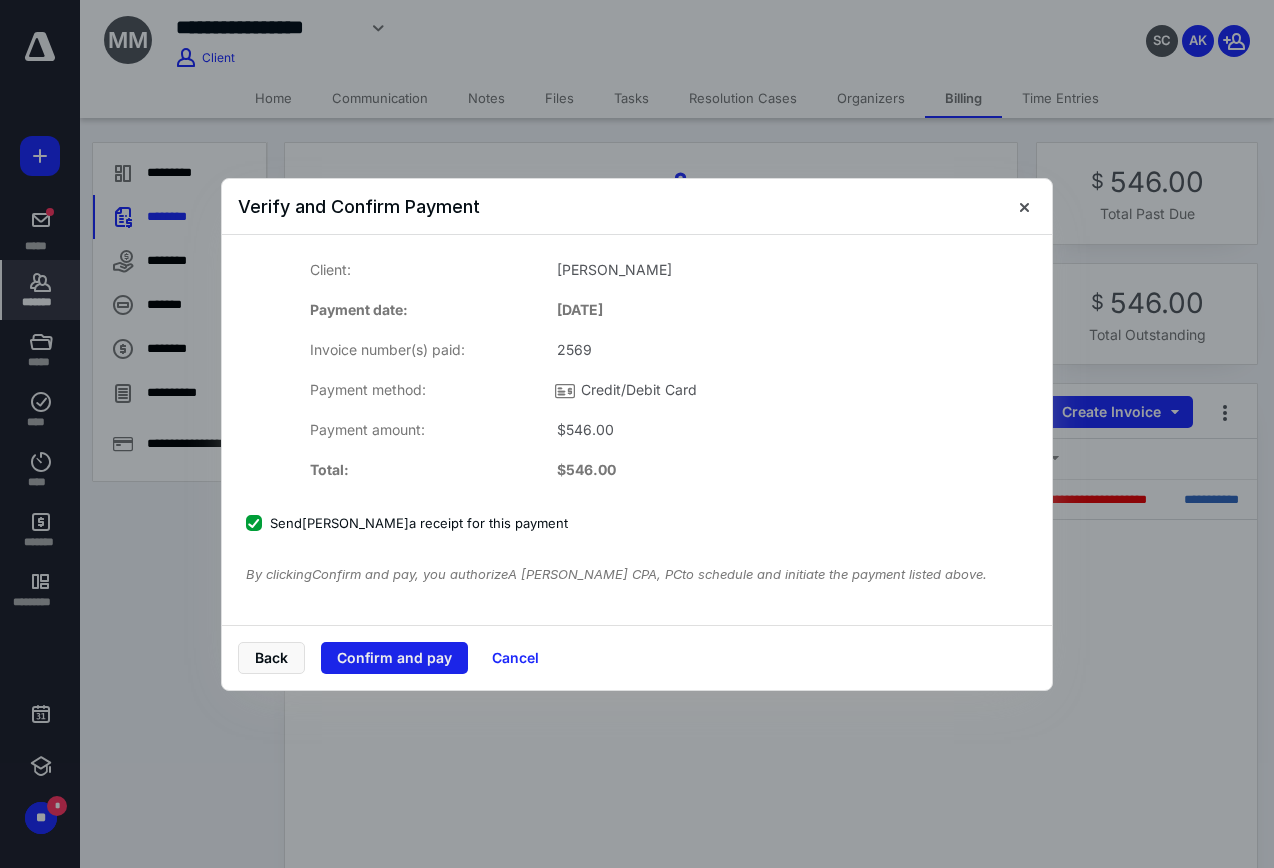scroll, scrollTop: 0, scrollLeft: 0, axis: both 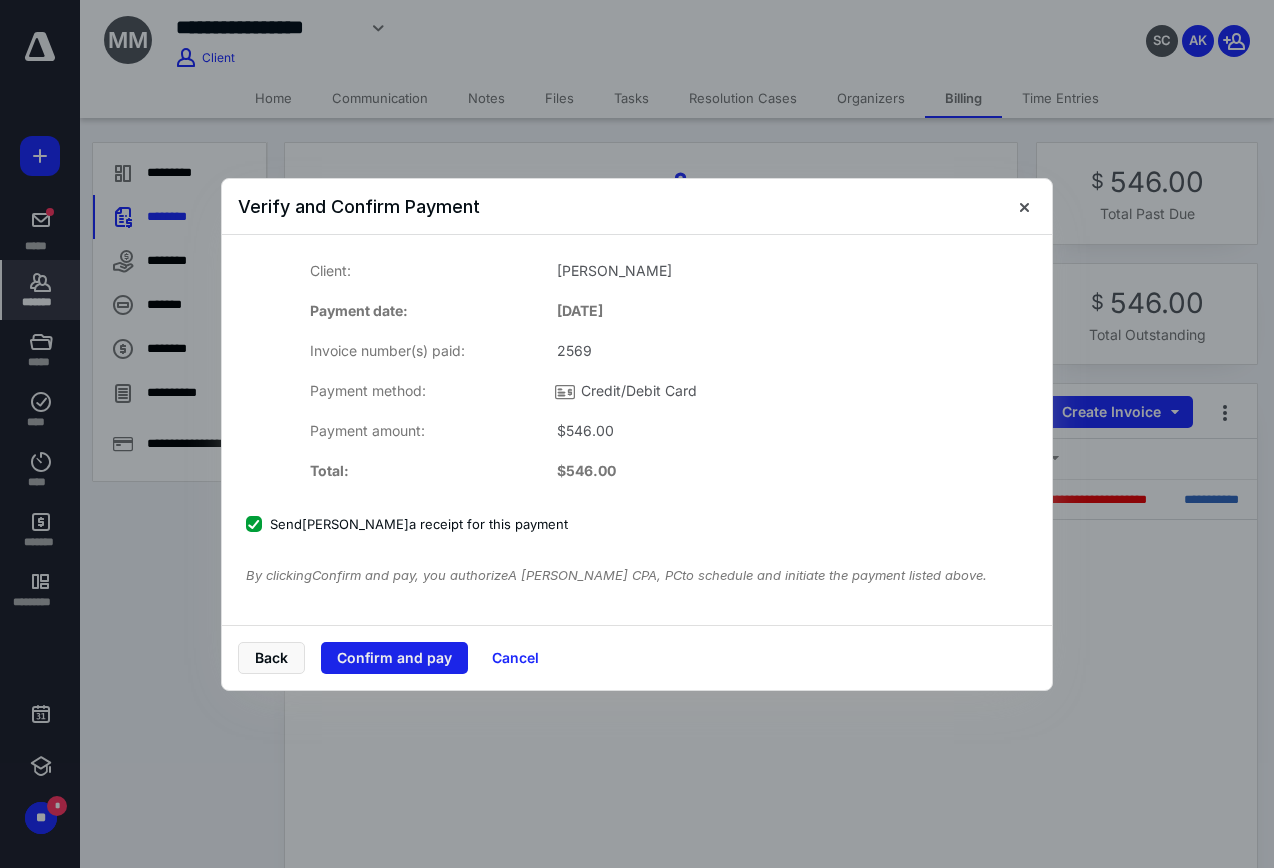 click on "Confirm and pay" at bounding box center (394, 658) 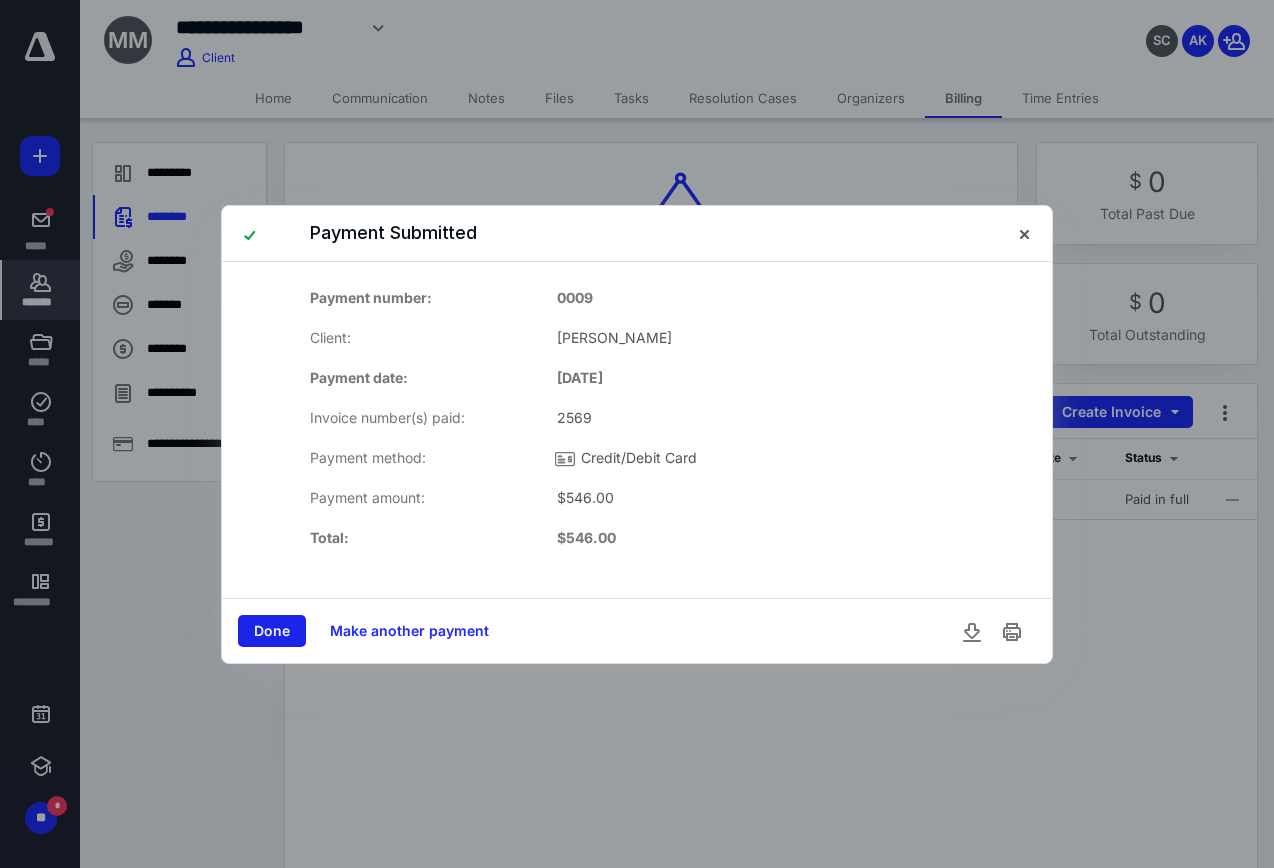 click on "Done" at bounding box center (272, 631) 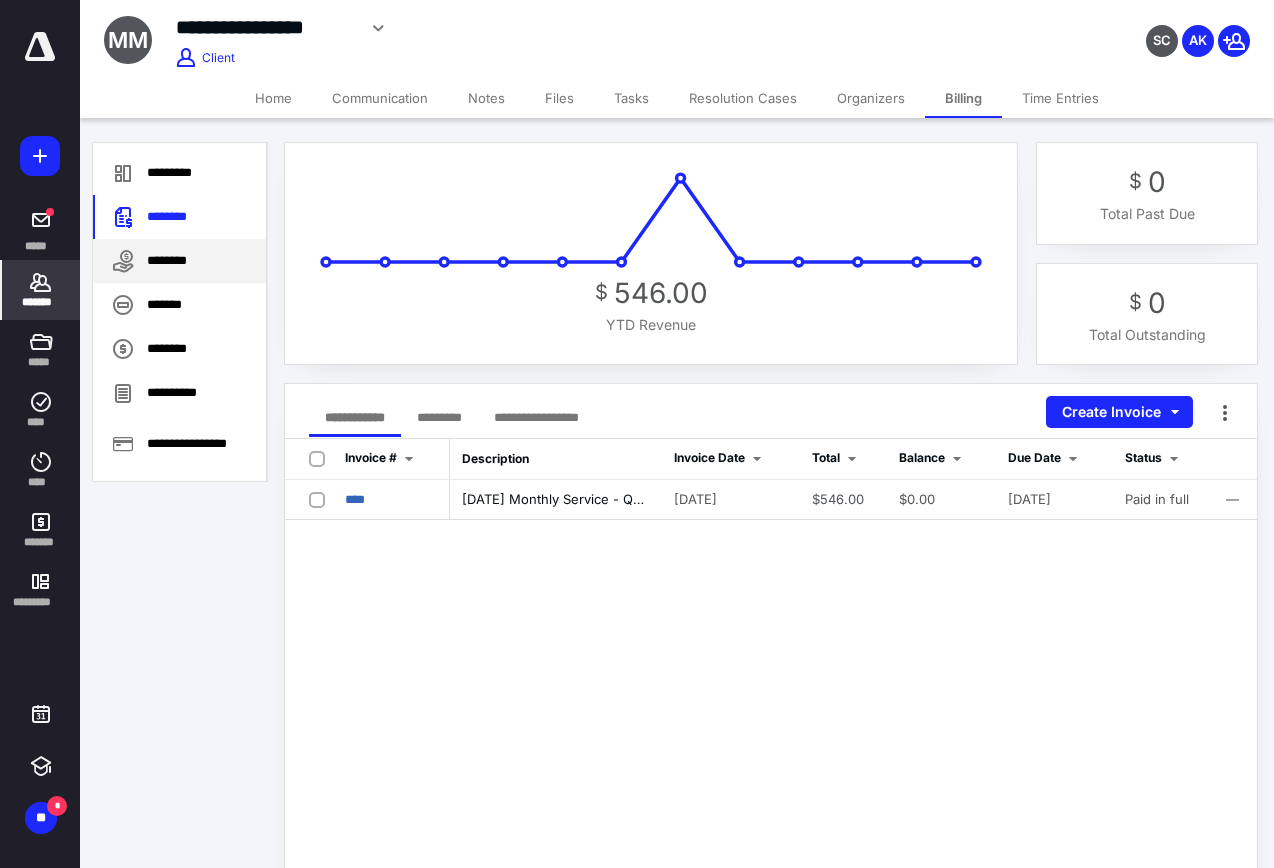 click on "********" at bounding box center [179, 261] 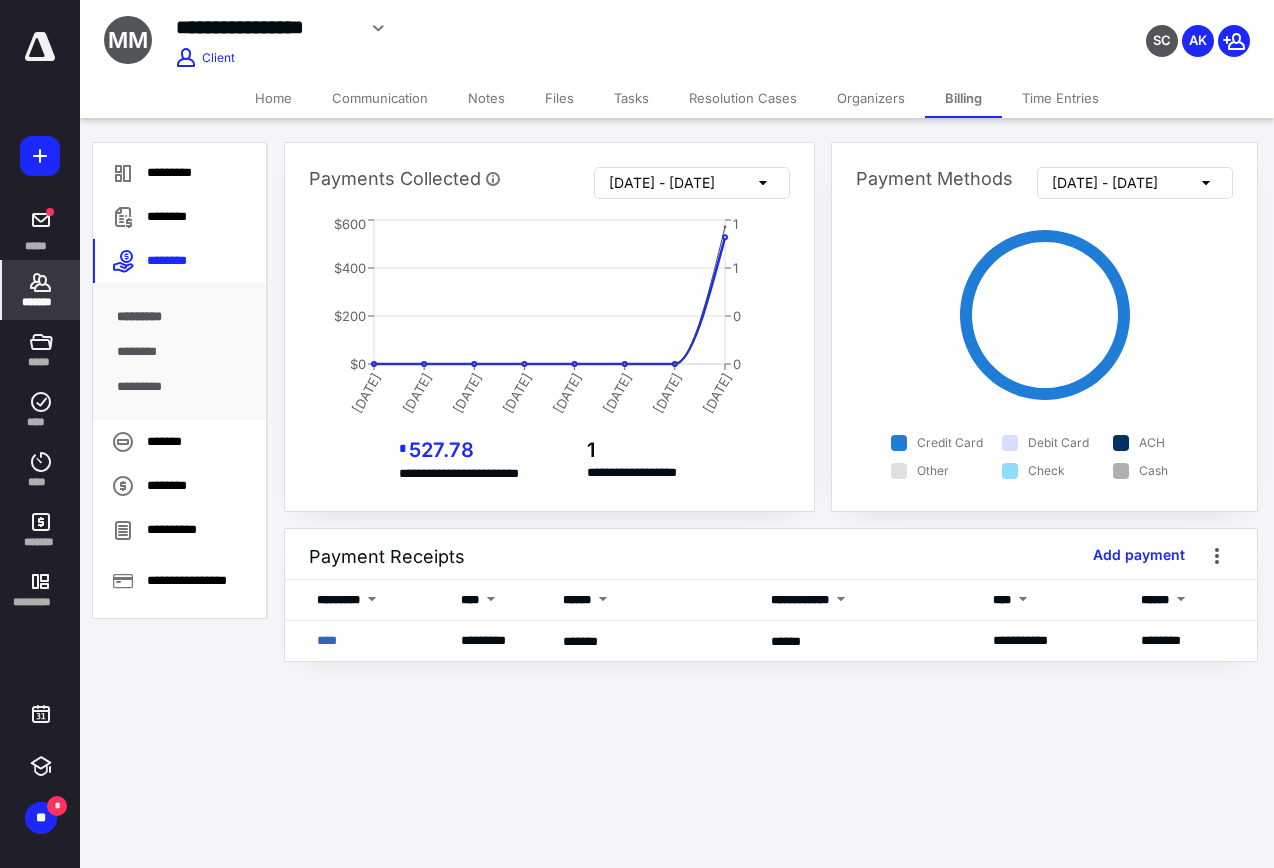 scroll, scrollTop: 0, scrollLeft: 0, axis: both 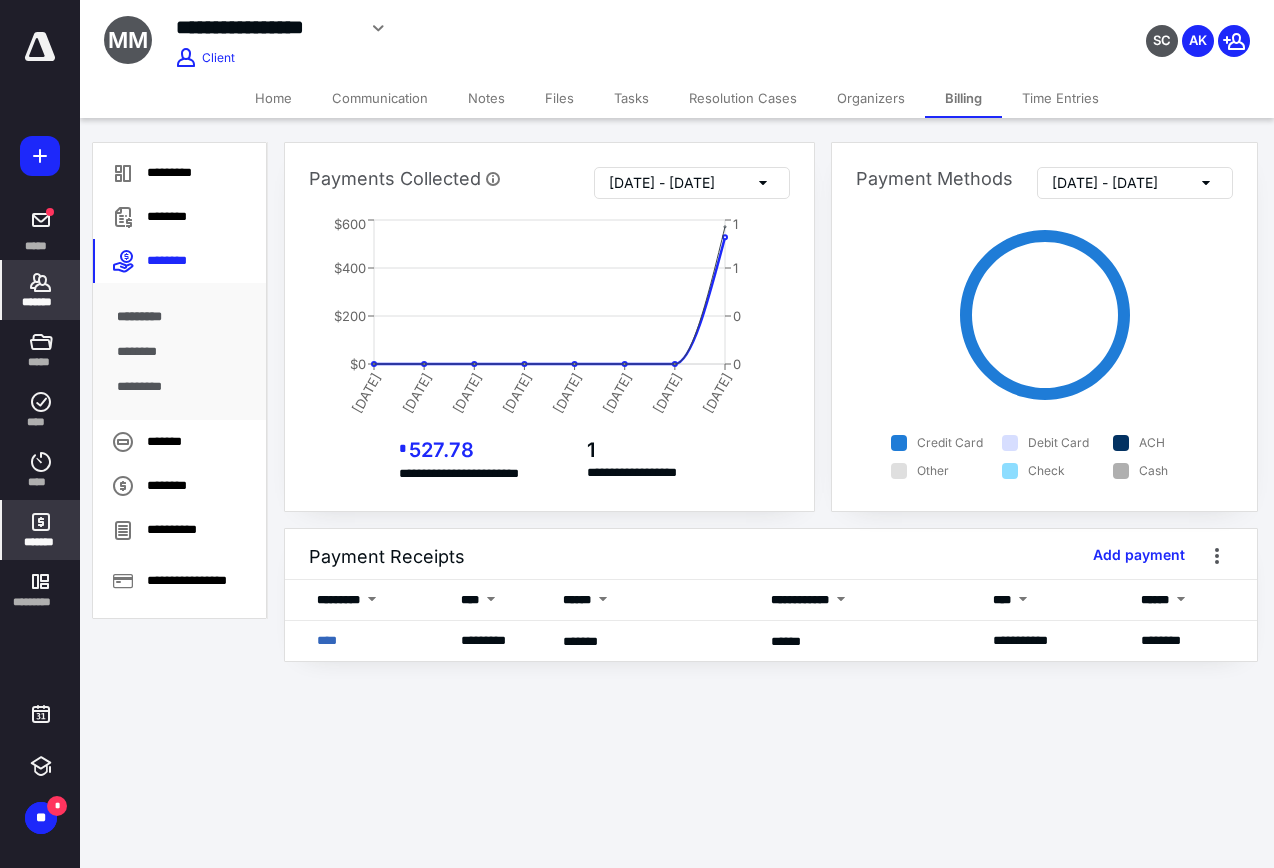 click 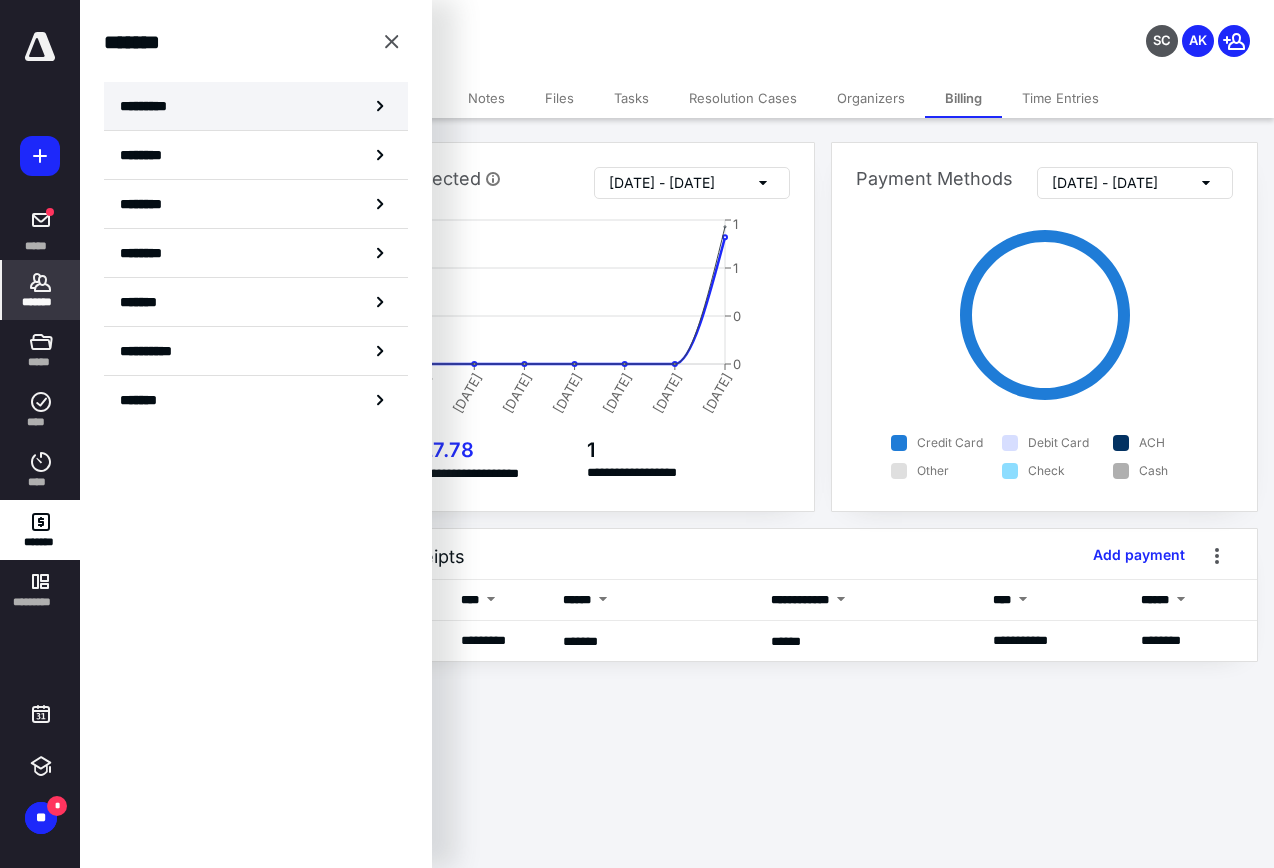 click on "*********" at bounding box center [256, 106] 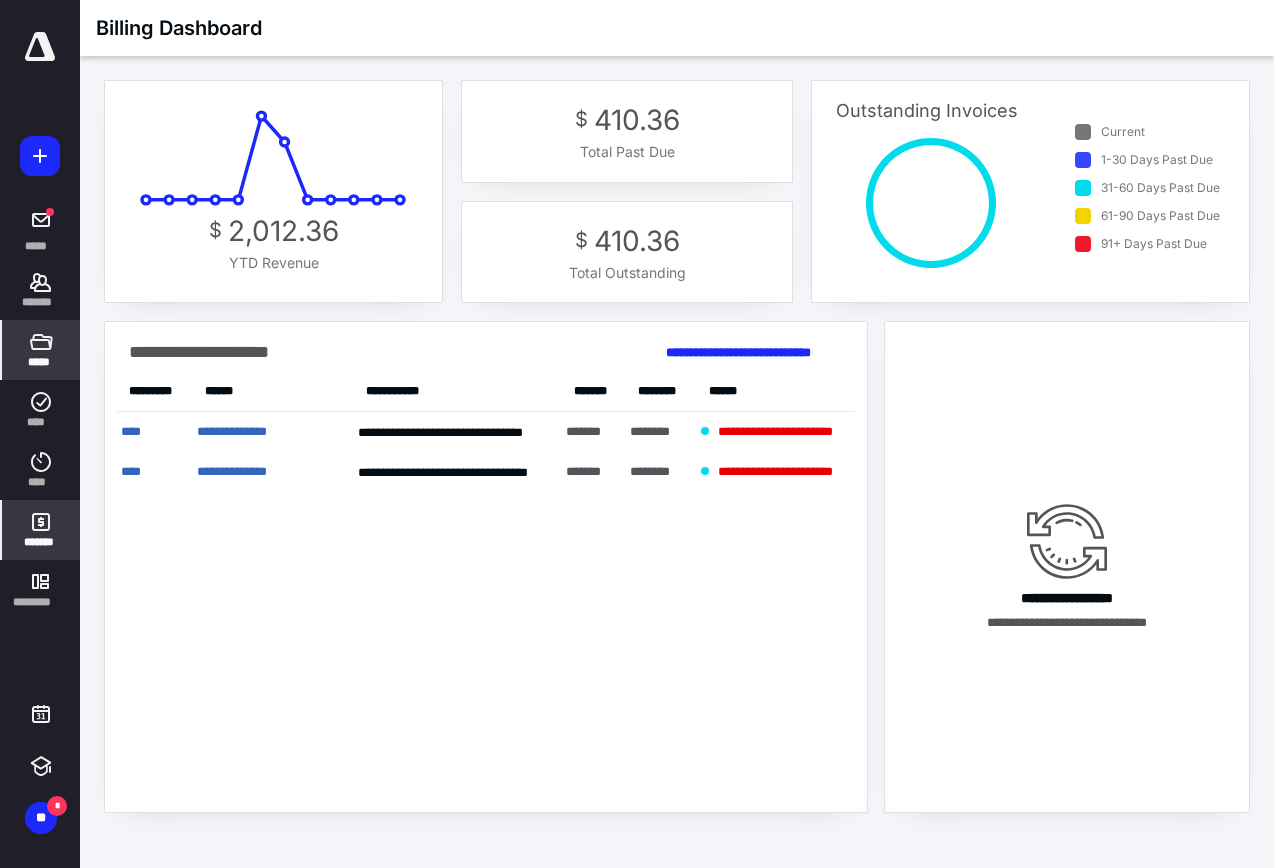 click 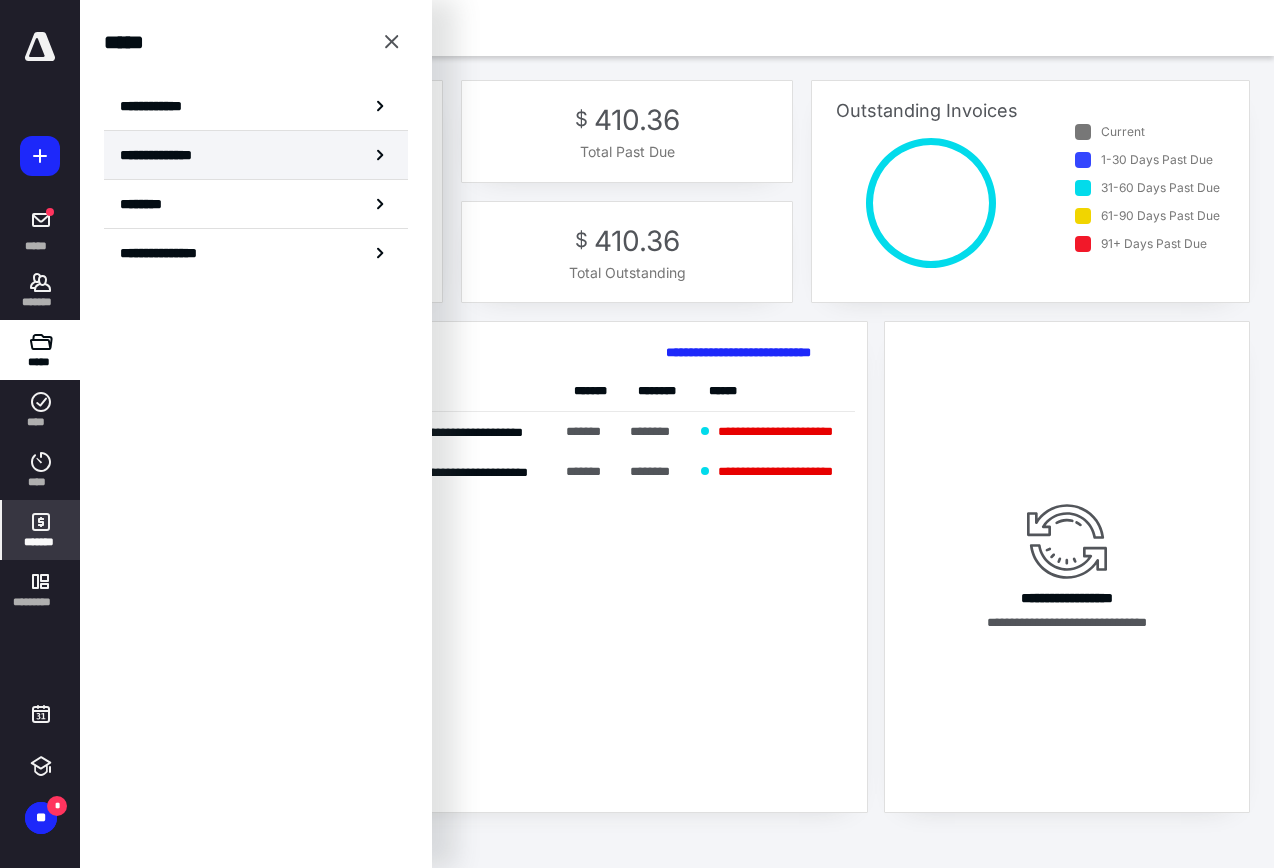 click on "**********" at bounding box center [256, 155] 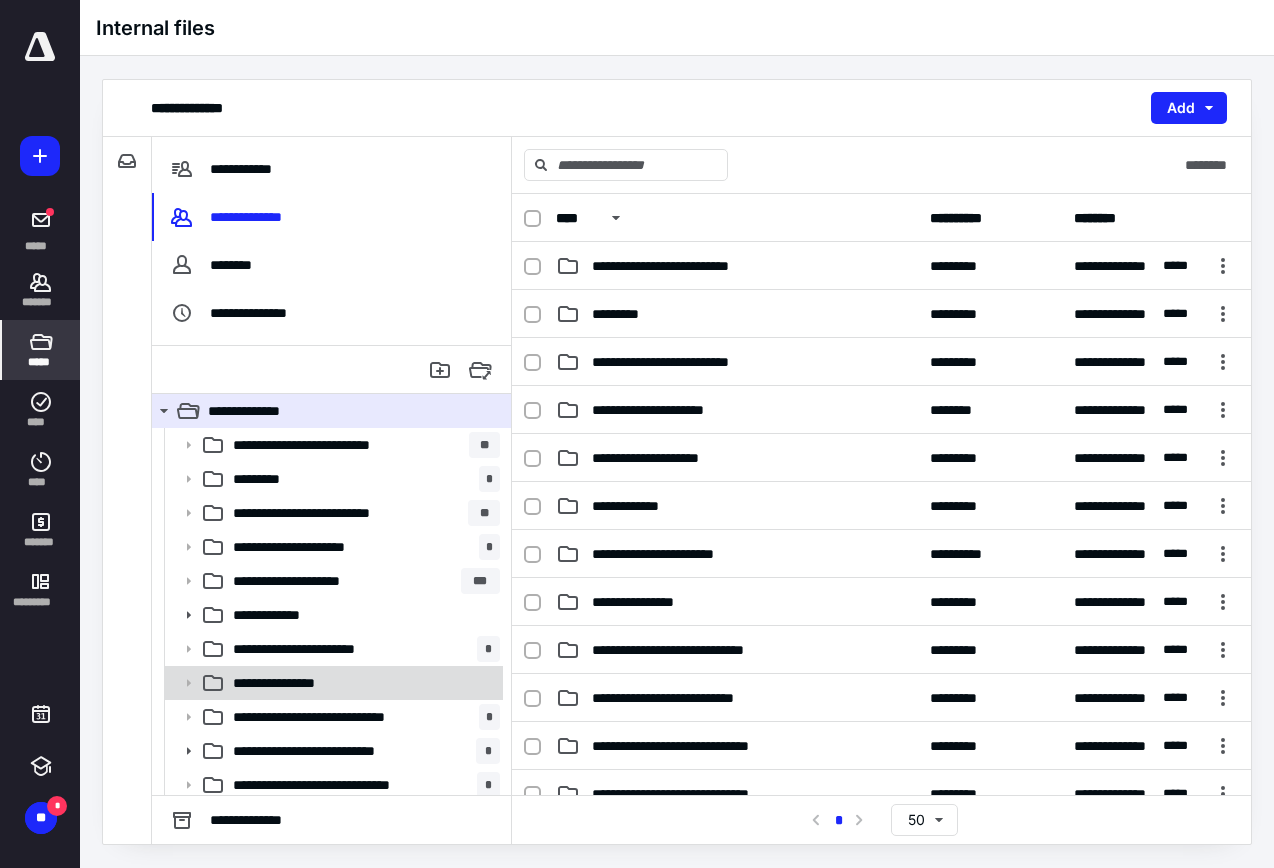 scroll, scrollTop: 0, scrollLeft: 0, axis: both 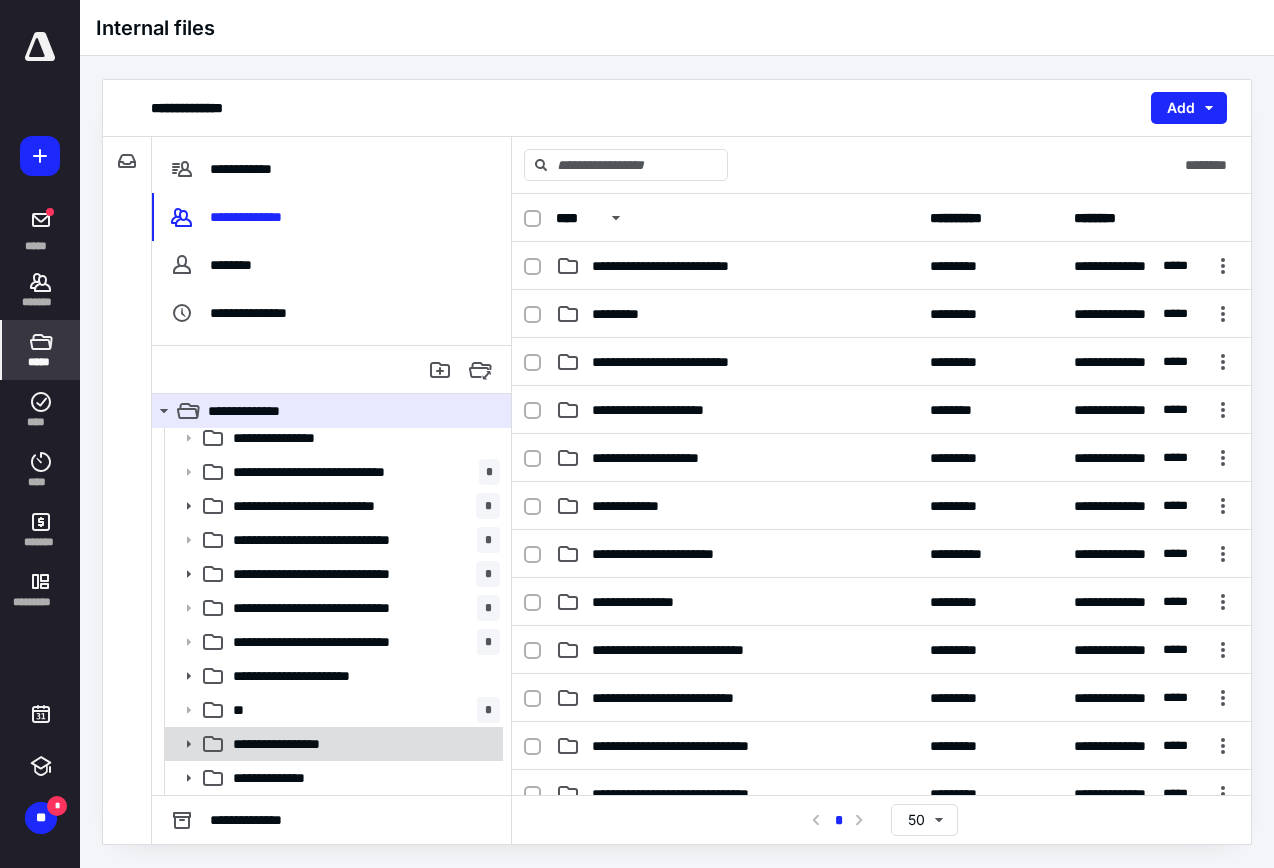 click on "**********" at bounding box center [294, 744] 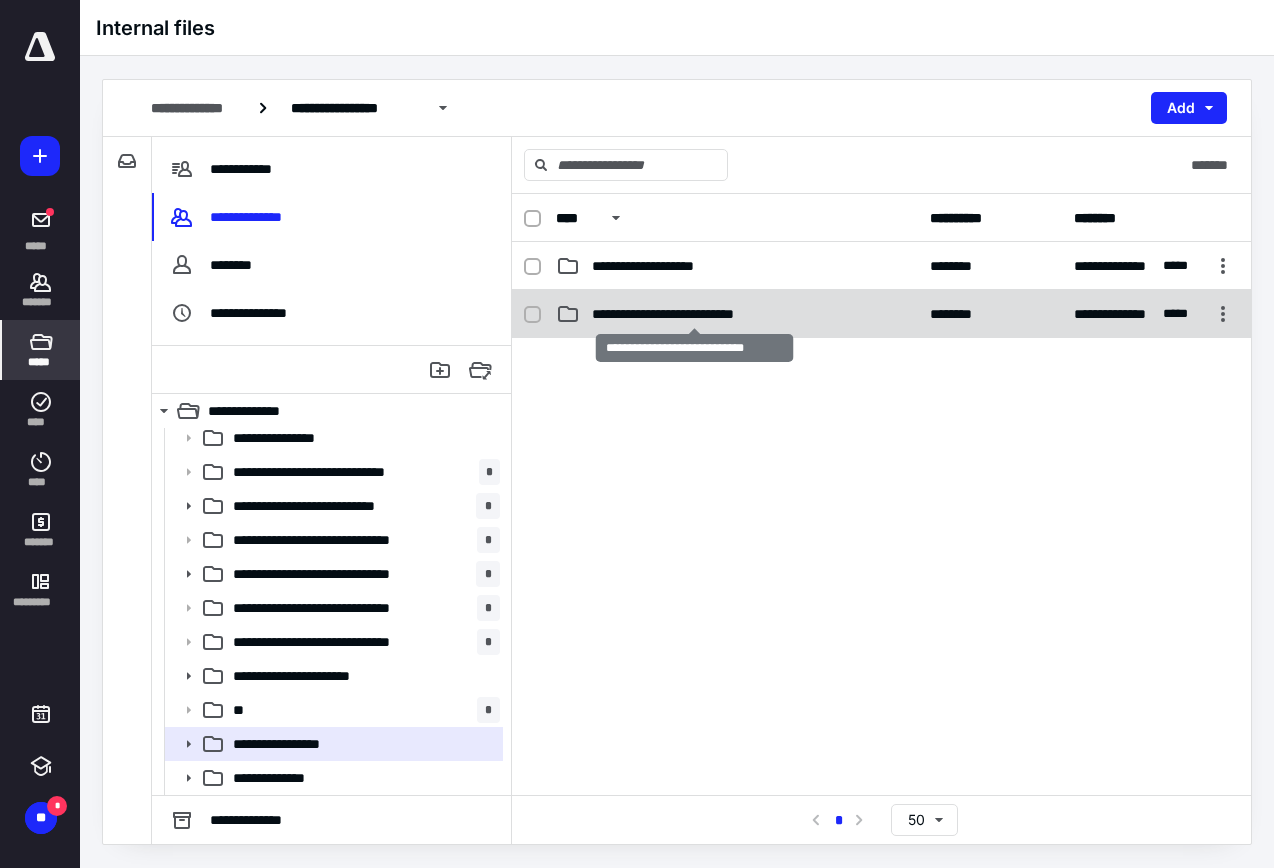 click on "**********" at bounding box center (694, 314) 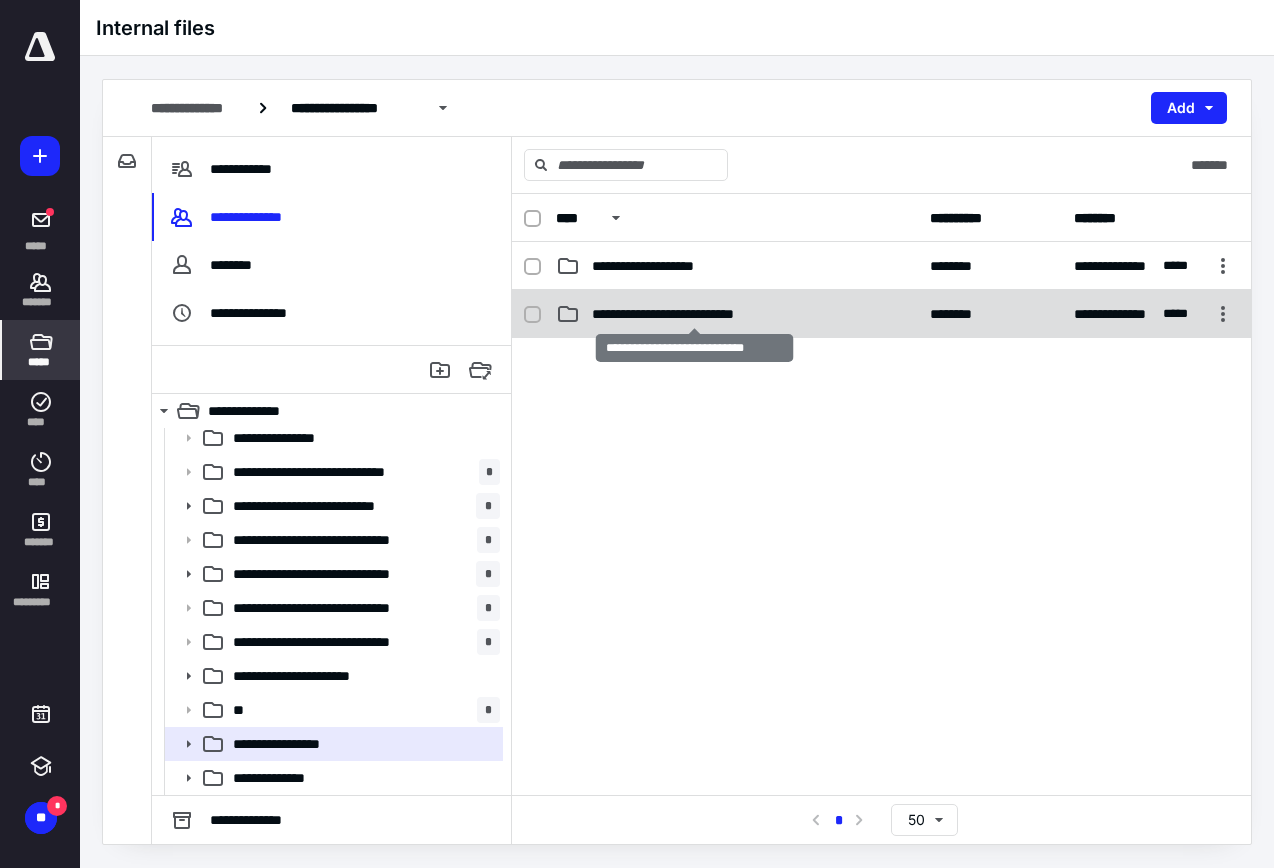 click on "**********" at bounding box center [694, 314] 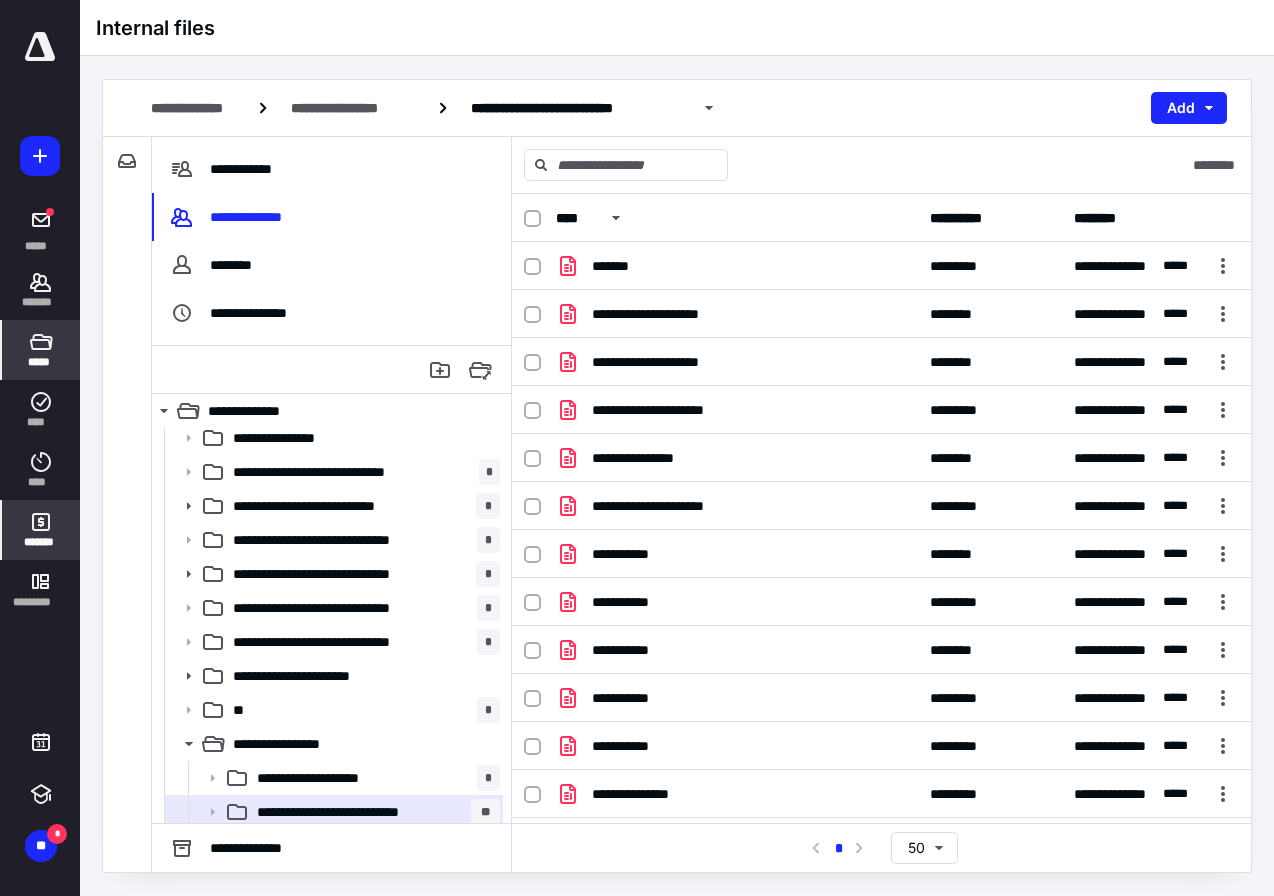 click 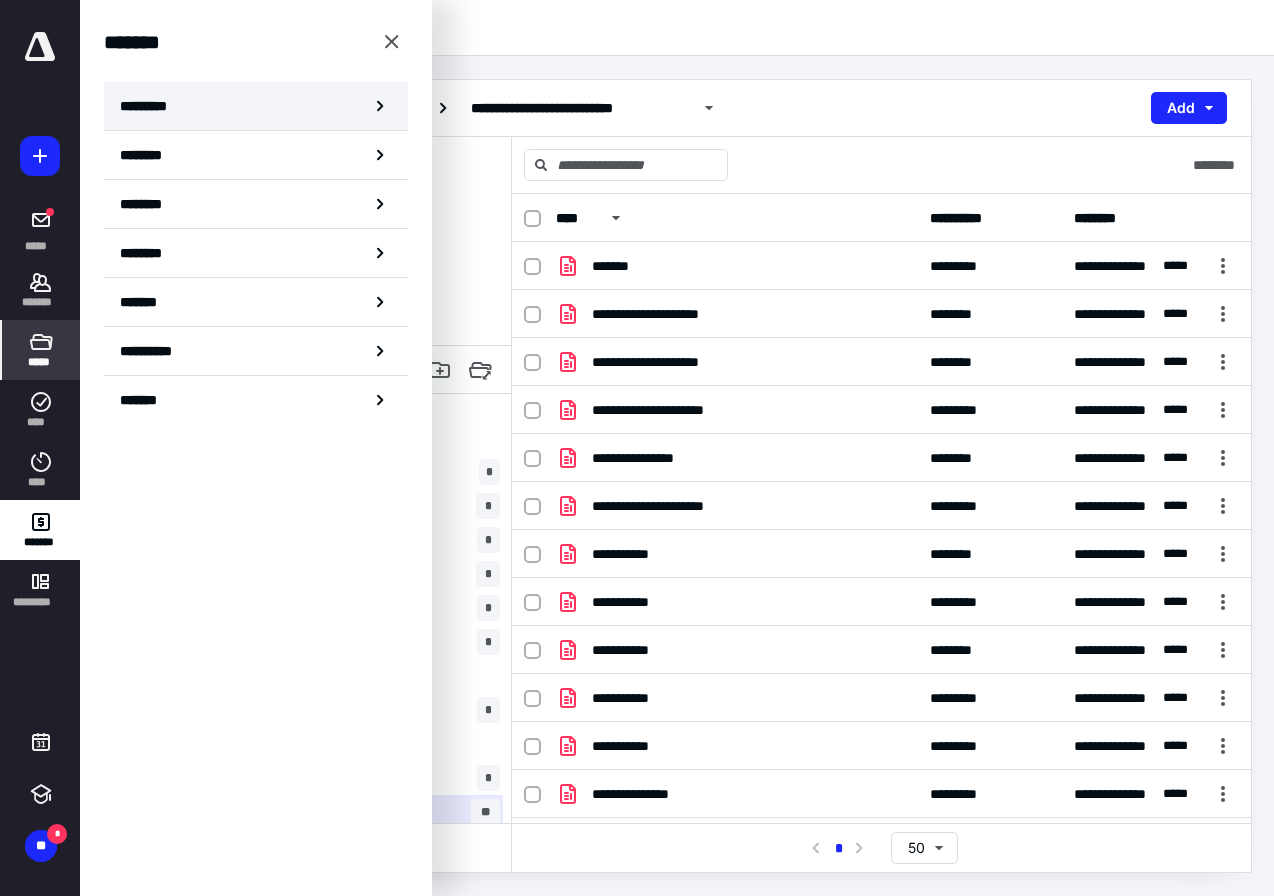 click on "*********" at bounding box center (256, 106) 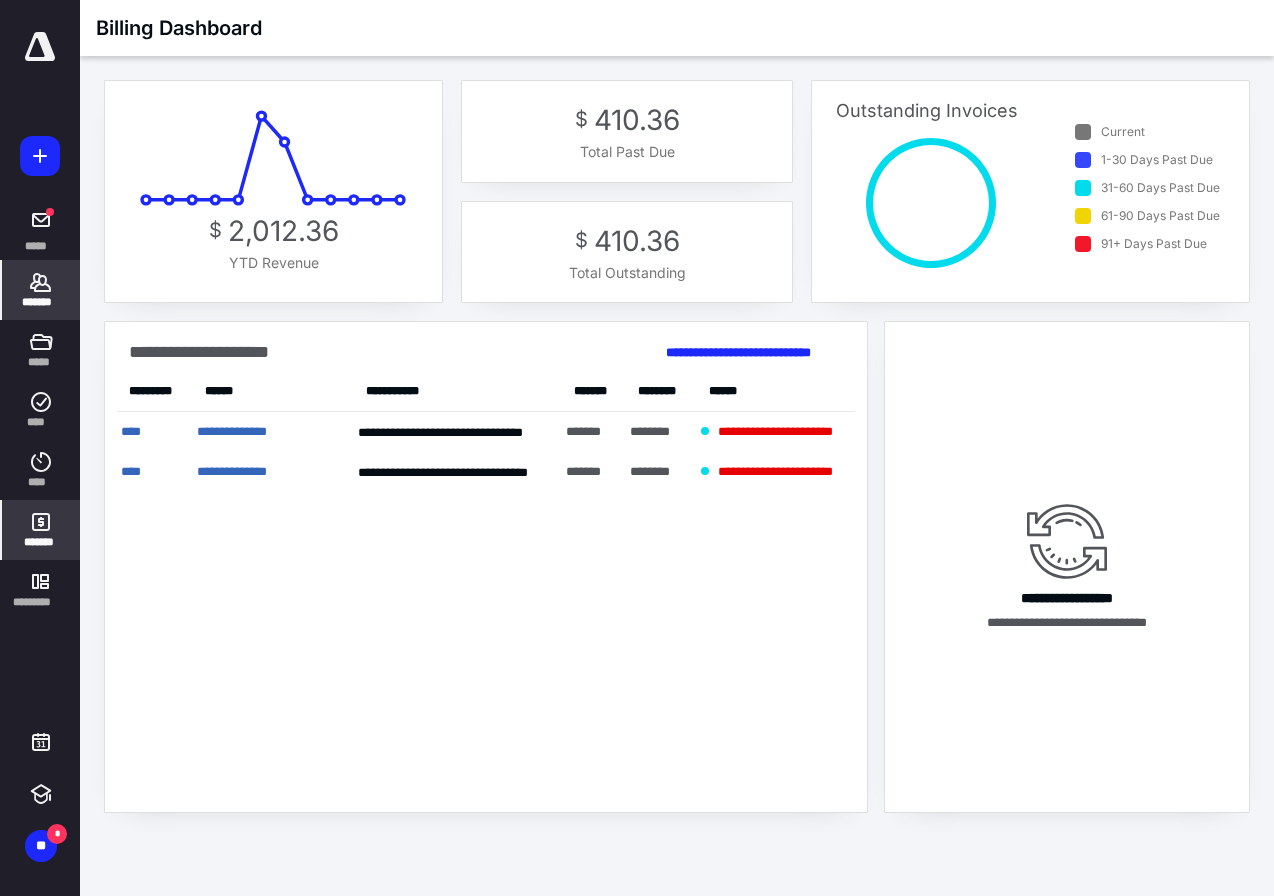 click 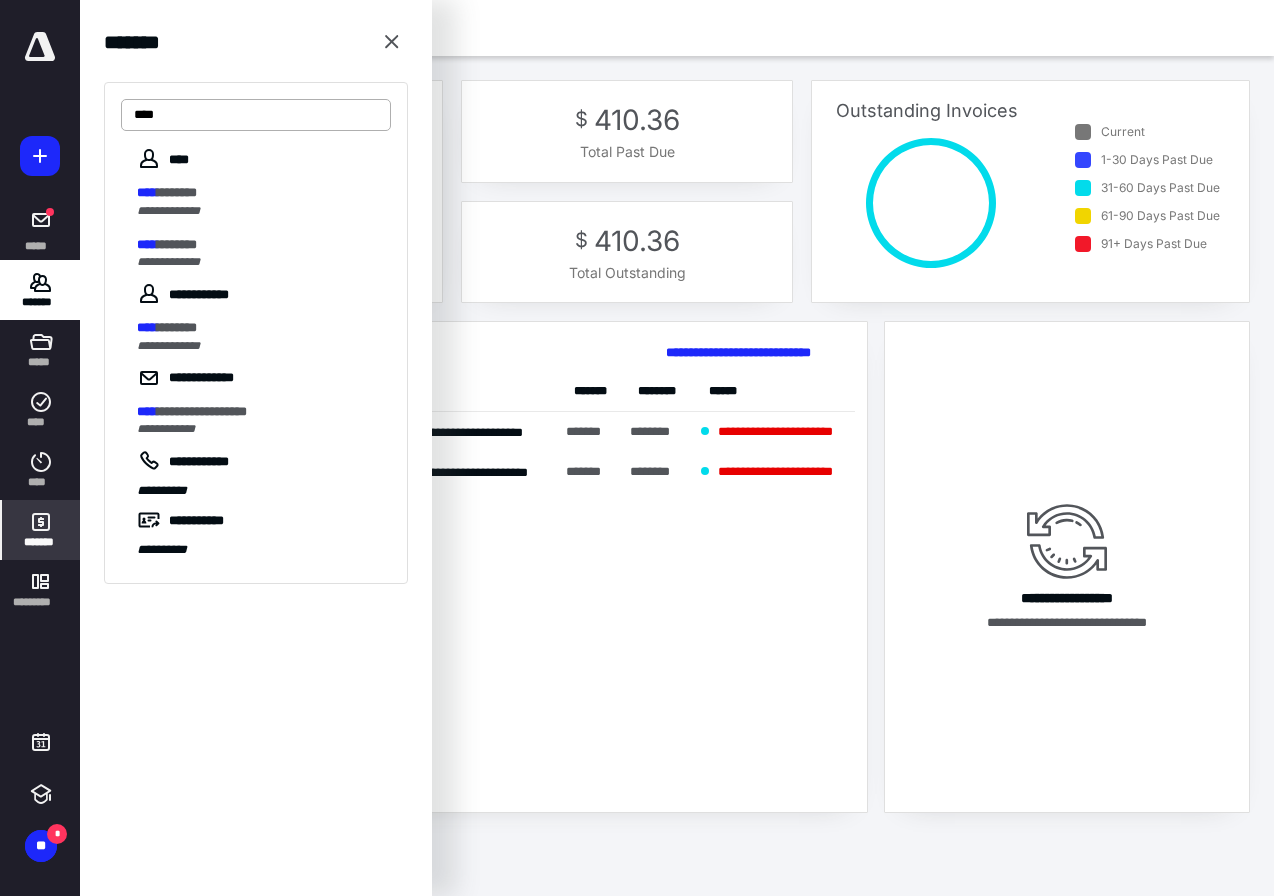 type on "****" 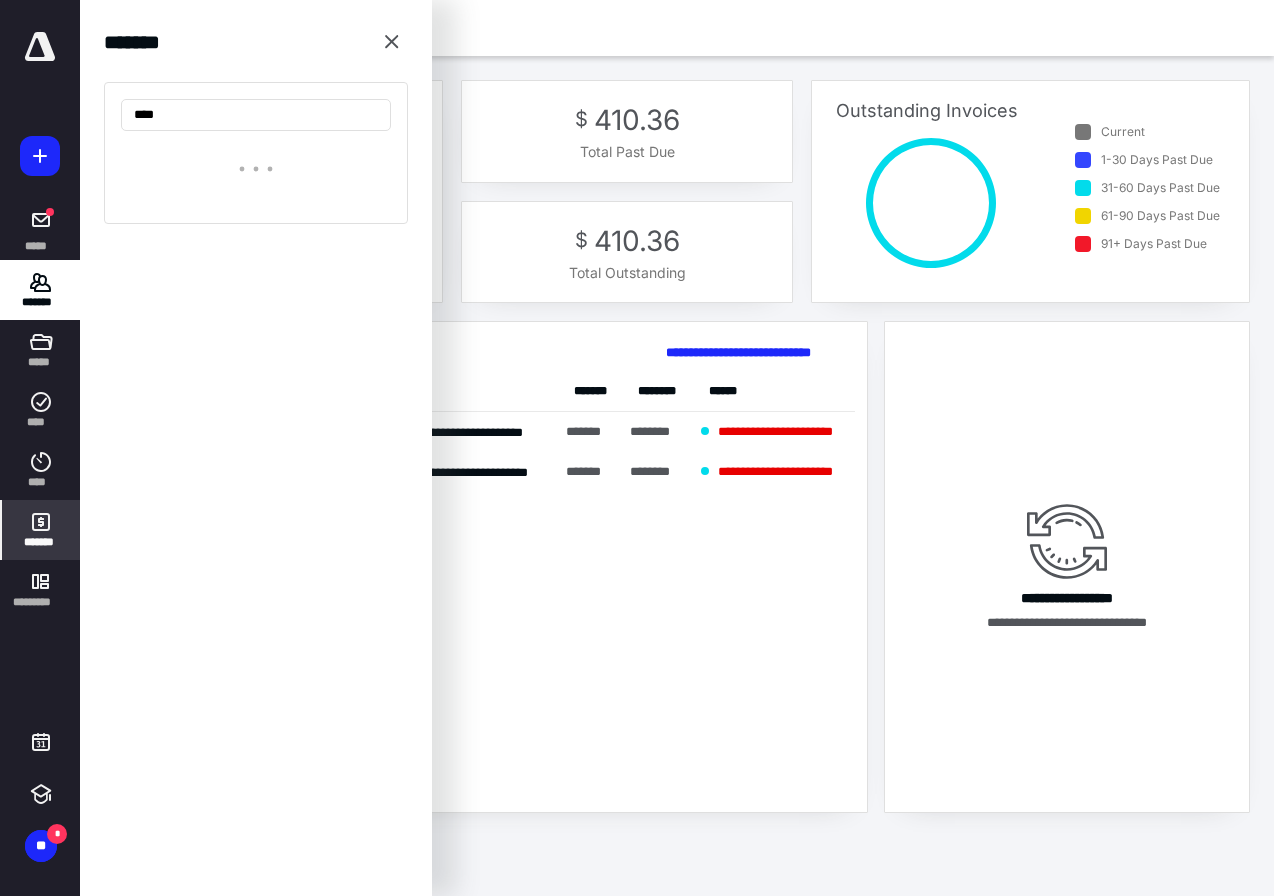 drag, startPoint x: 282, startPoint y: 115, endPoint x: 205, endPoint y: 212, distance: 123.84668 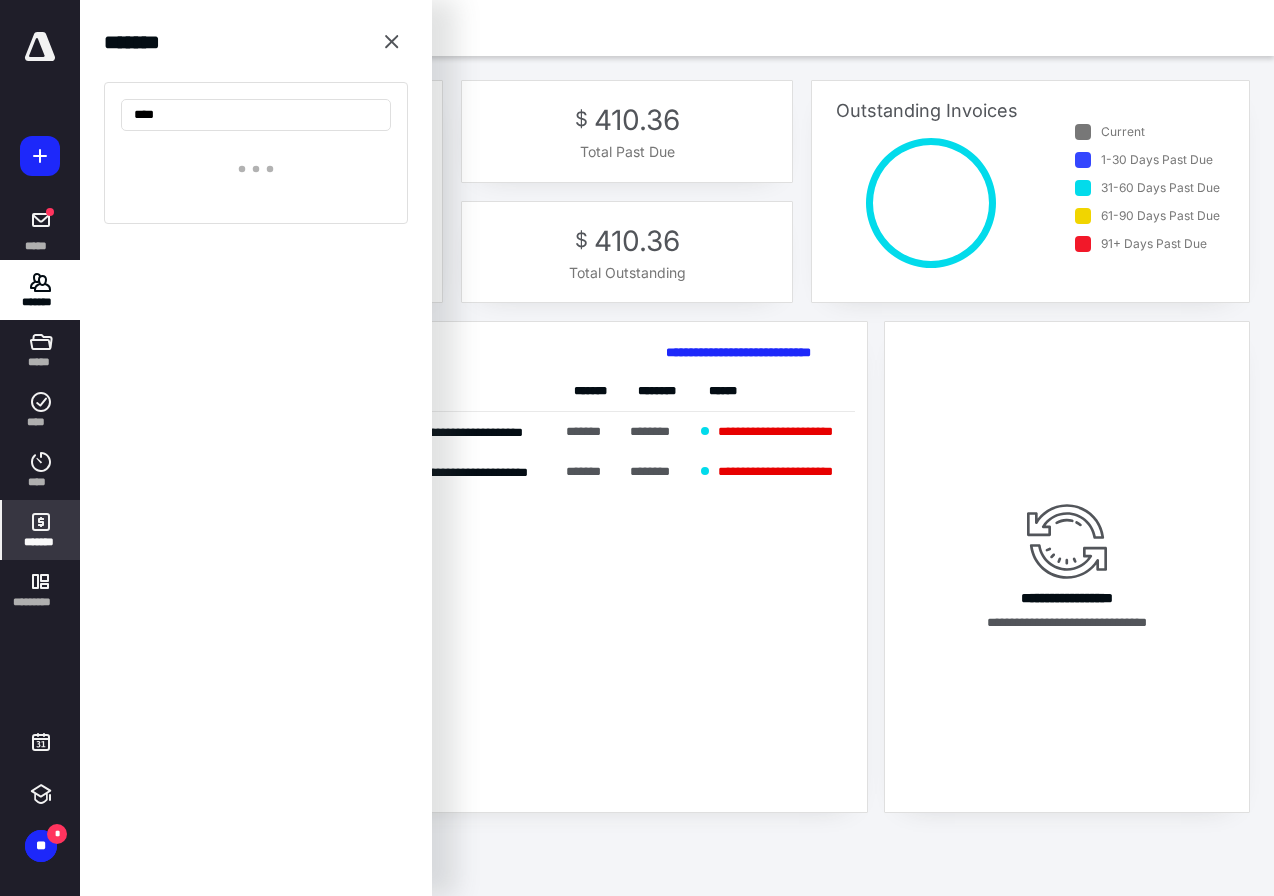 click on "****" at bounding box center [256, 153] 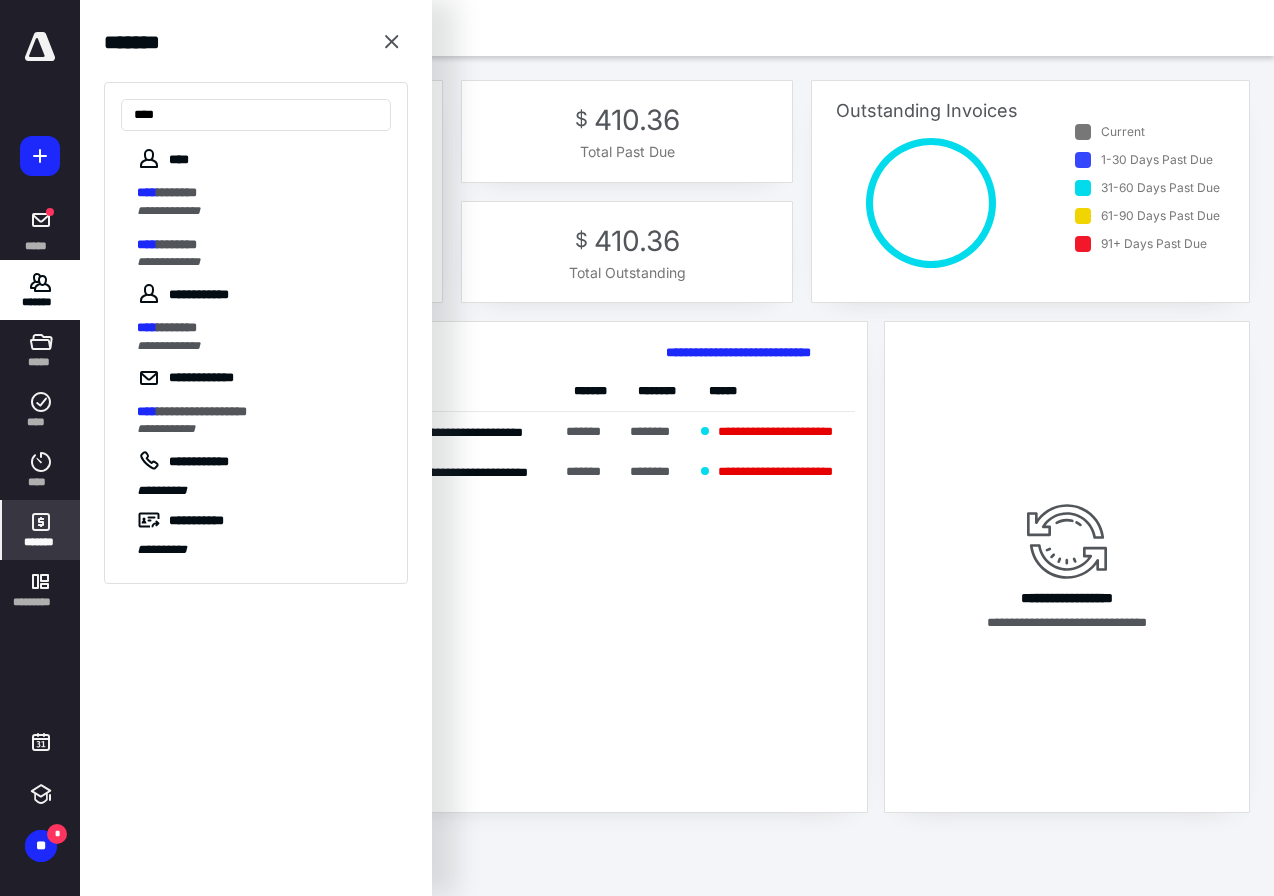 click on "**********" at bounding box center [168, 211] 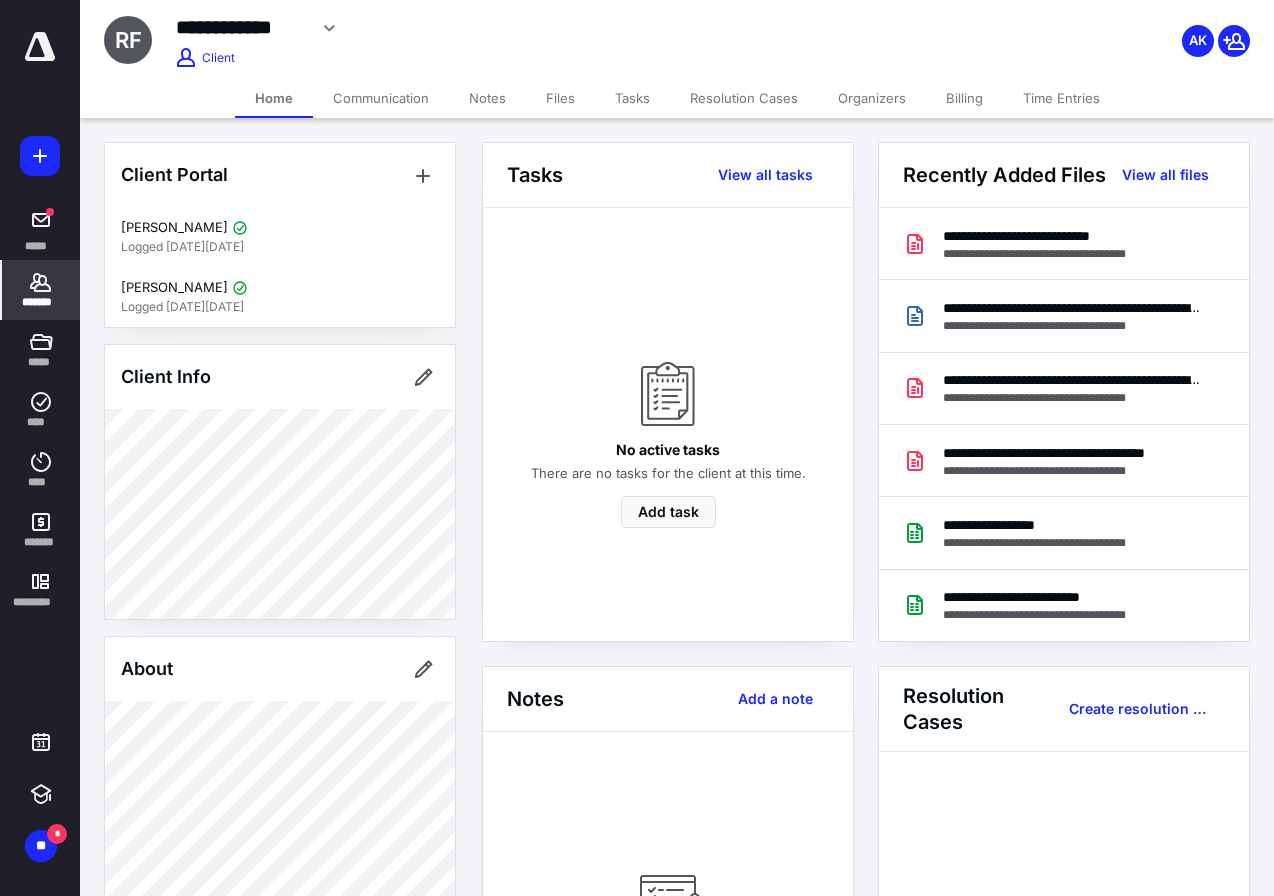 click on "Files" at bounding box center (560, 98) 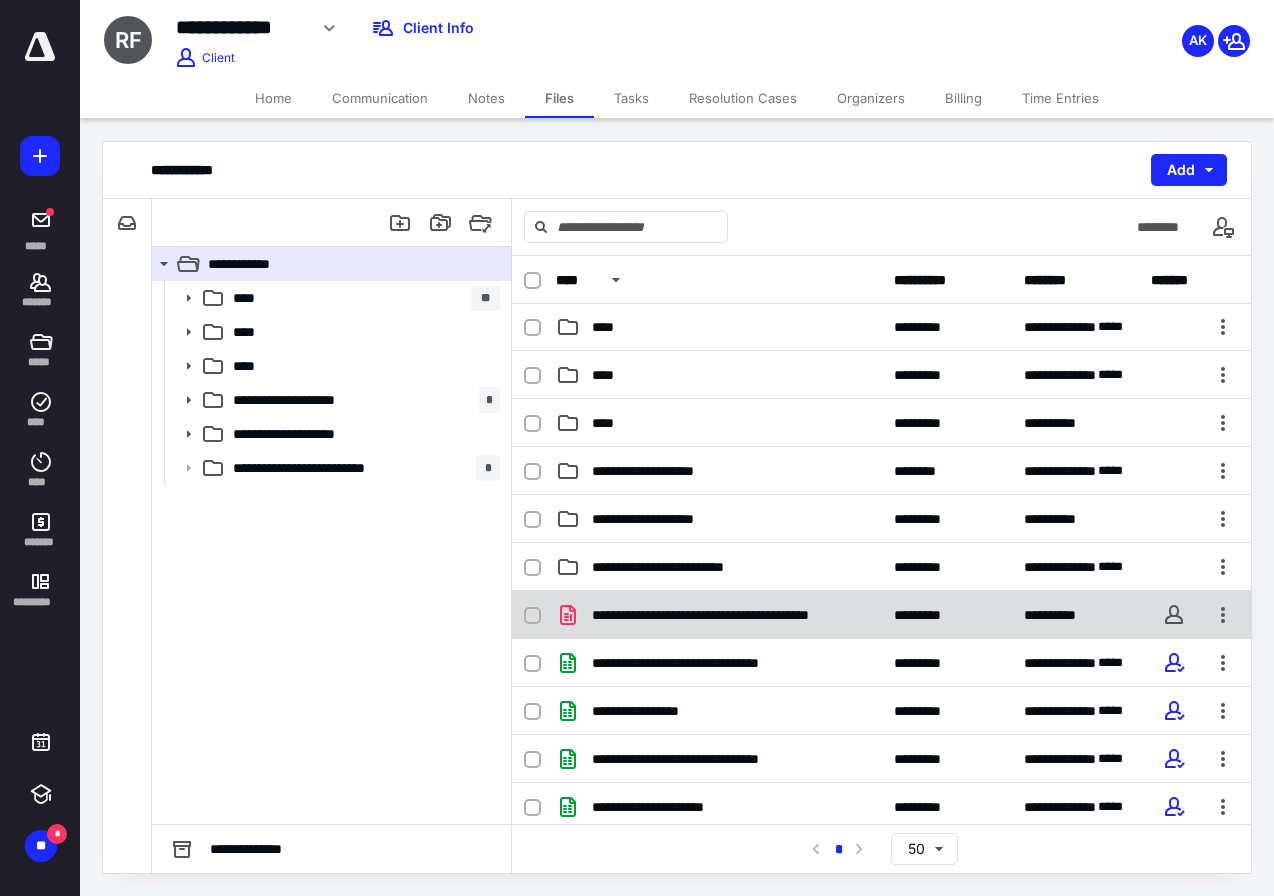 scroll, scrollTop: 2, scrollLeft: 0, axis: vertical 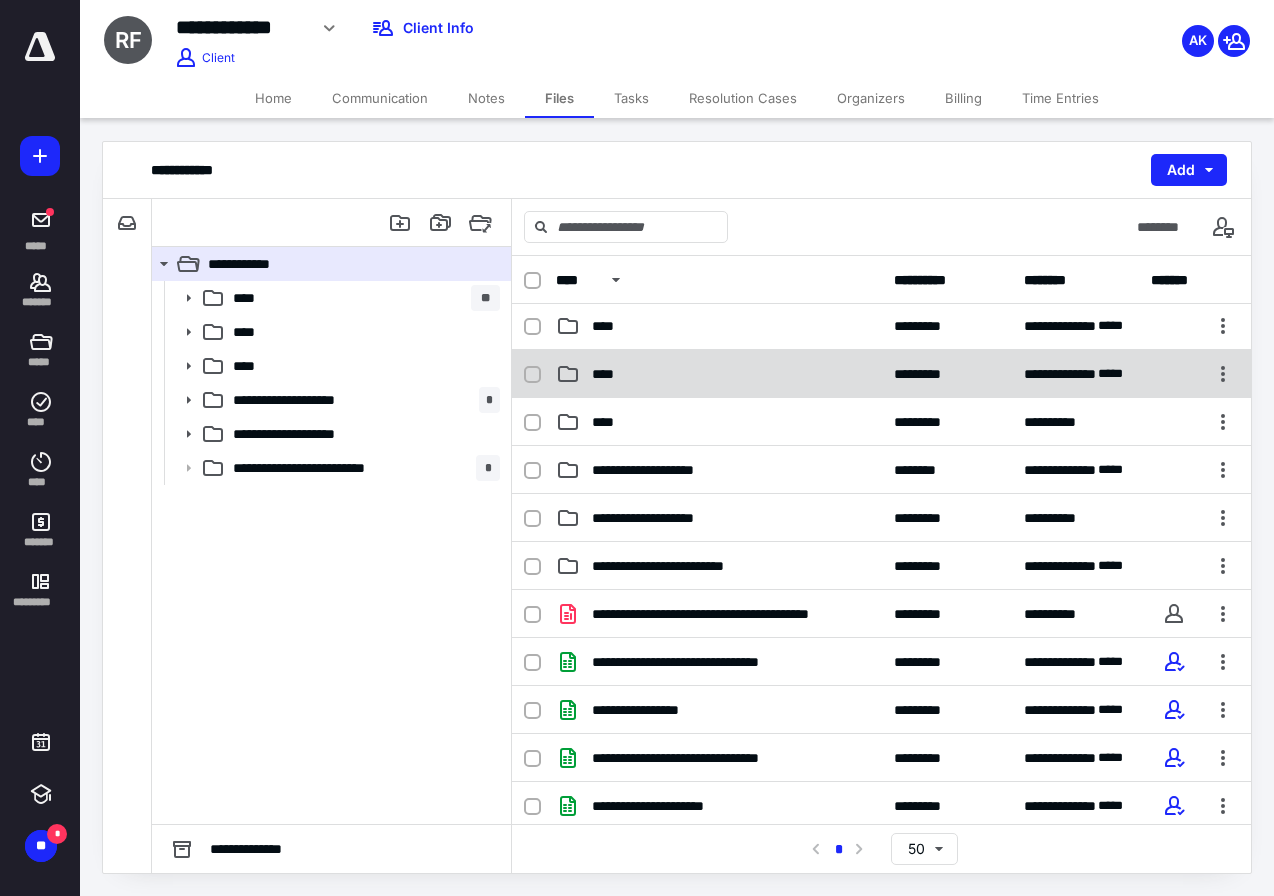 click on "****" at bounding box center [719, 374] 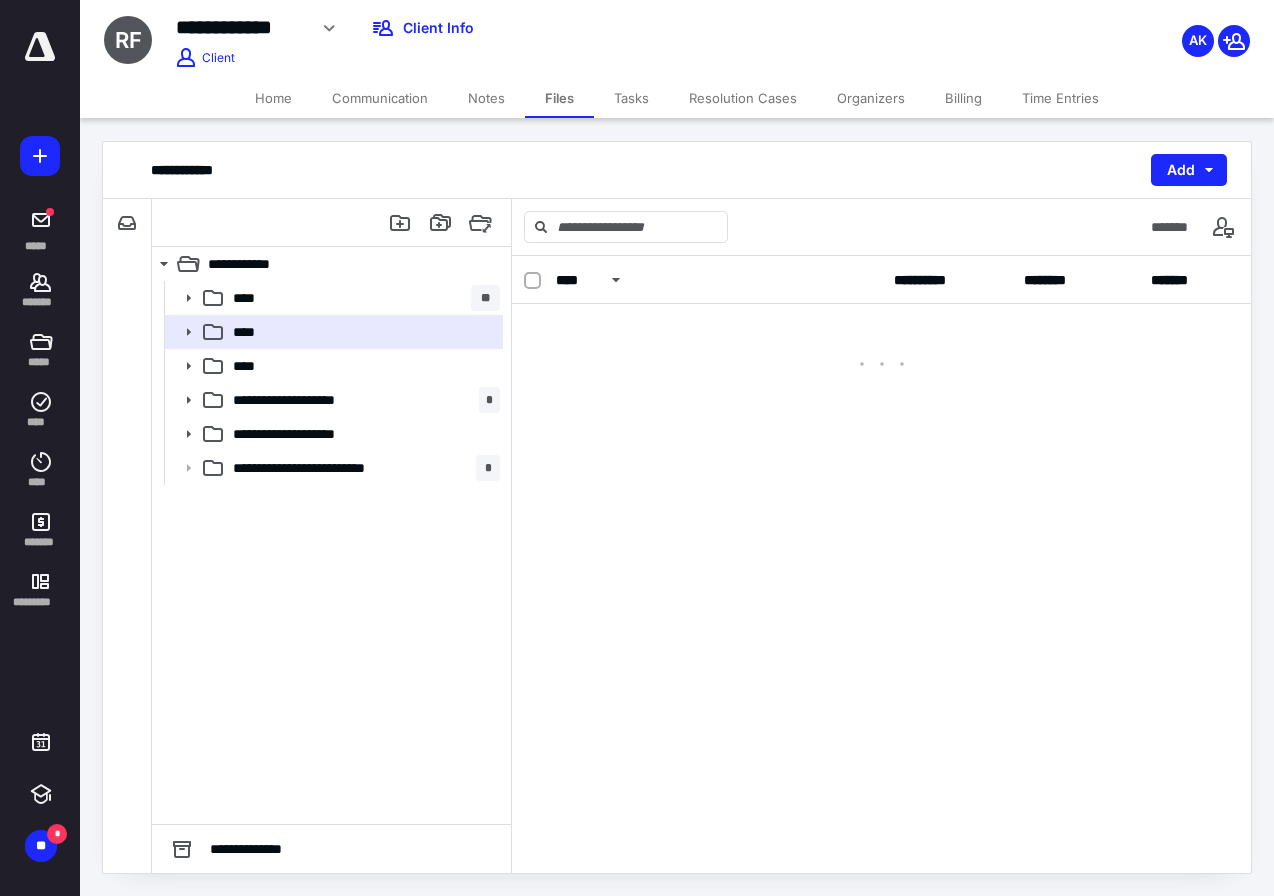 scroll, scrollTop: 0, scrollLeft: 0, axis: both 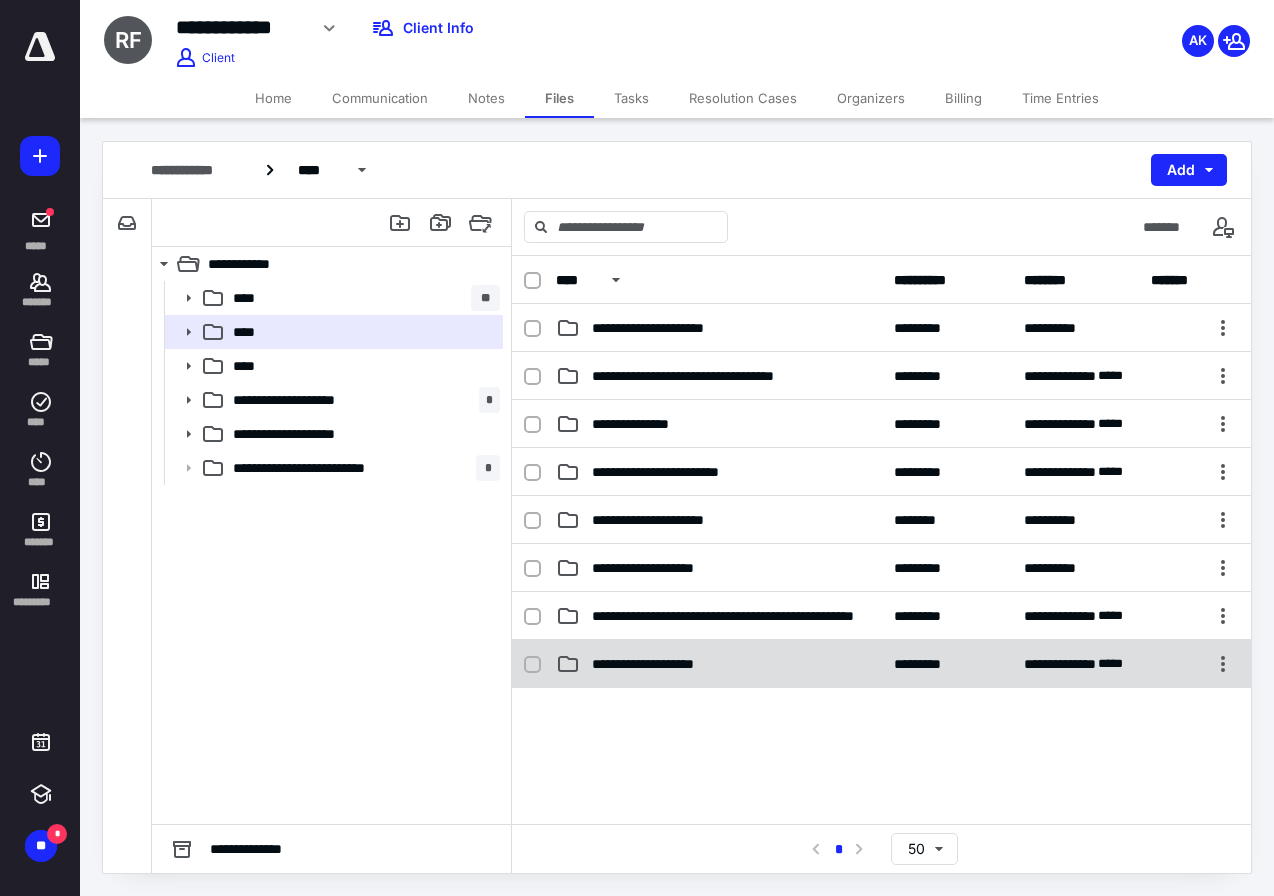 click on "**********" at bounding box center [719, 664] 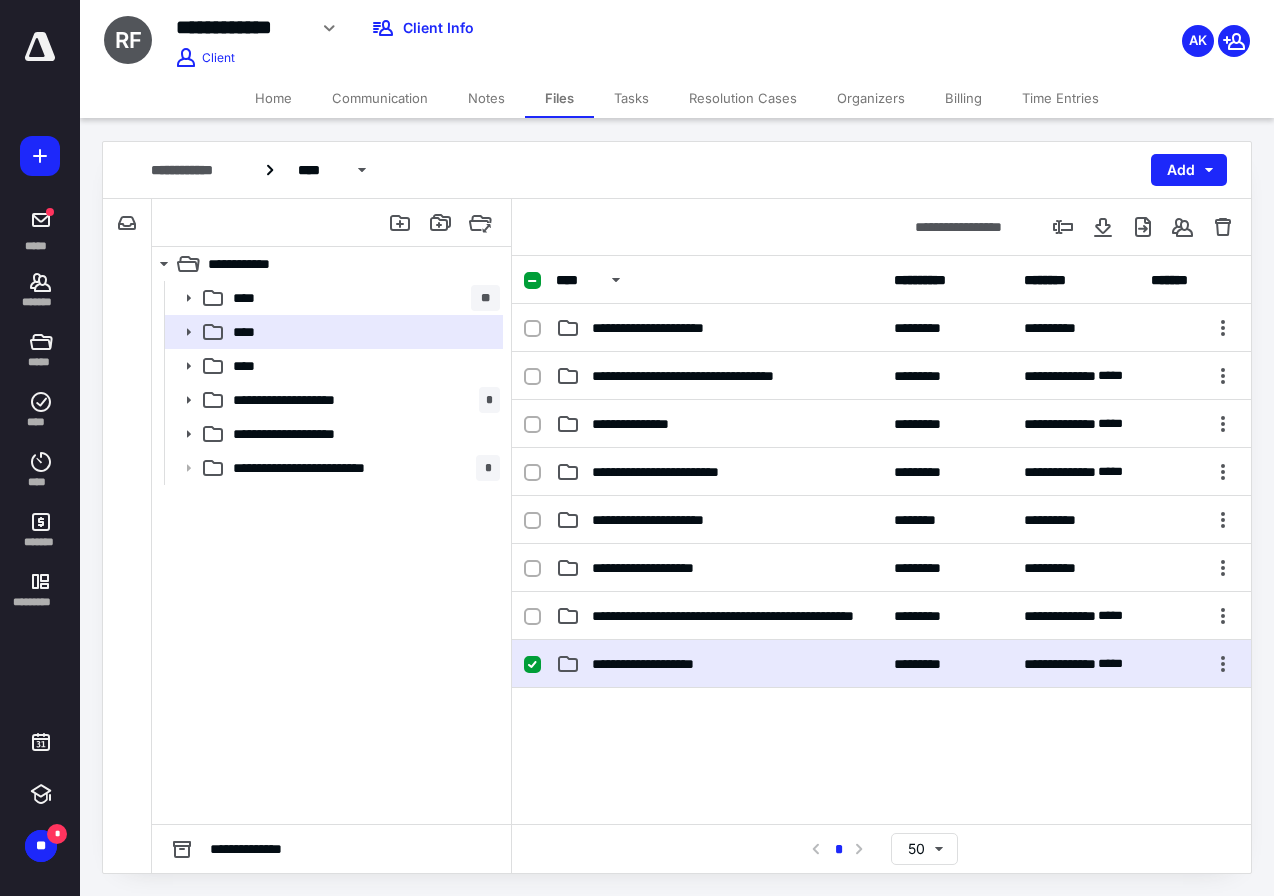 click on "**********" at bounding box center [719, 664] 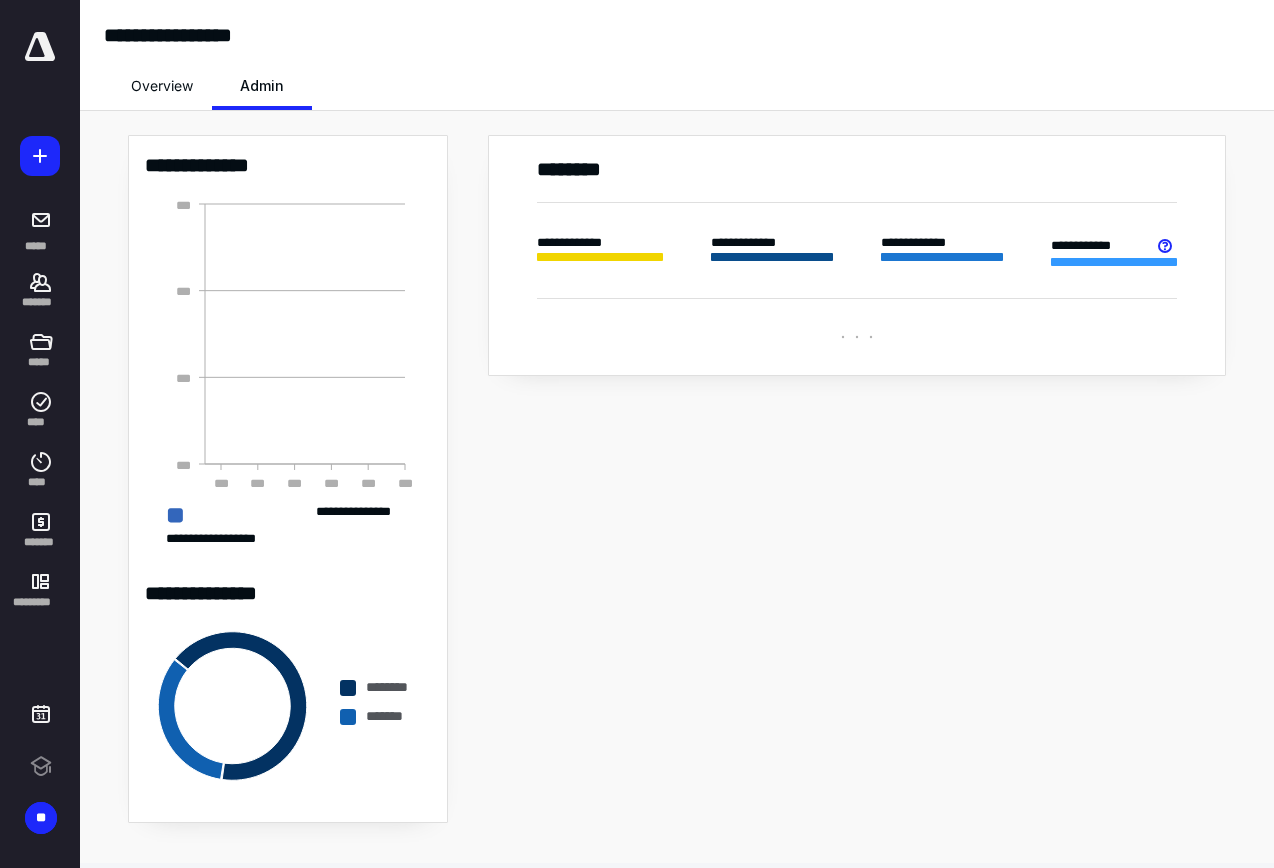 scroll, scrollTop: 0, scrollLeft: 0, axis: both 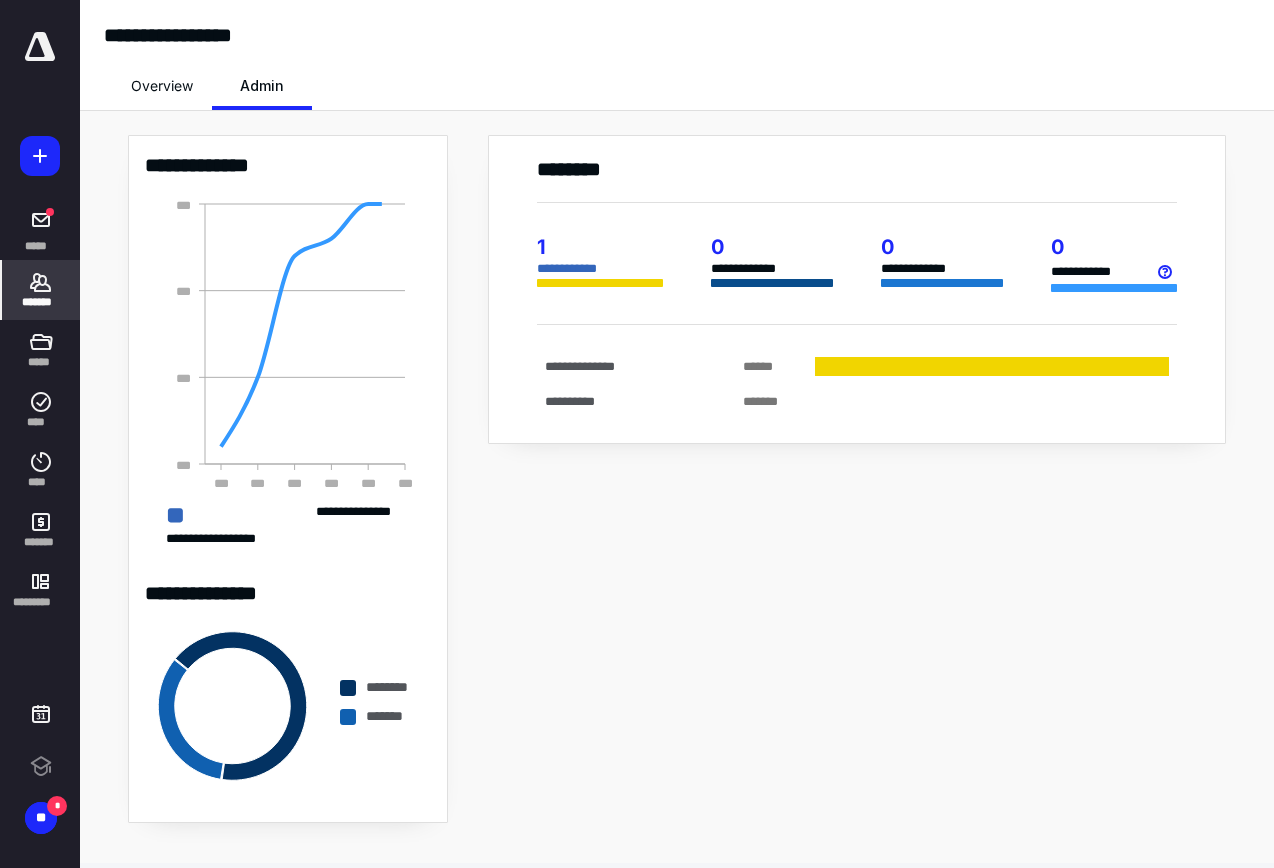 click 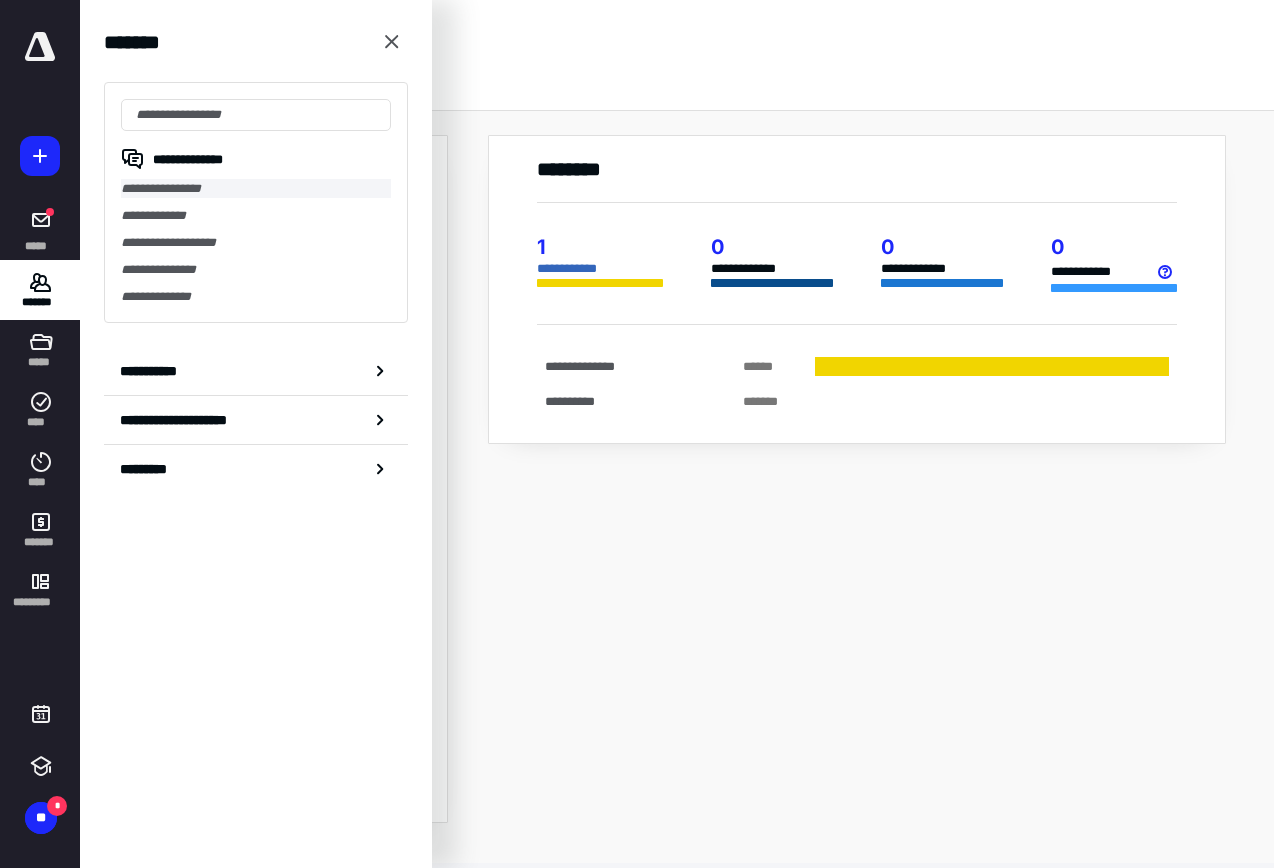 click on "**********" at bounding box center (256, 188) 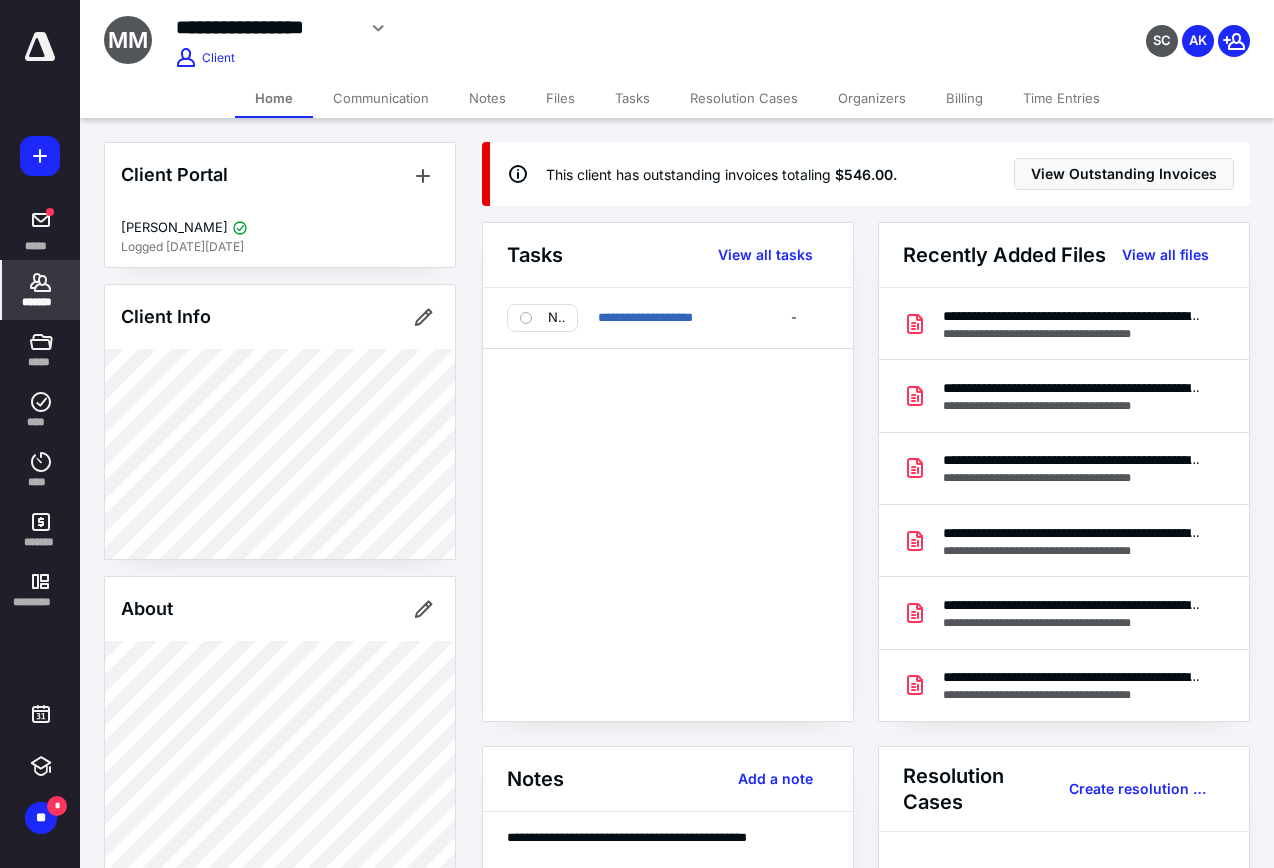 click on "Files" at bounding box center [560, 98] 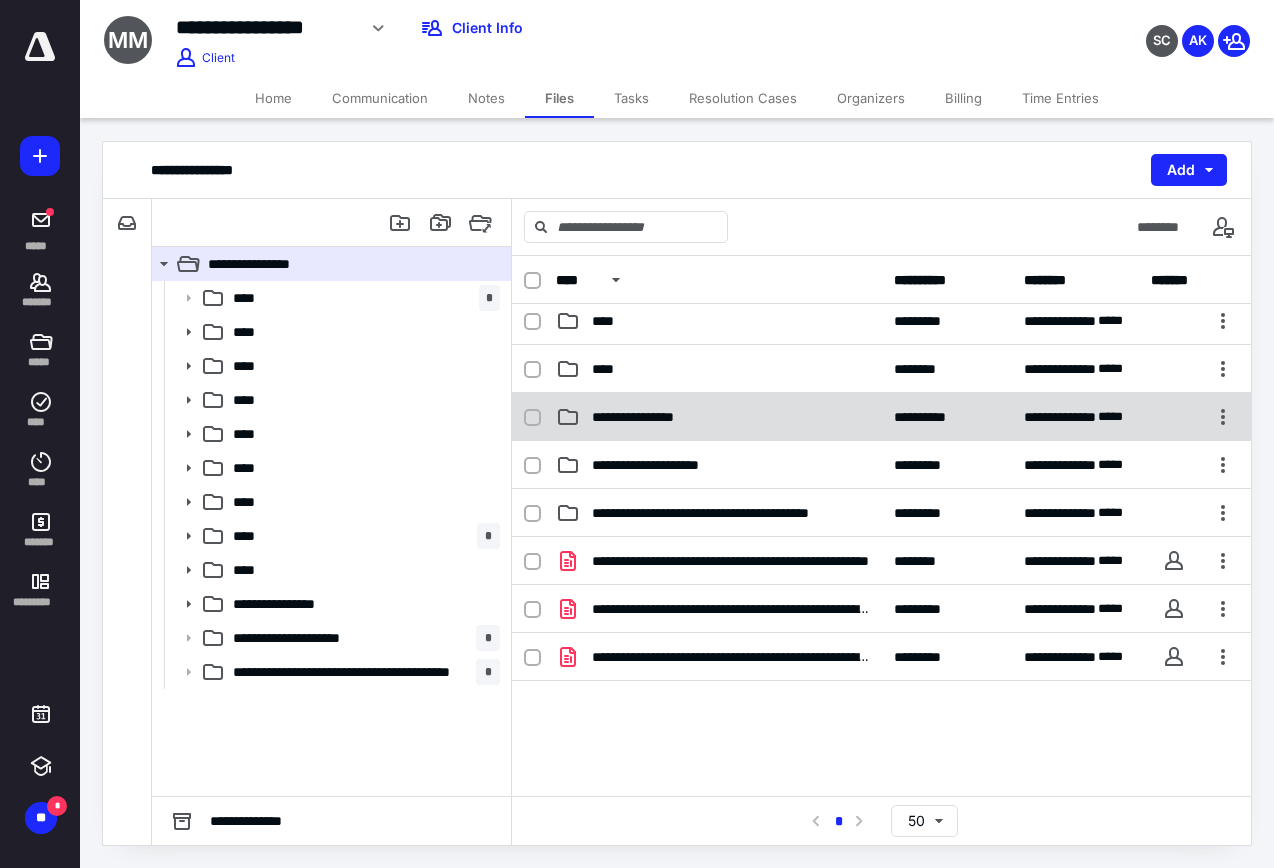 scroll, scrollTop: 350, scrollLeft: 0, axis: vertical 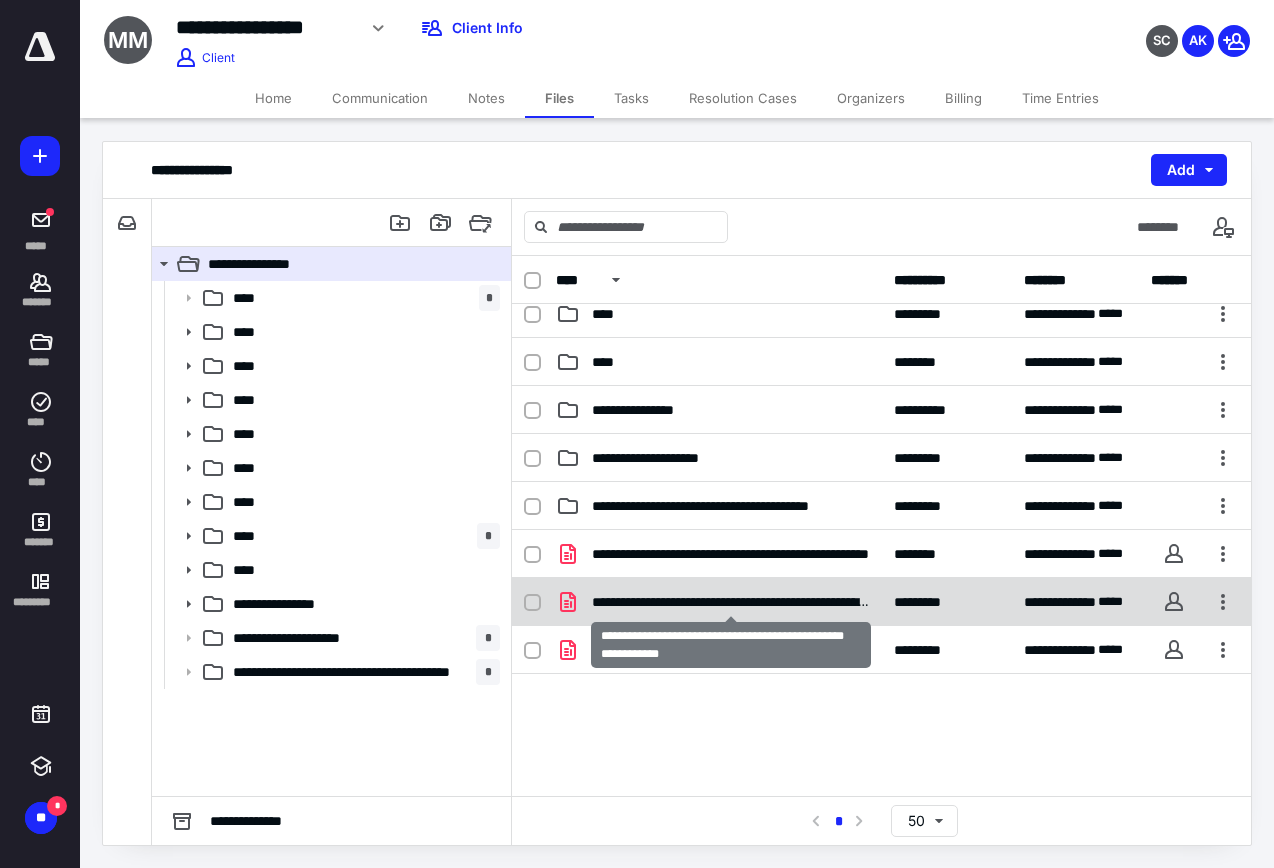 click on "**********" at bounding box center [731, 602] 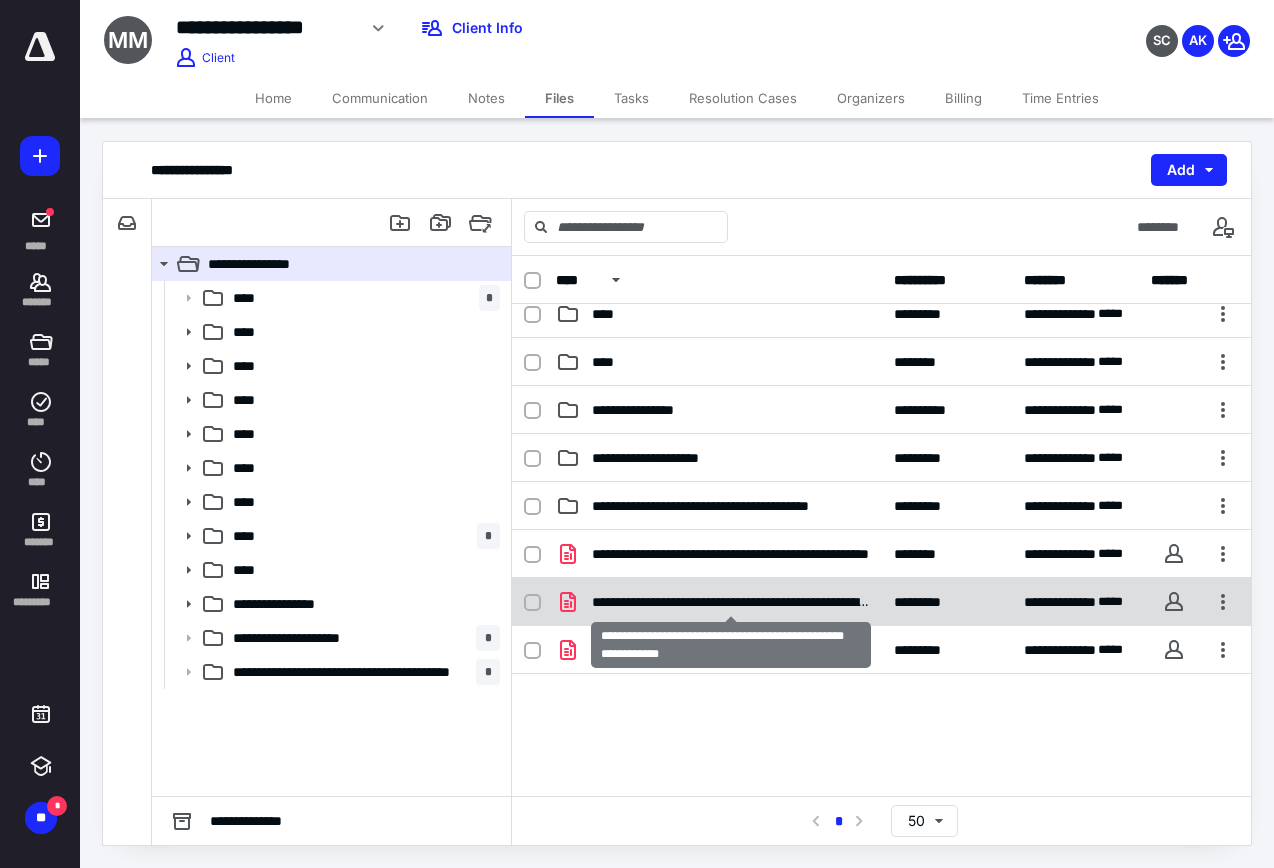 click on "**********" at bounding box center [731, 602] 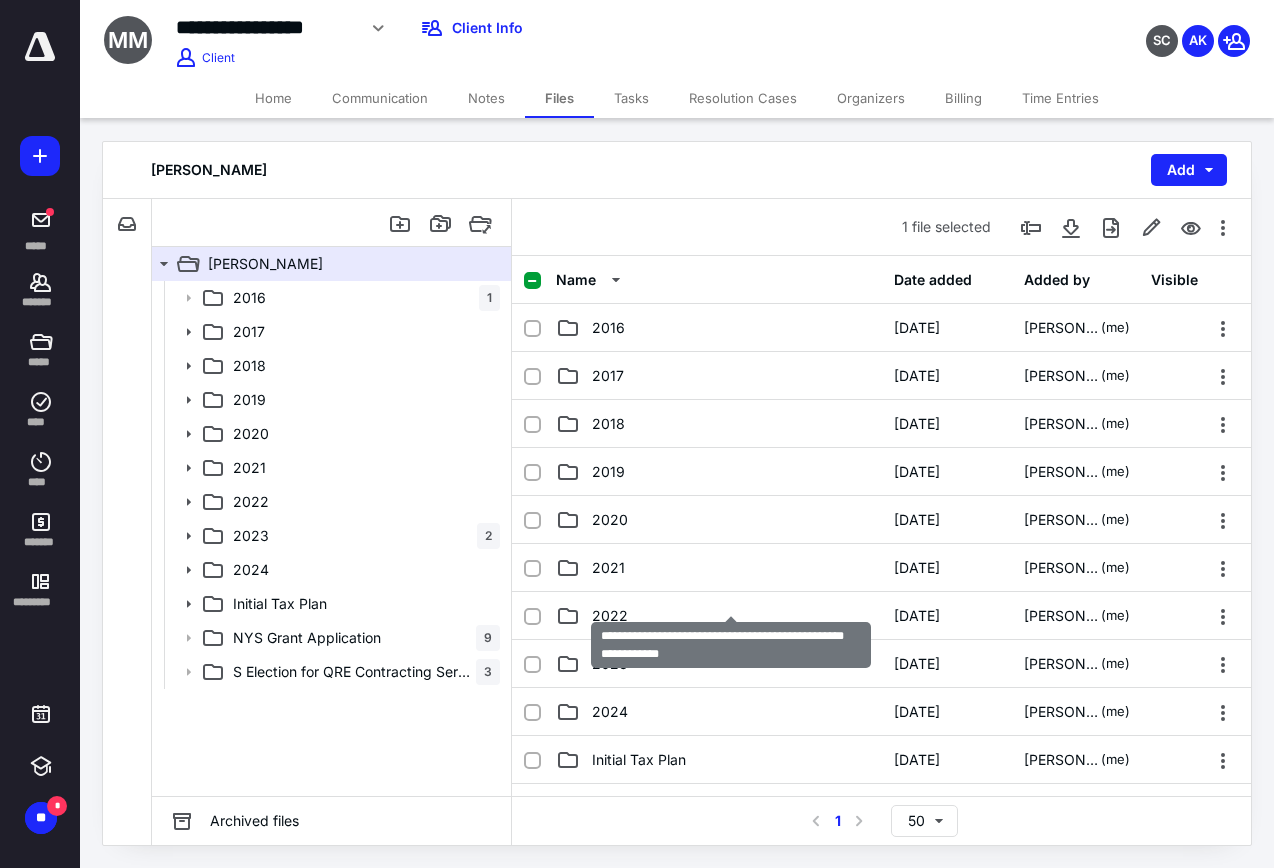 scroll, scrollTop: 350, scrollLeft: 0, axis: vertical 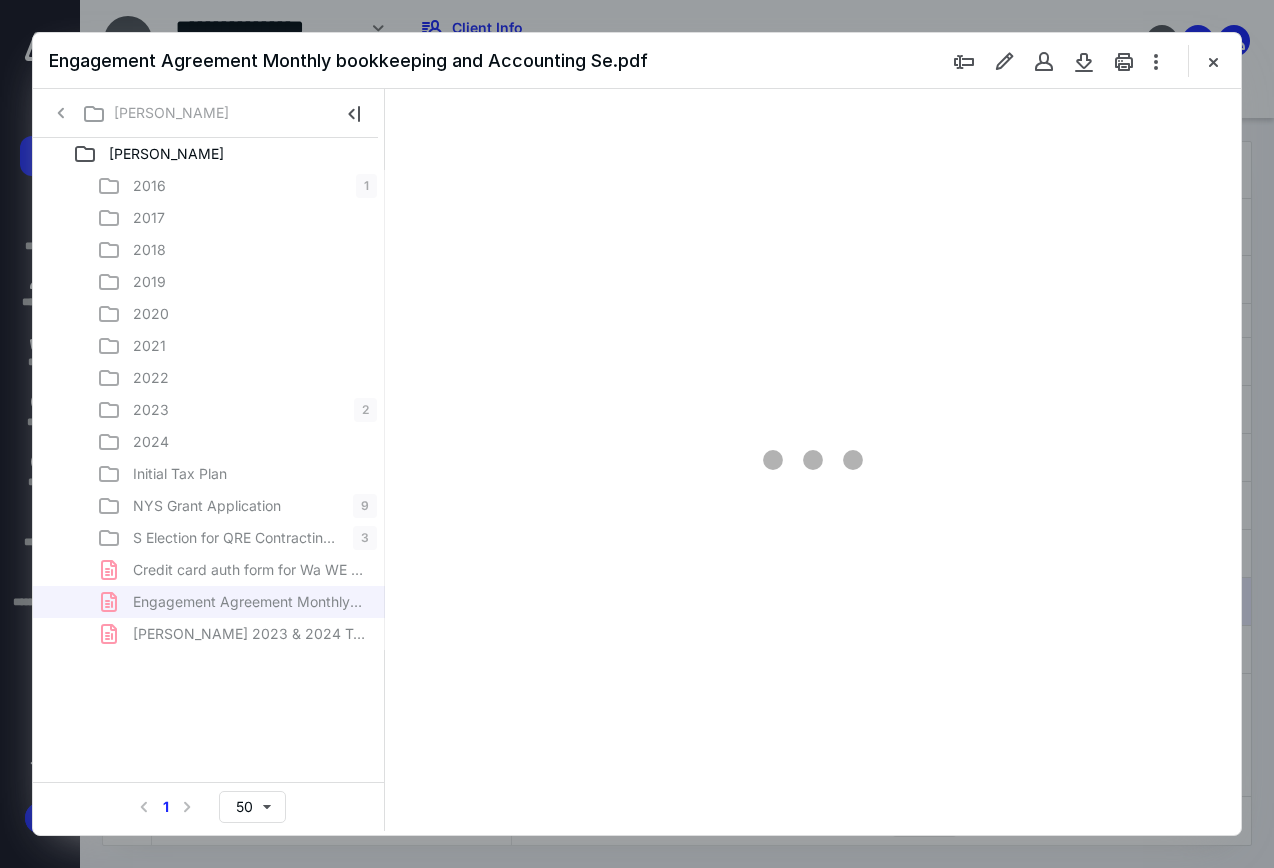 type on "80" 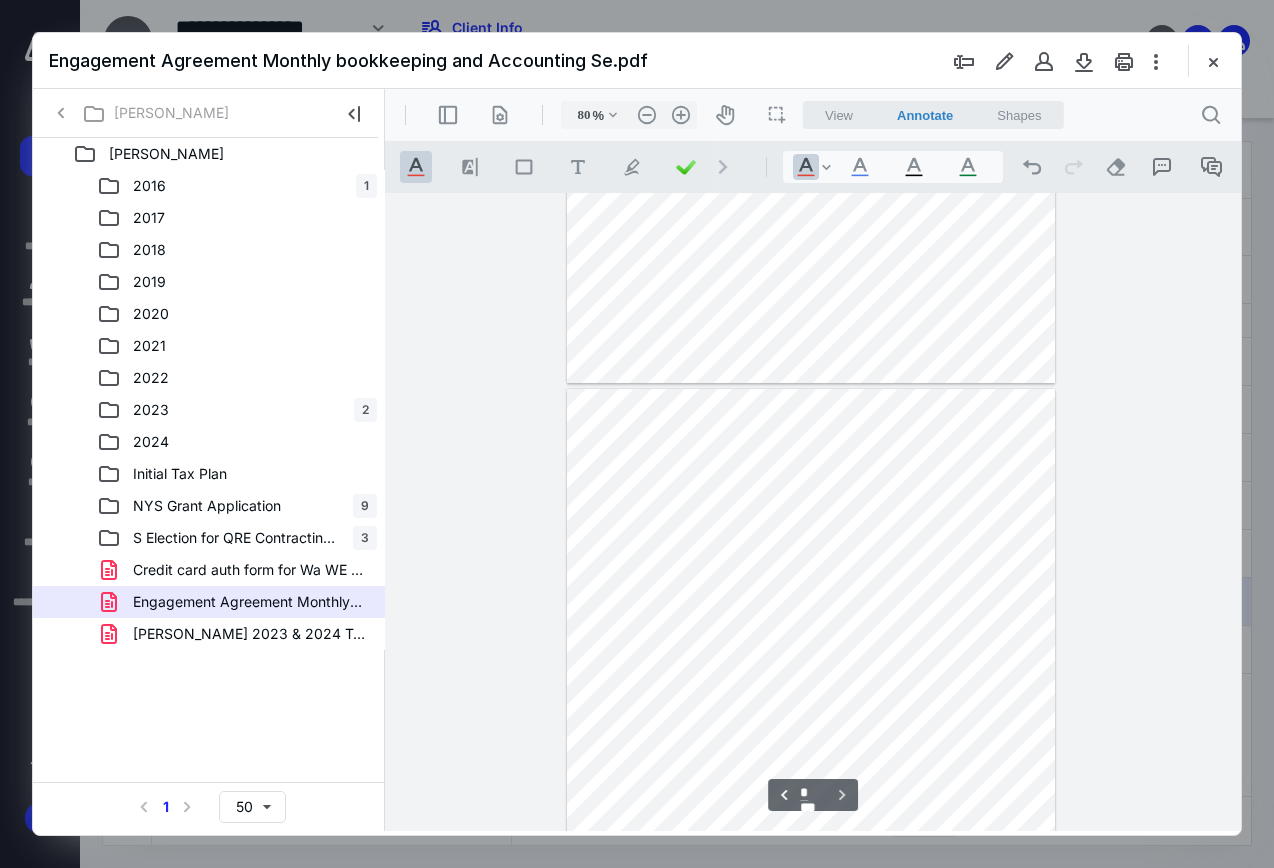type on "*" 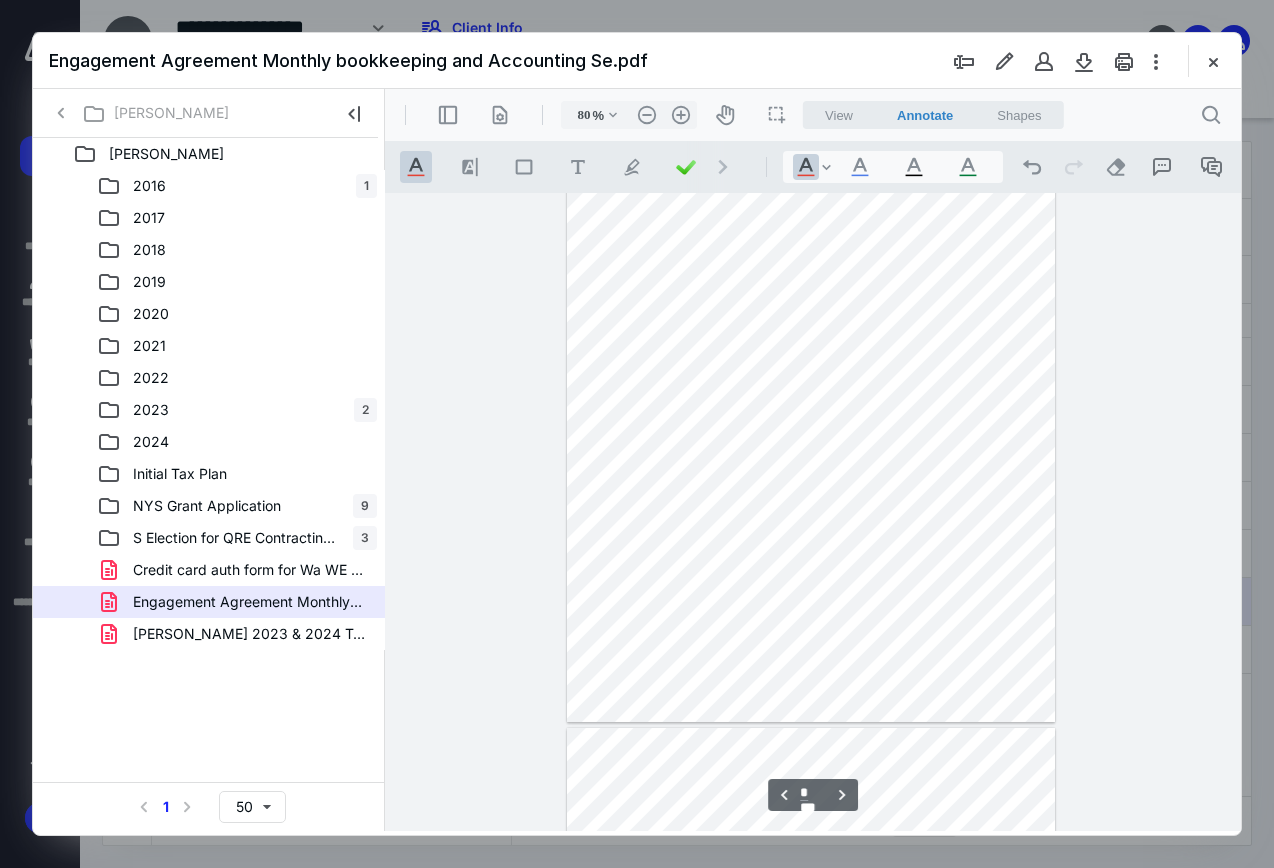 scroll, scrollTop: 1370, scrollLeft: 0, axis: vertical 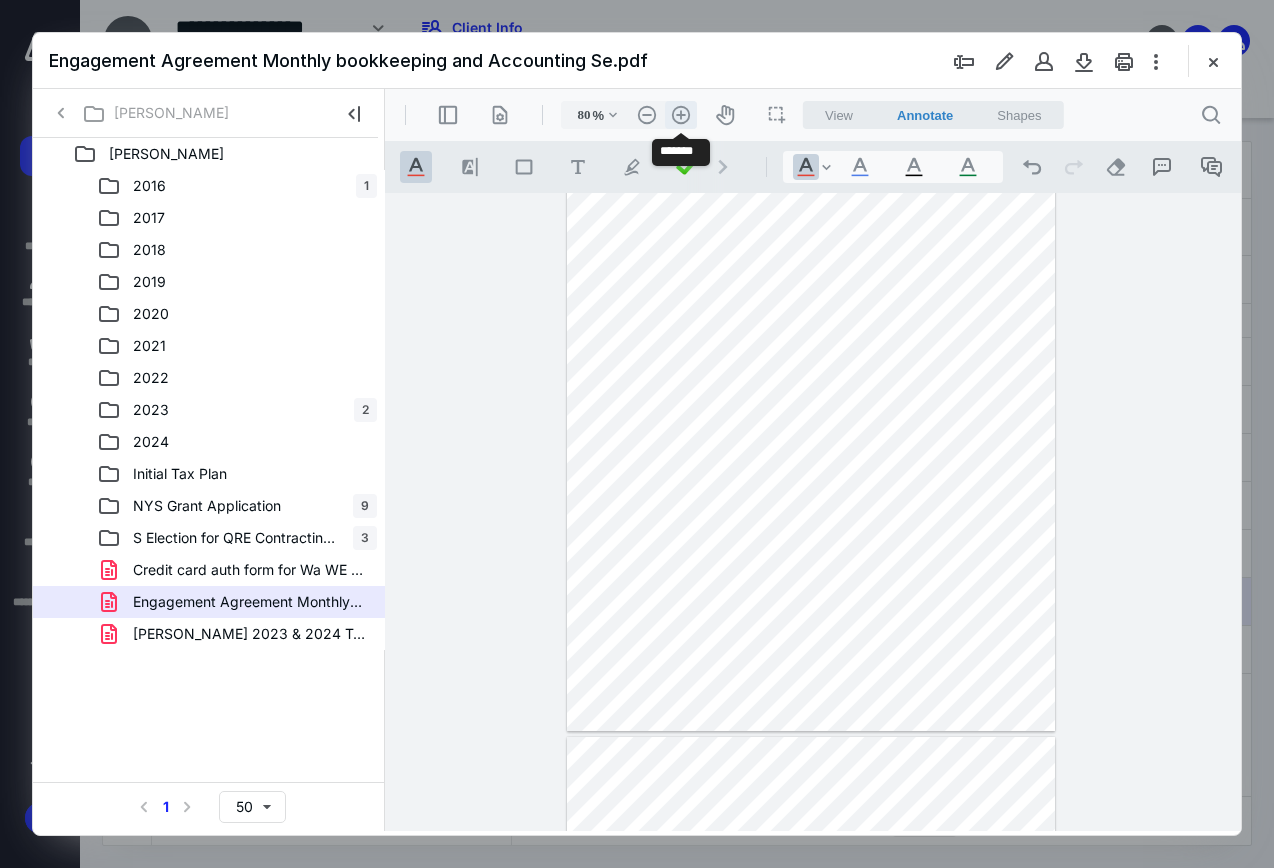 click on ".cls-1{fill:#abb0c4;} icon - header - zoom - in - line" at bounding box center [681, 115] 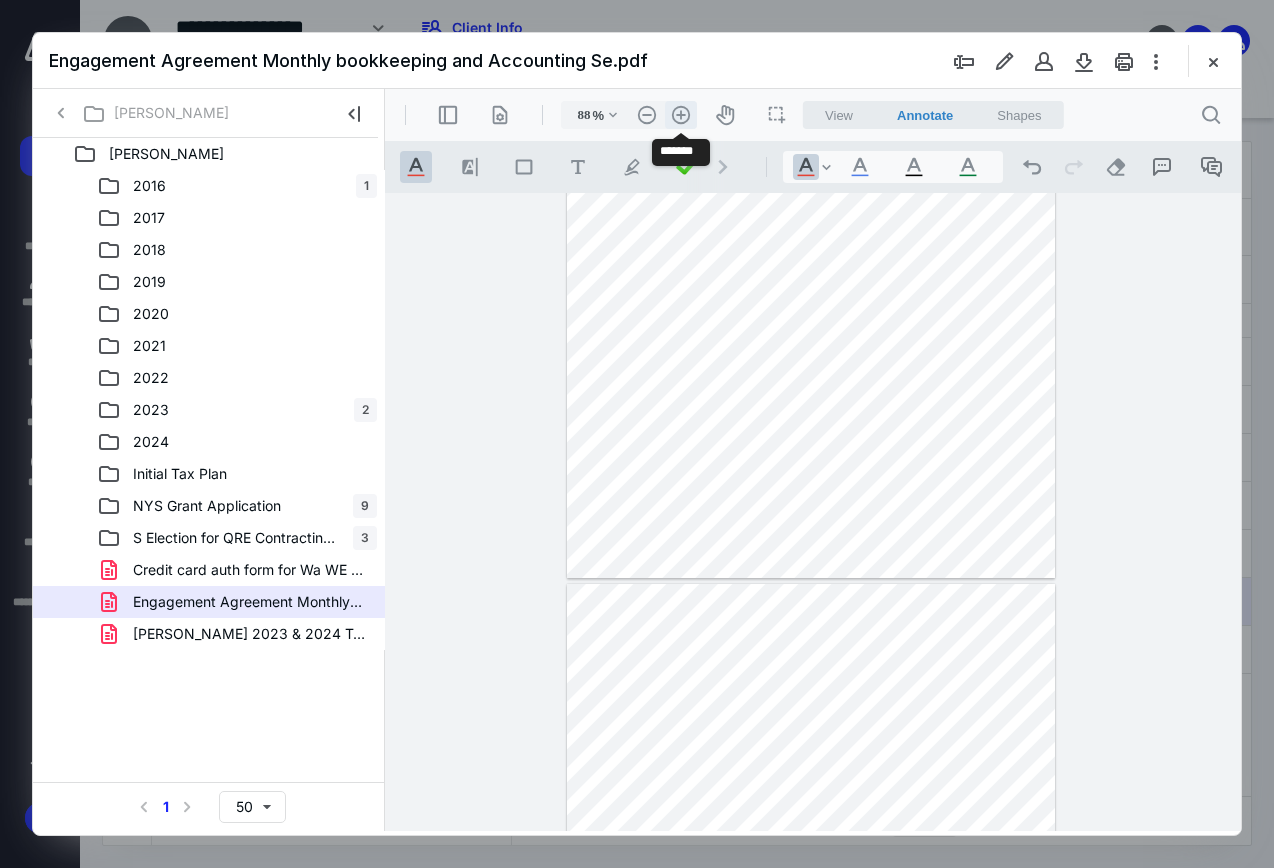 click on ".cls-1{fill:#abb0c4;} icon - header - zoom - in - line" at bounding box center (681, 115) 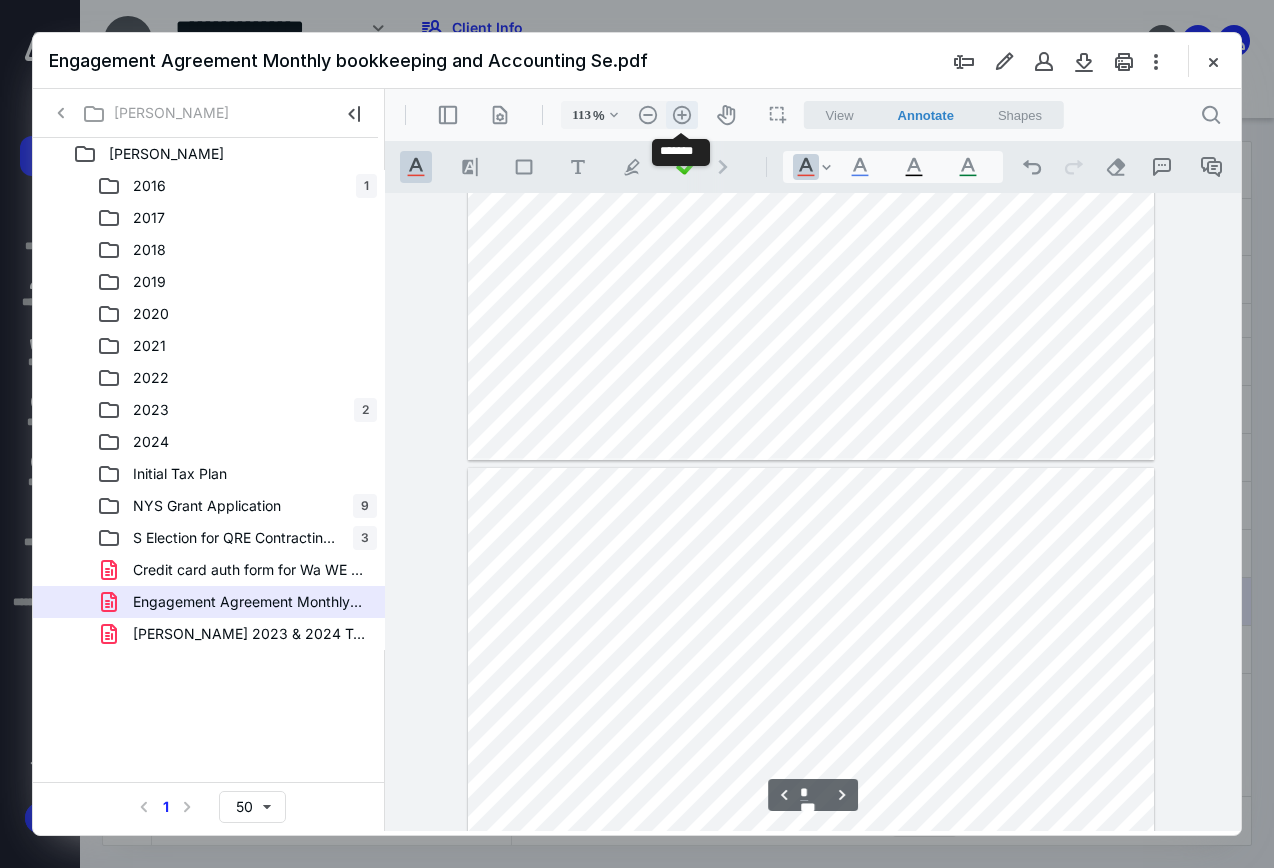 scroll, scrollTop: 2035, scrollLeft: 0, axis: vertical 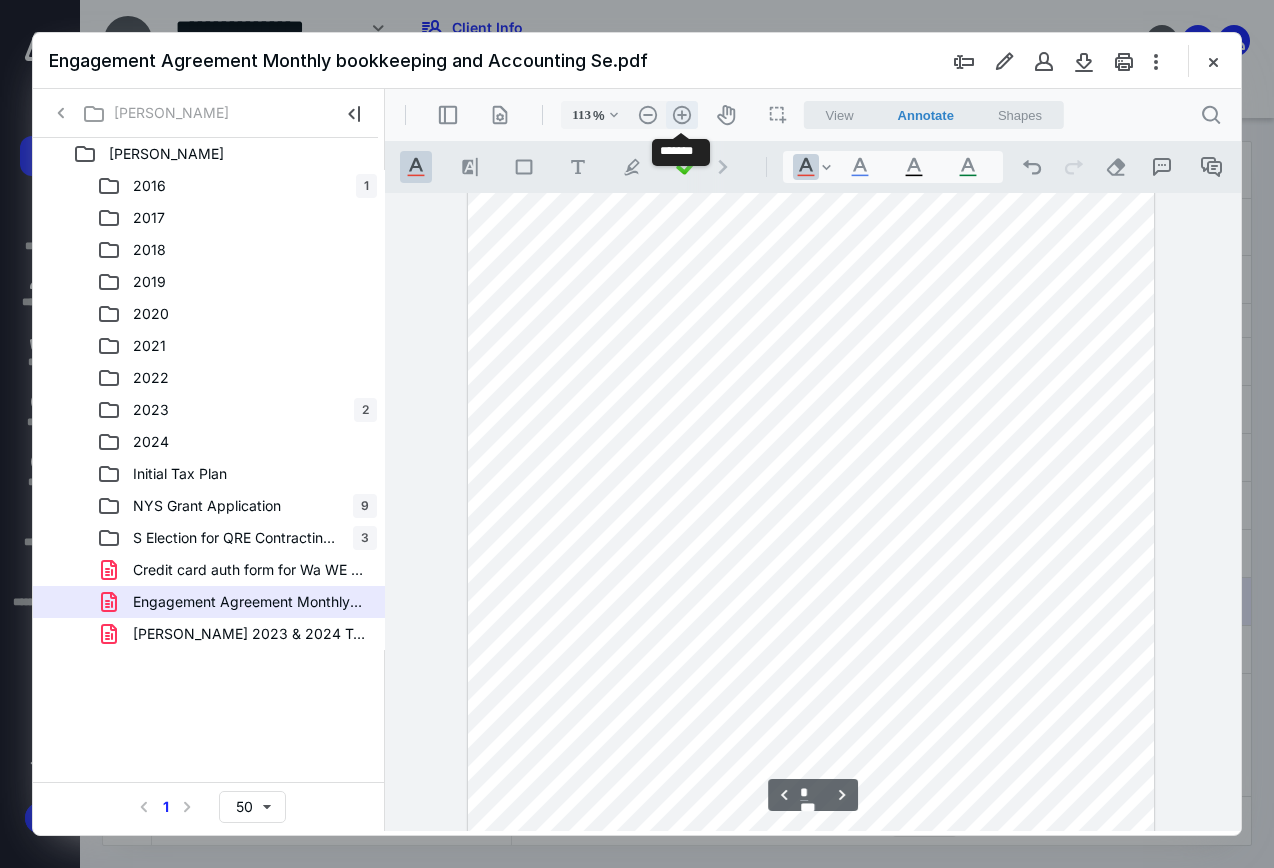 click on ".cls-1{fill:#abb0c4;} icon - header - zoom - in - line" at bounding box center [682, 115] 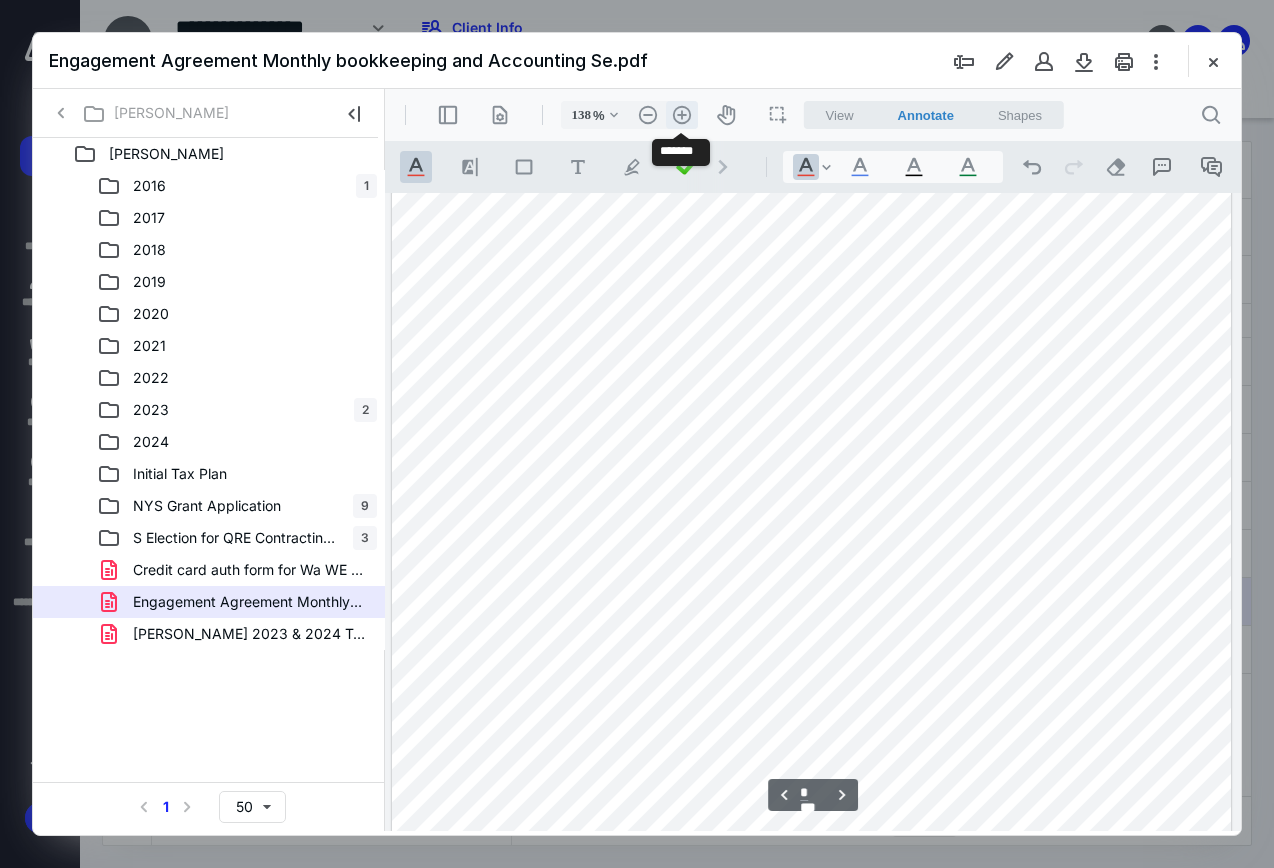 click on ".cls-1{fill:#abb0c4;} icon - header - zoom - in - line" at bounding box center [682, 115] 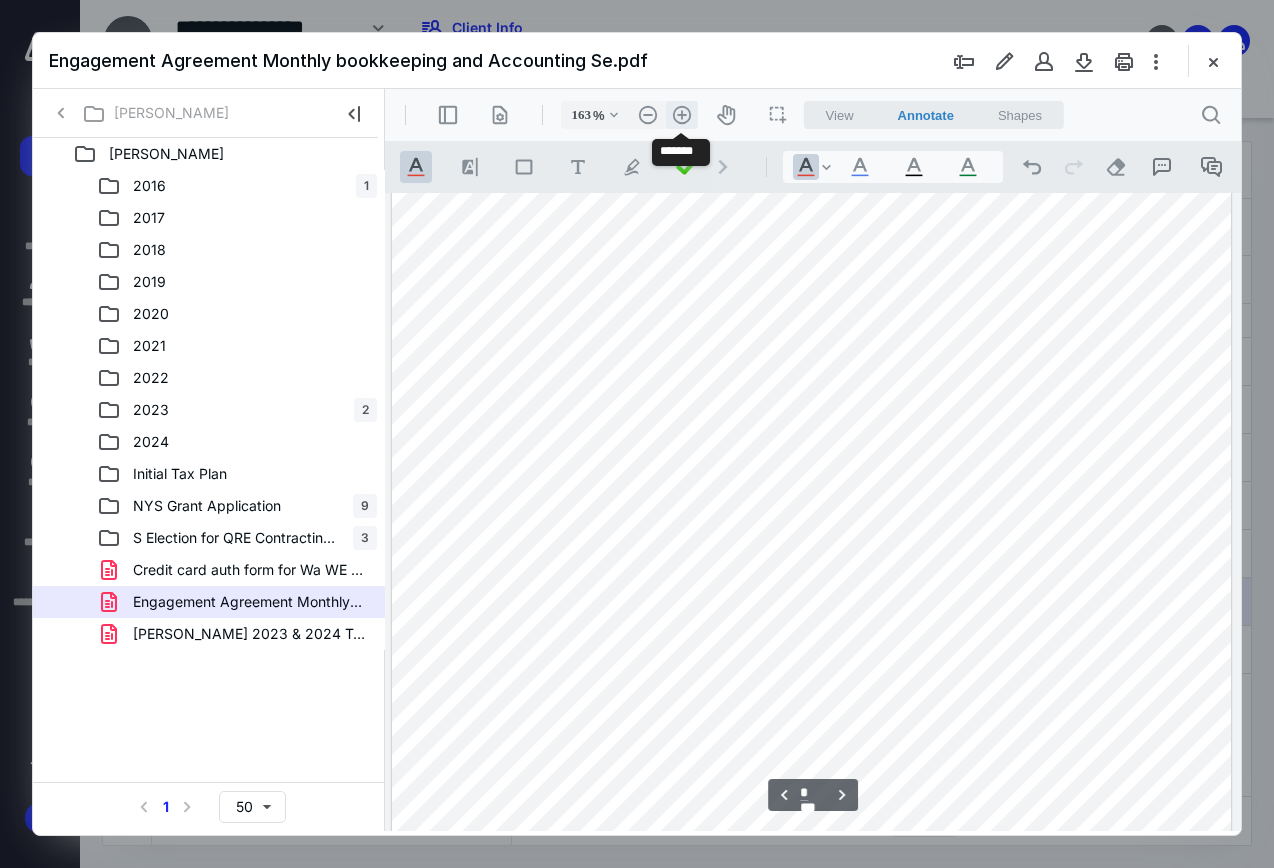 click on ".cls-1{fill:#abb0c4;} icon - header - zoom - in - line" at bounding box center (682, 115) 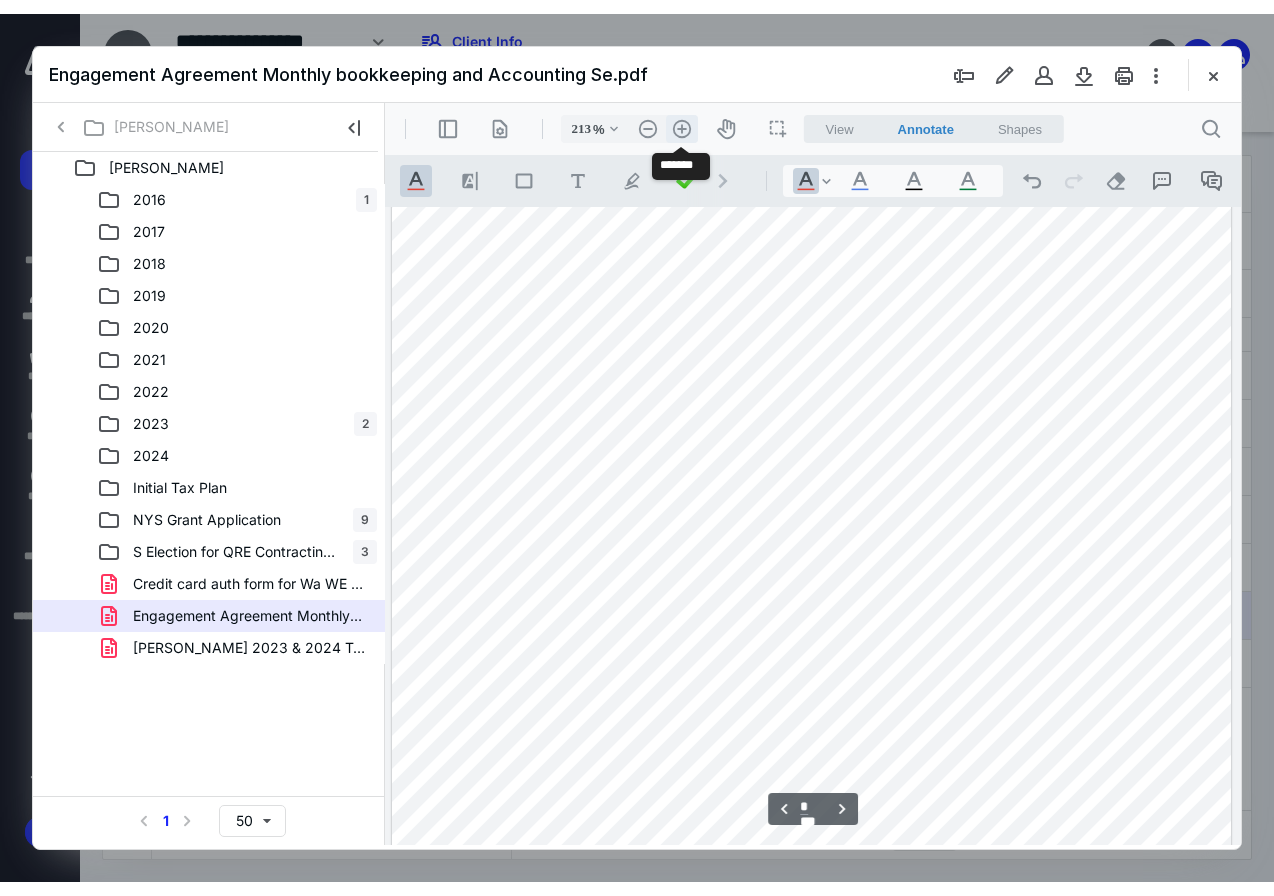 scroll, scrollTop: 4083, scrollLeft: 236, axis: both 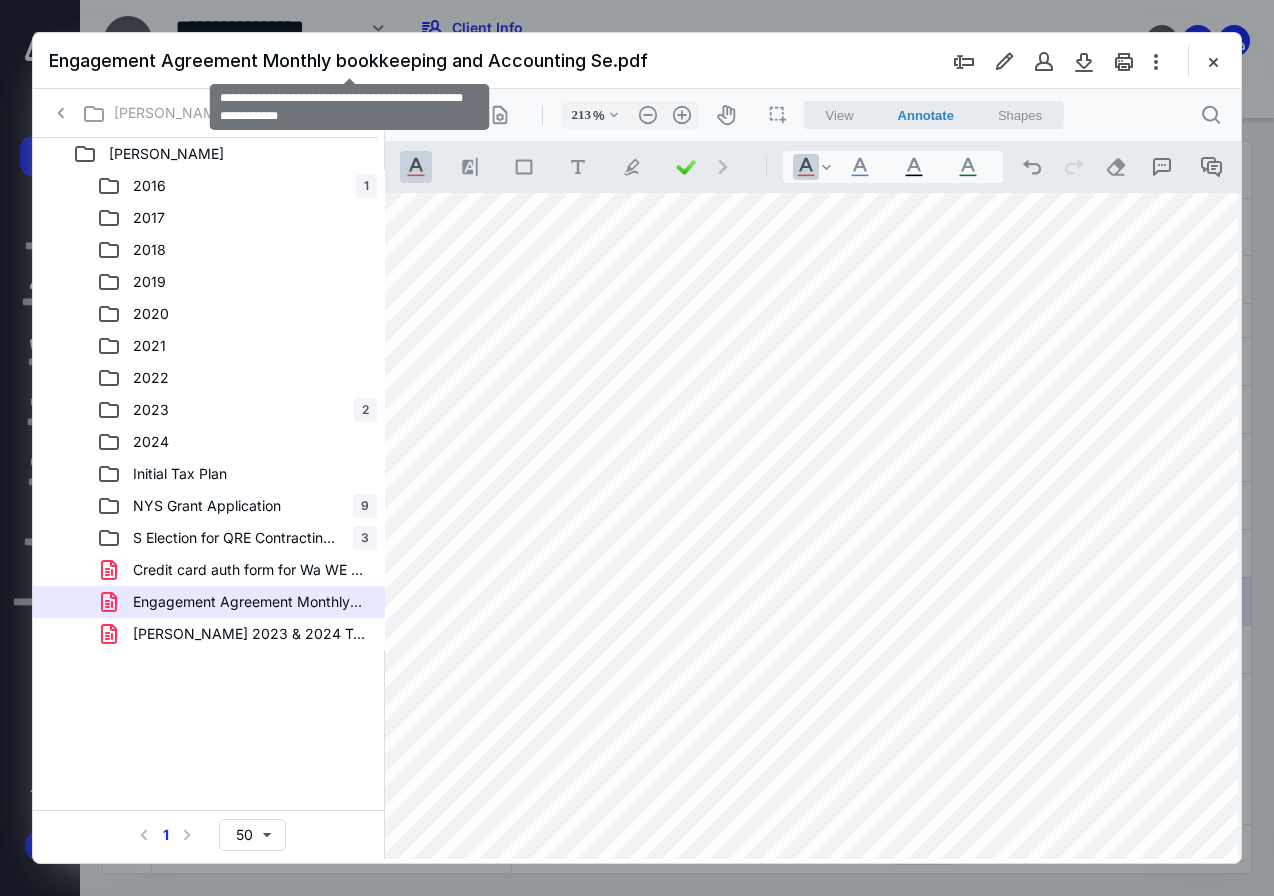 click on "Engagement Agreement Monthly bookkeeping and Accounting Se.pdf" at bounding box center [348, 60] 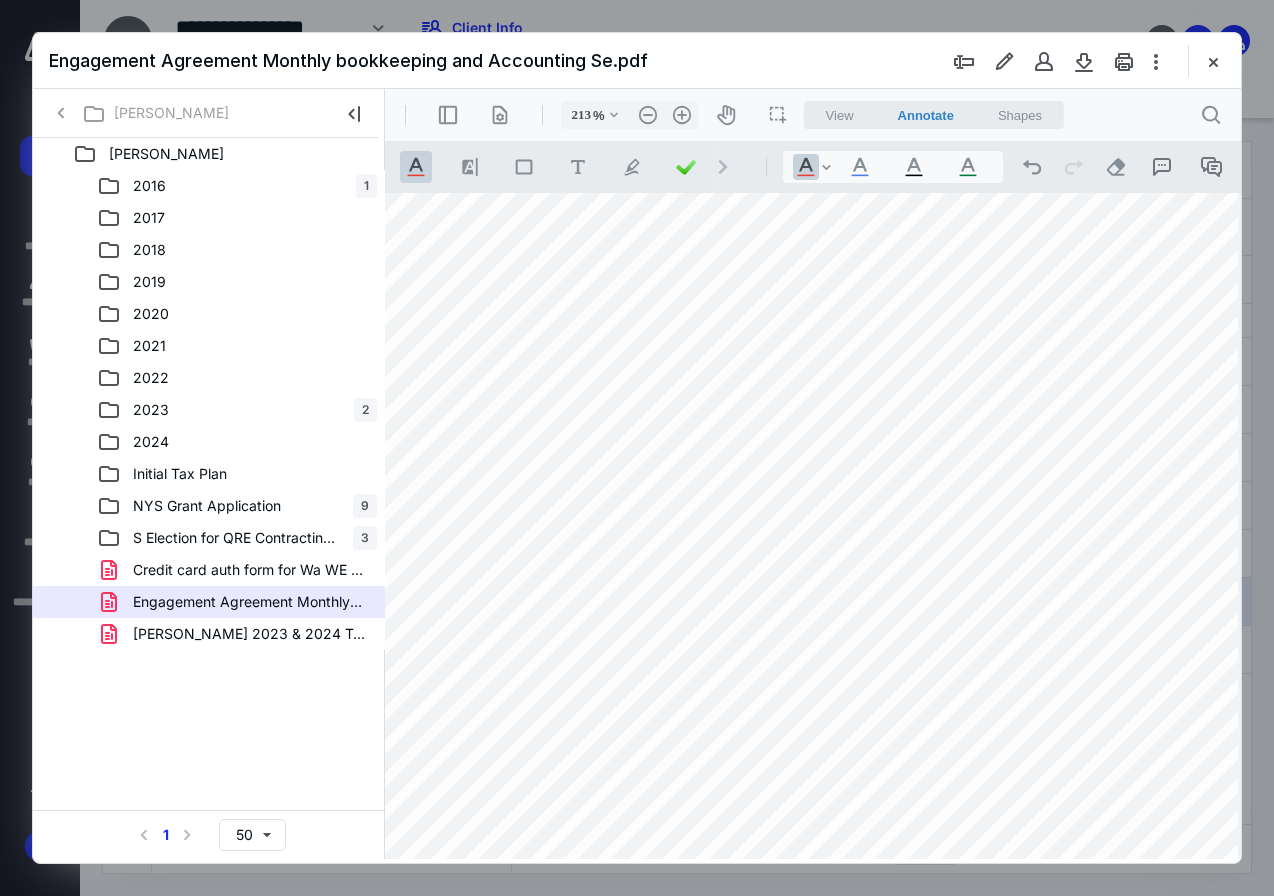 click on "Engagement Agreement Monthly bookkeeping and Accounting Se.pdf" at bounding box center (637, 61) 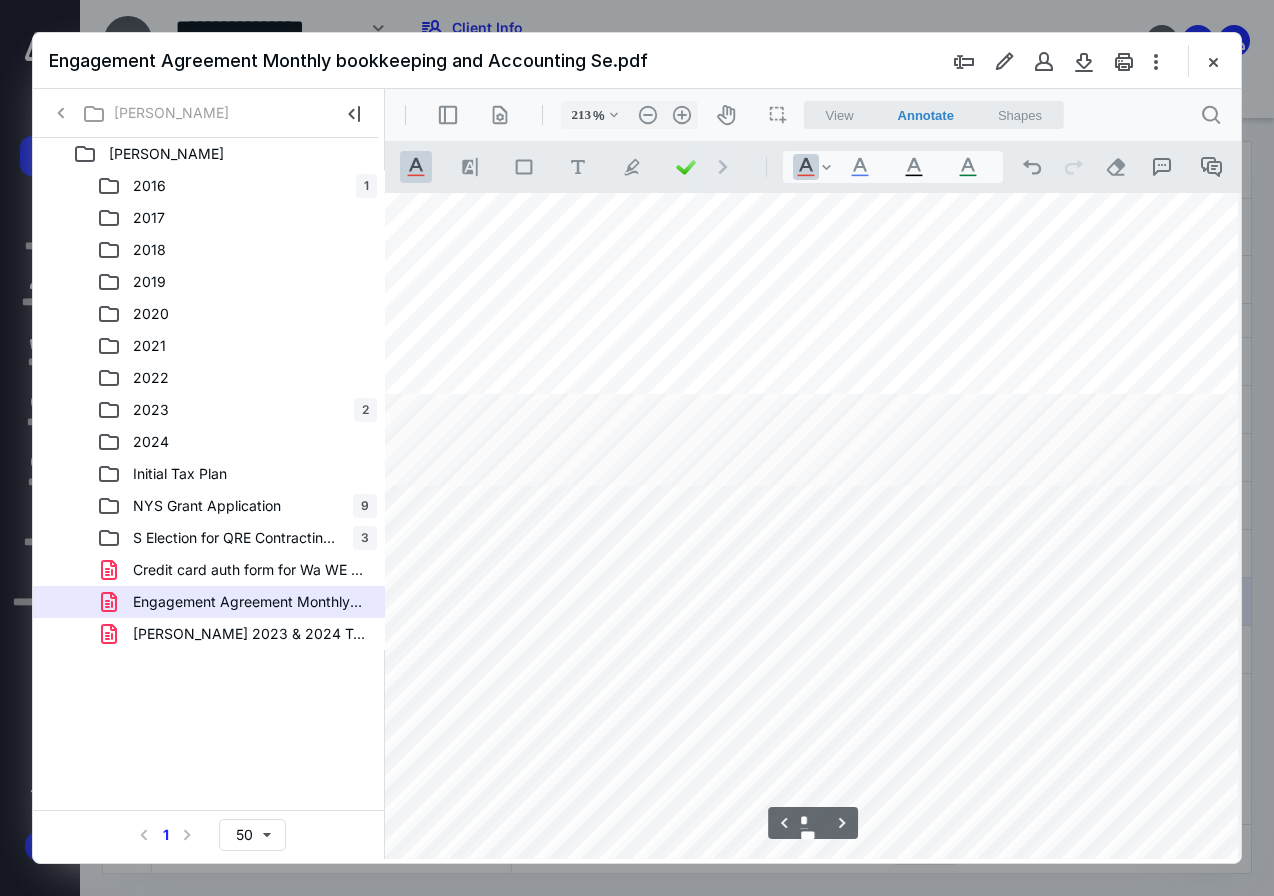 scroll, scrollTop: 3644, scrollLeft: 236, axis: both 